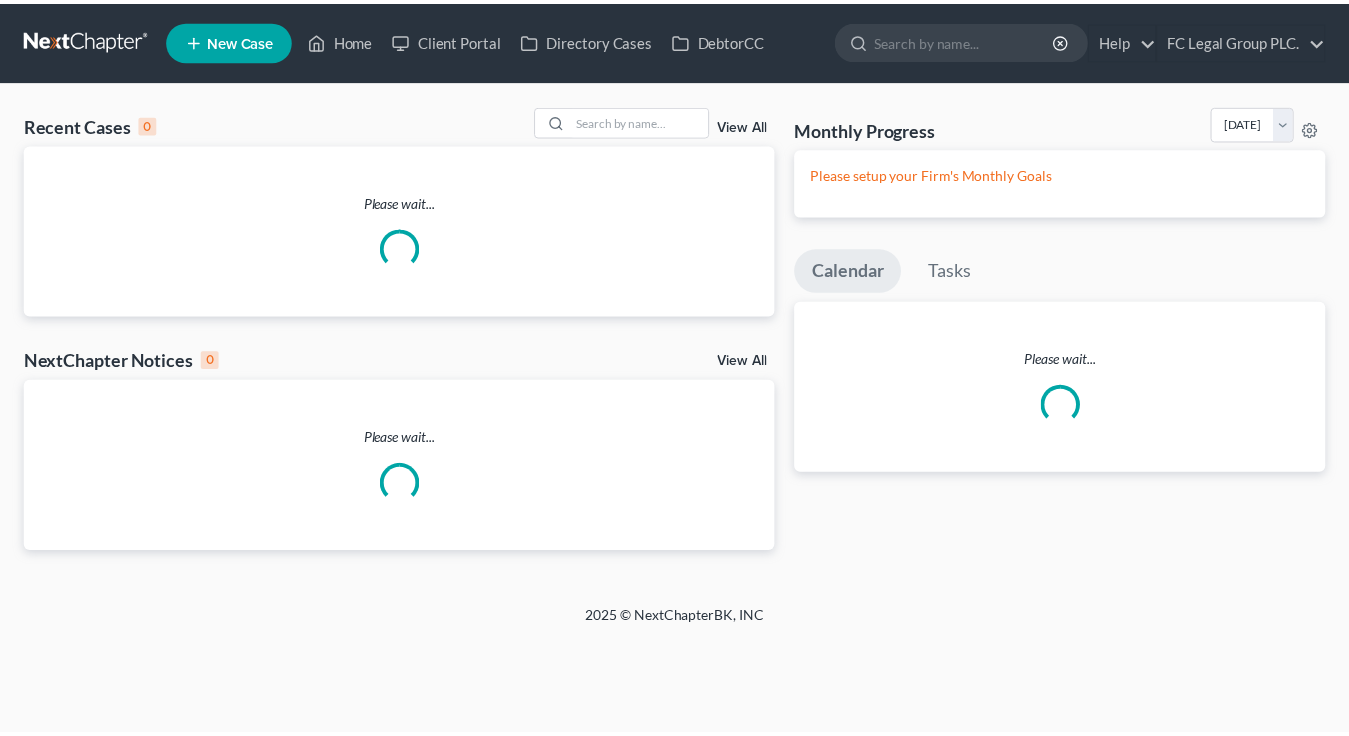 scroll, scrollTop: 0, scrollLeft: 0, axis: both 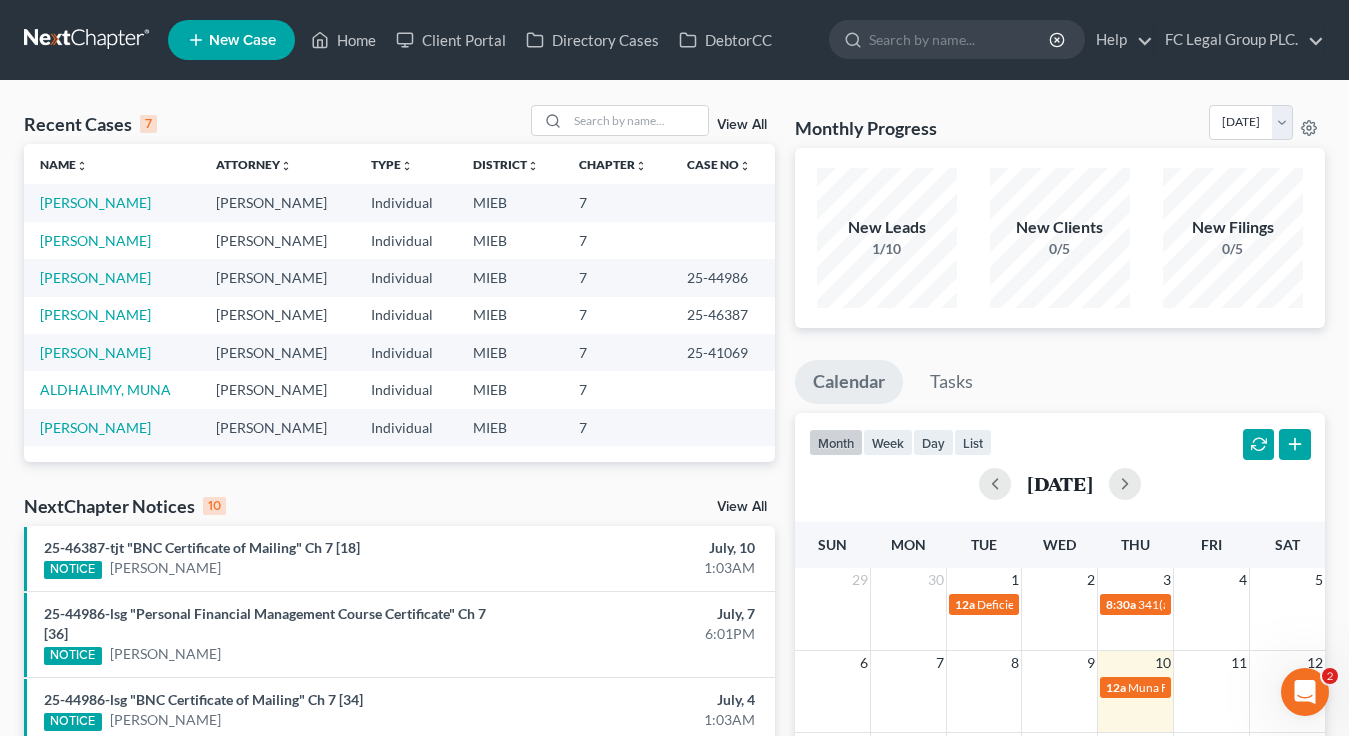 click 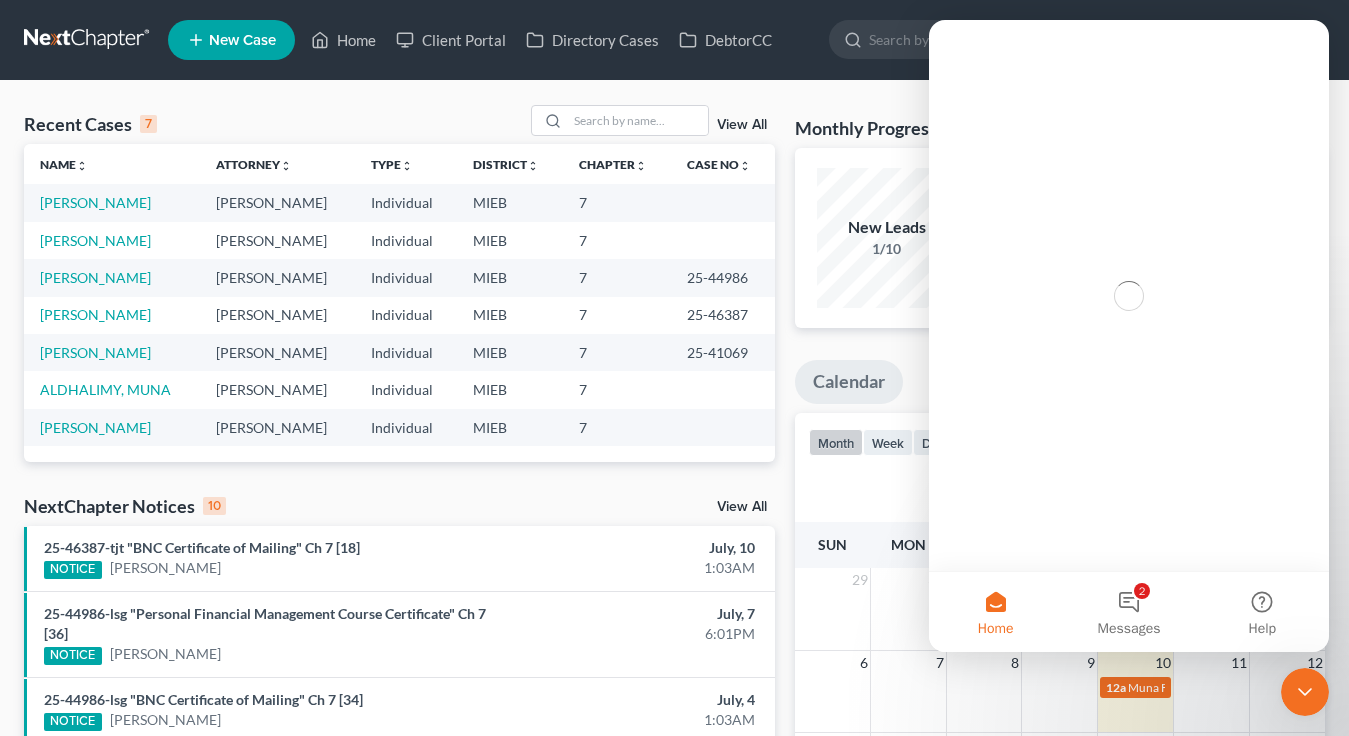 scroll, scrollTop: 0, scrollLeft: 0, axis: both 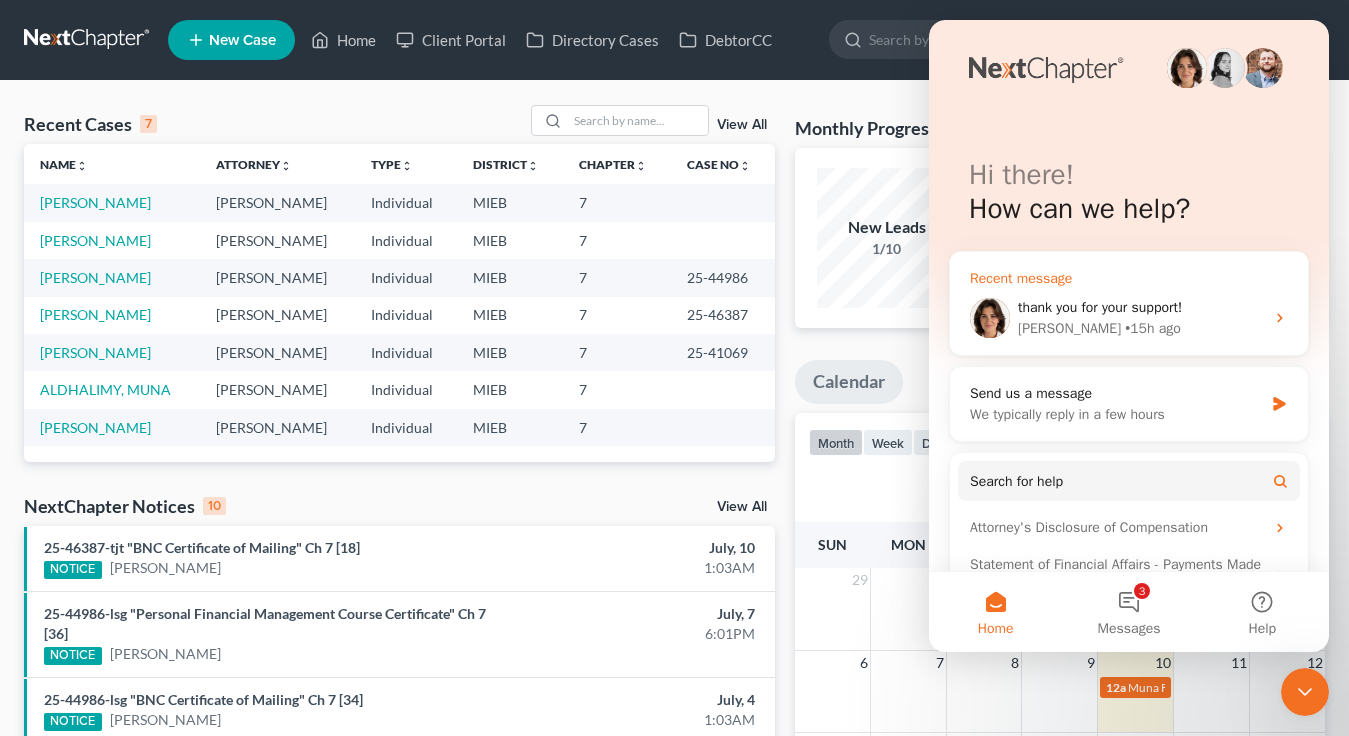 click on "thank you for your support!" at bounding box center (1100, 307) 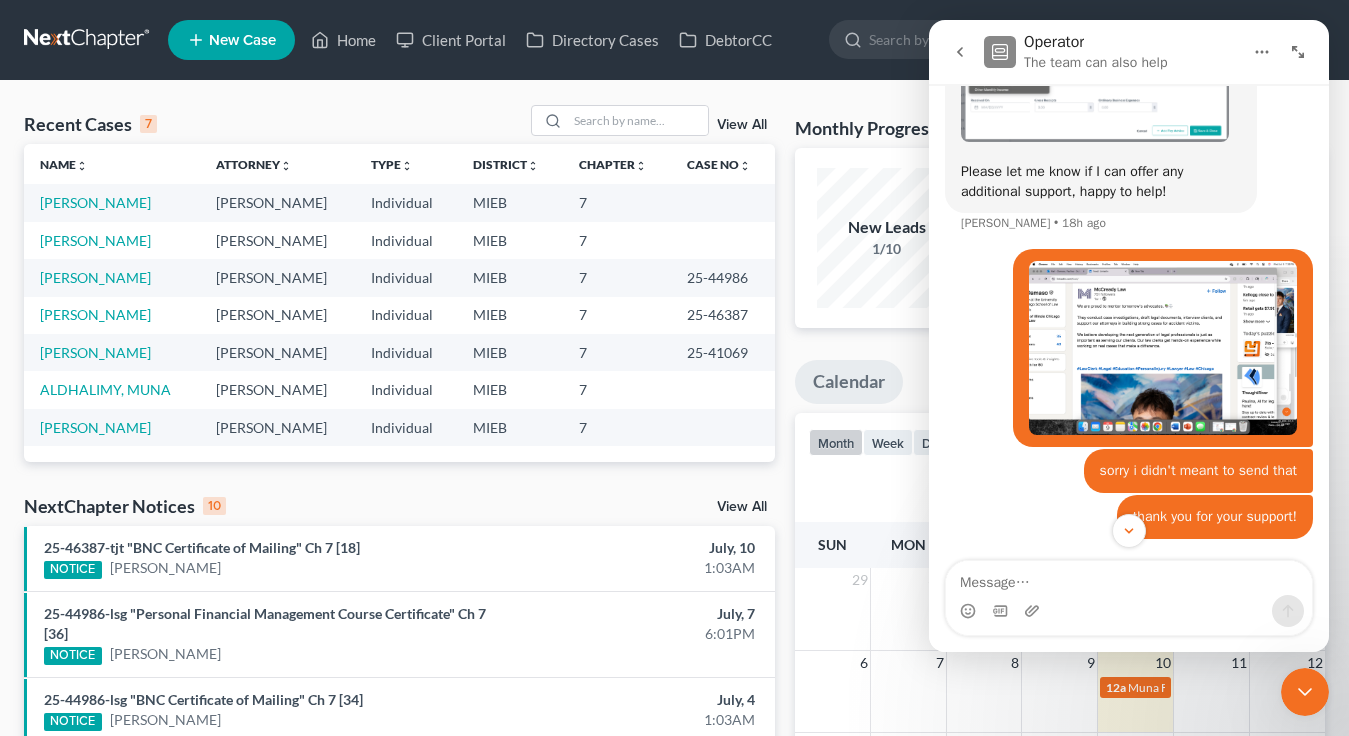 scroll, scrollTop: 2136, scrollLeft: 0, axis: vertical 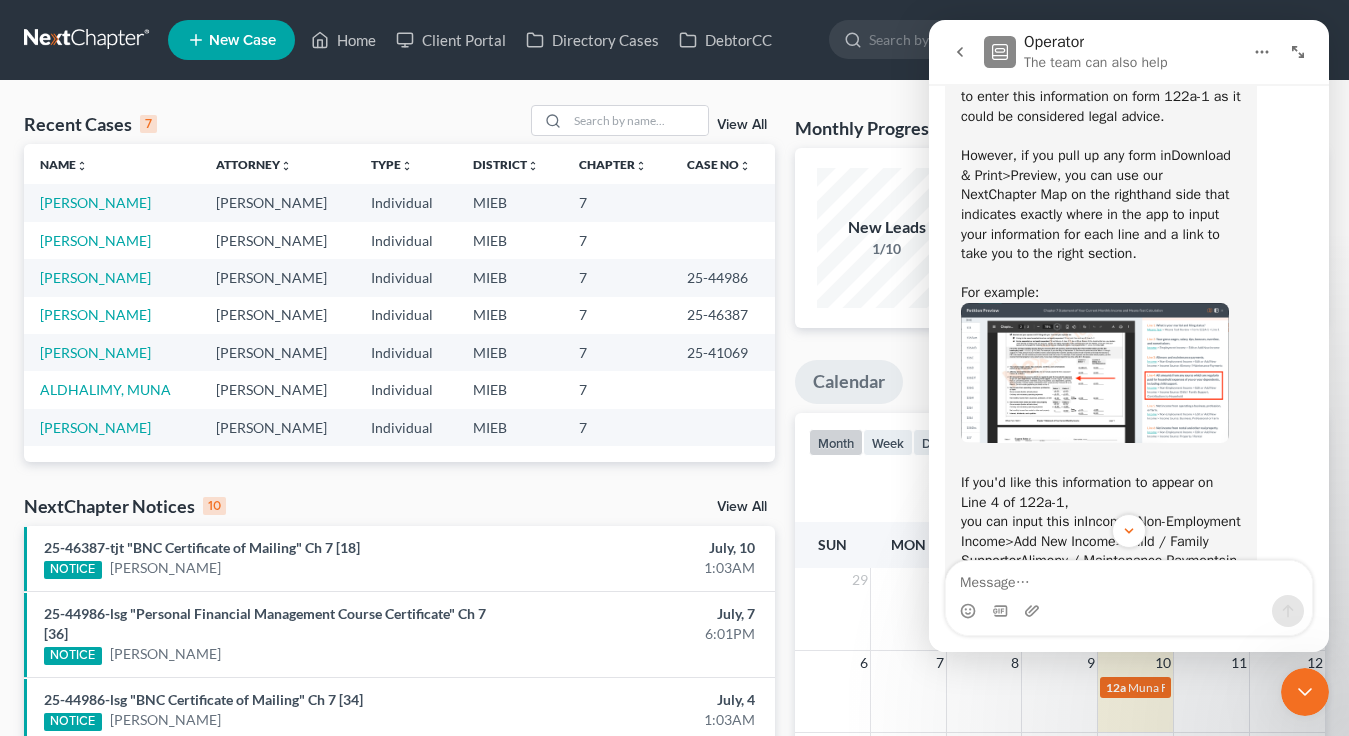 click at bounding box center (1095, 373) 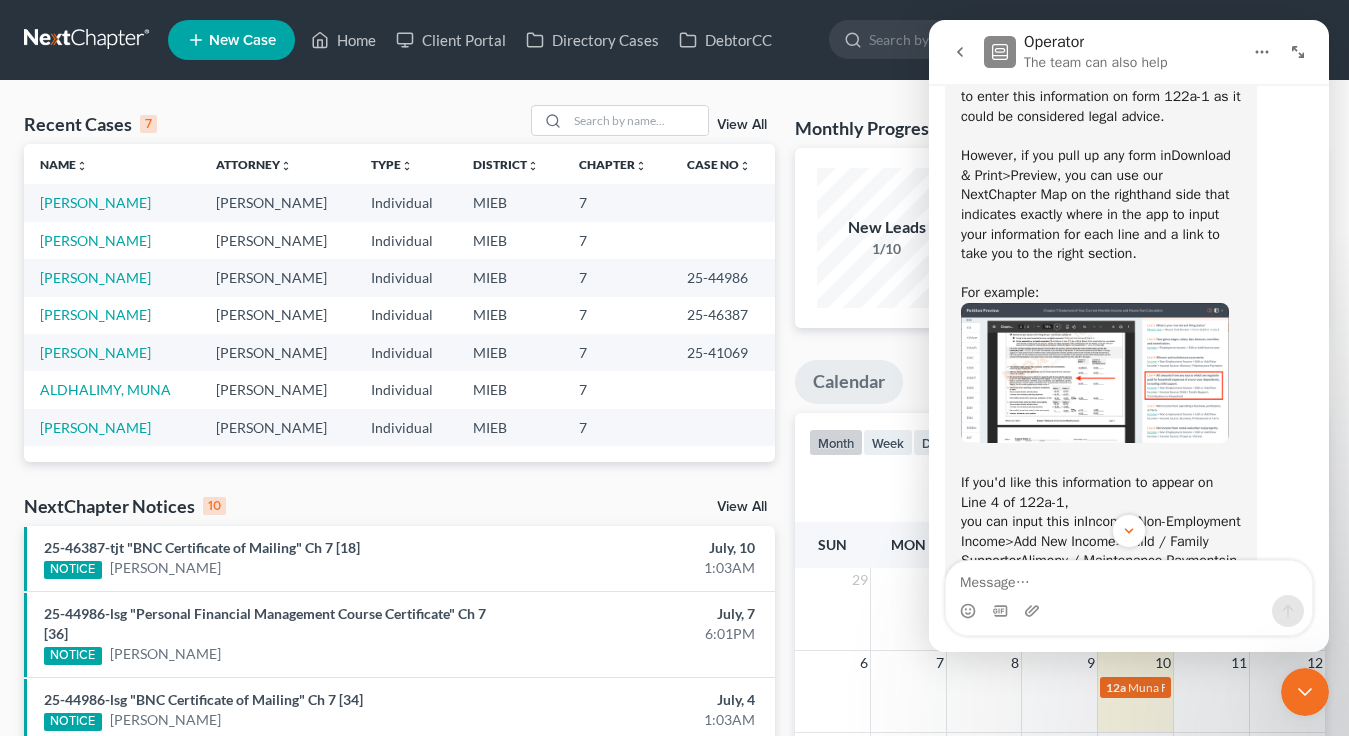 scroll, scrollTop: 0, scrollLeft: 0, axis: both 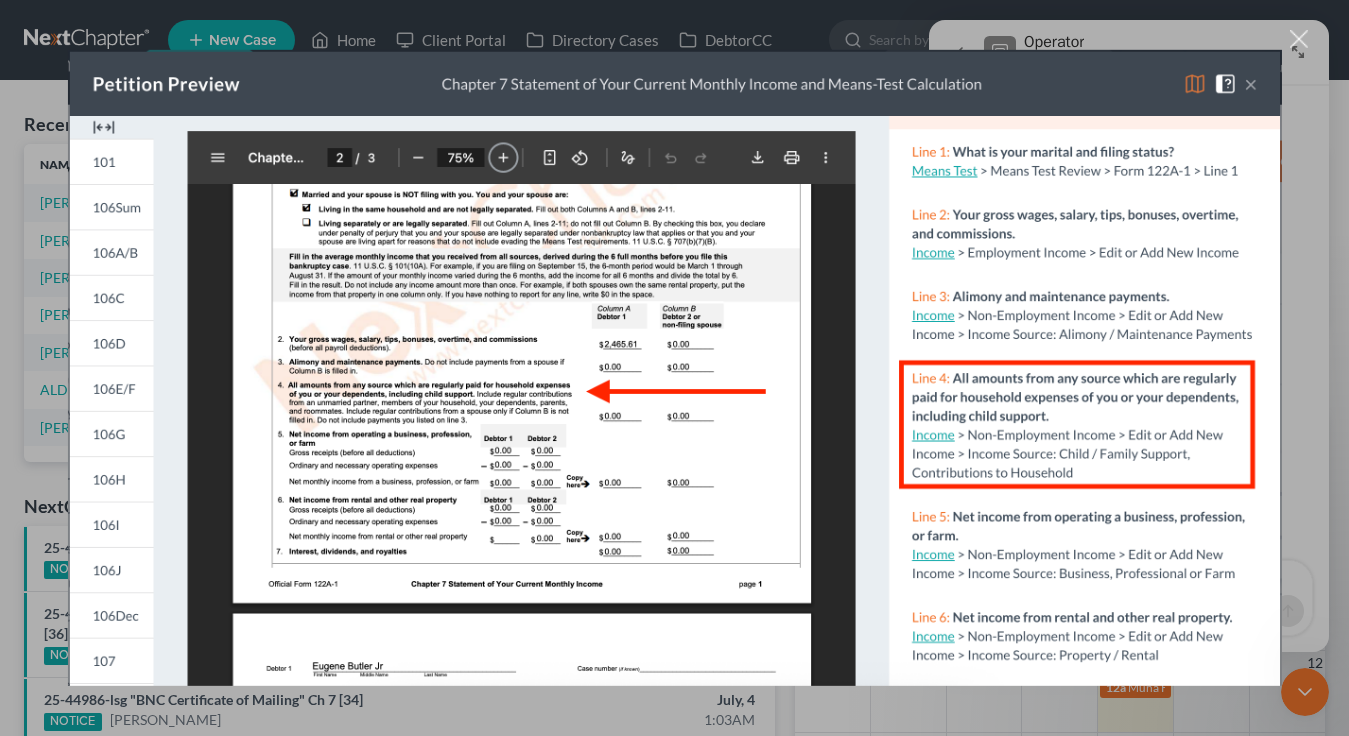 click at bounding box center [674, 368] 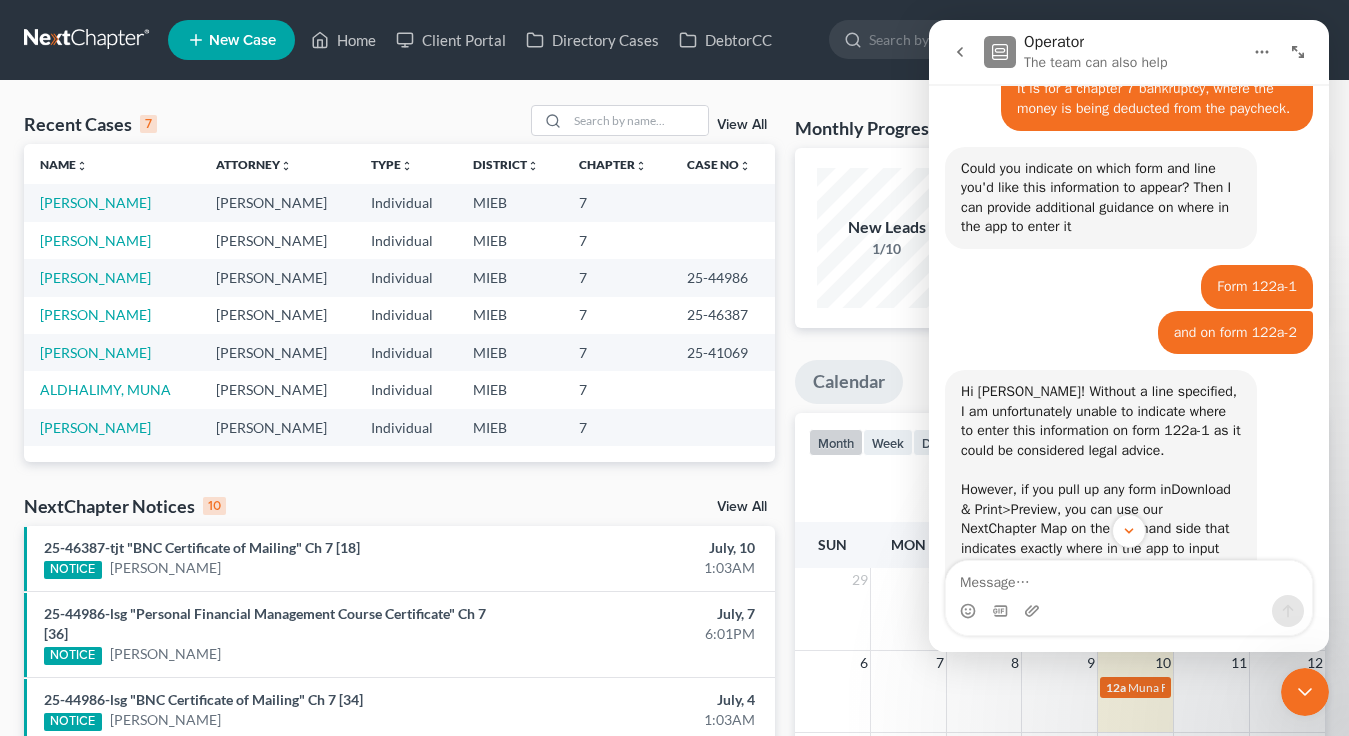 scroll, scrollTop: 1110, scrollLeft: 0, axis: vertical 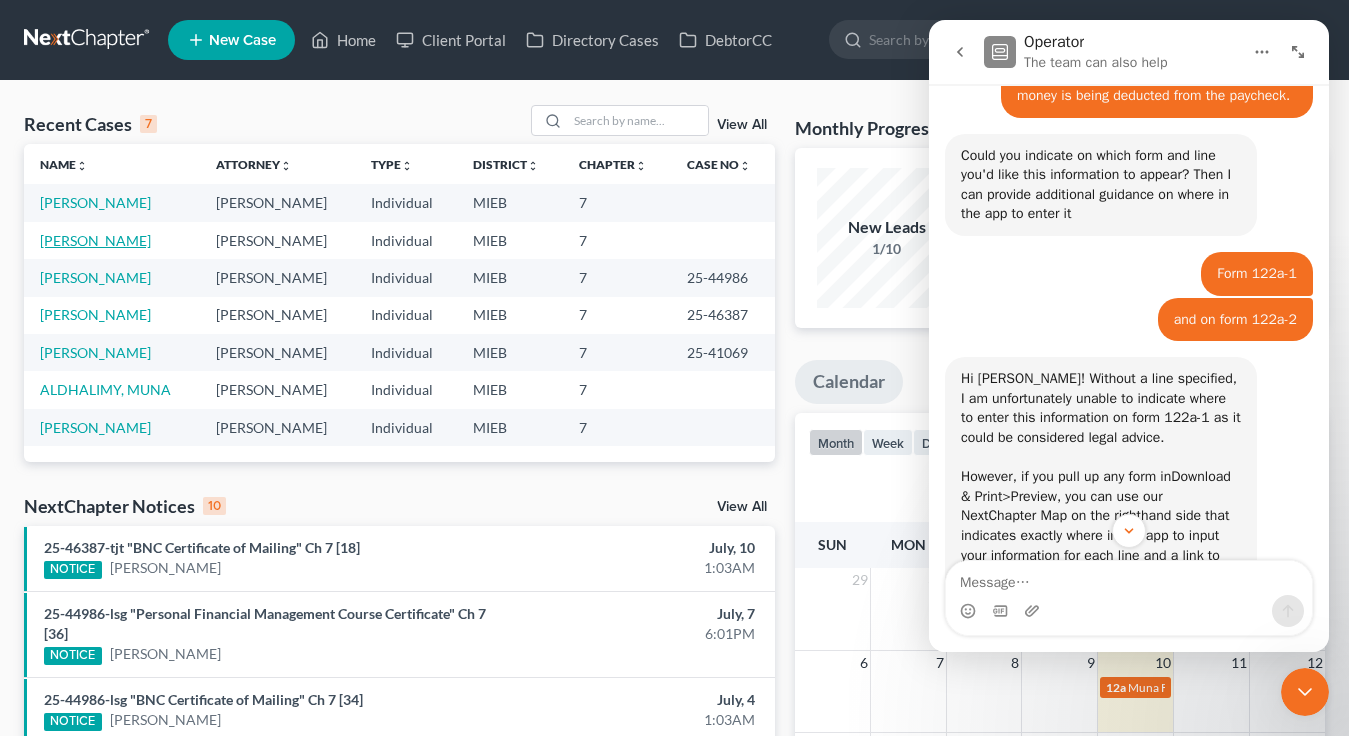 click on "[PERSON_NAME]" at bounding box center [95, 240] 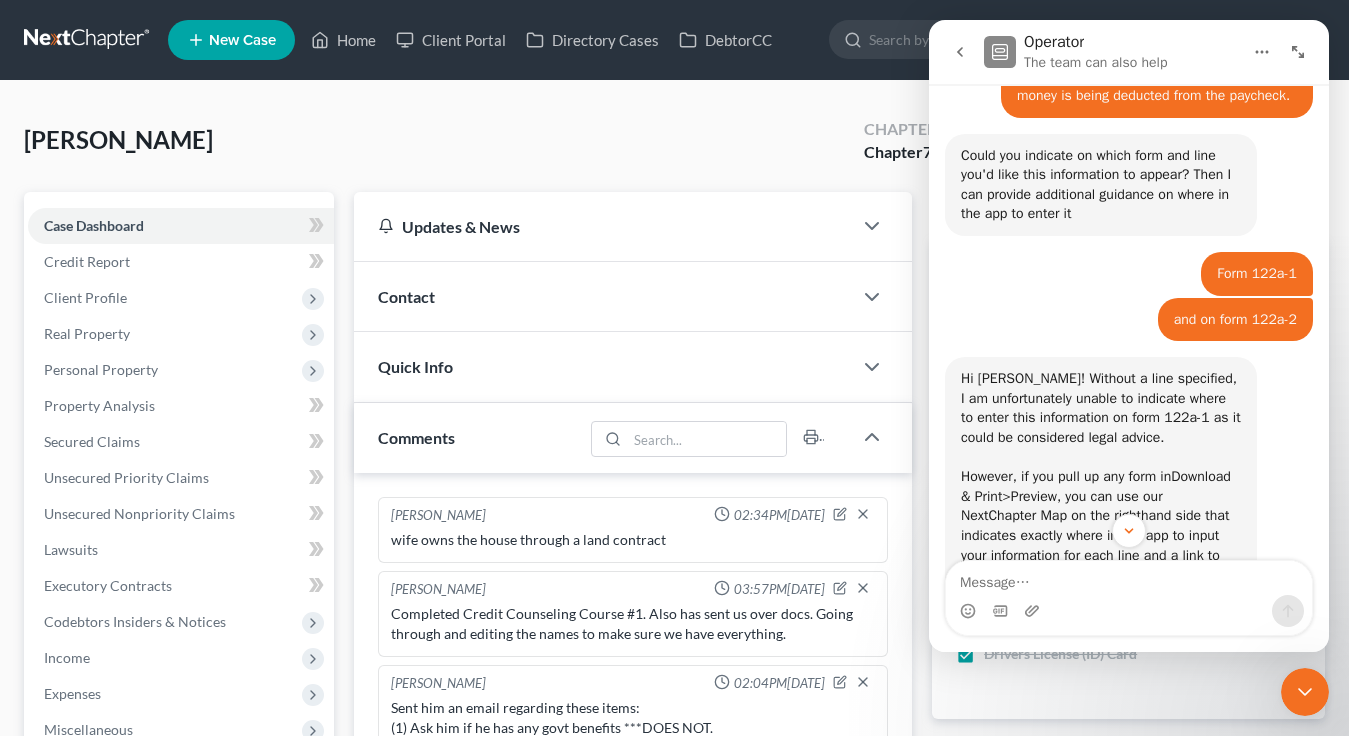 scroll, scrollTop: 354, scrollLeft: 0, axis: vertical 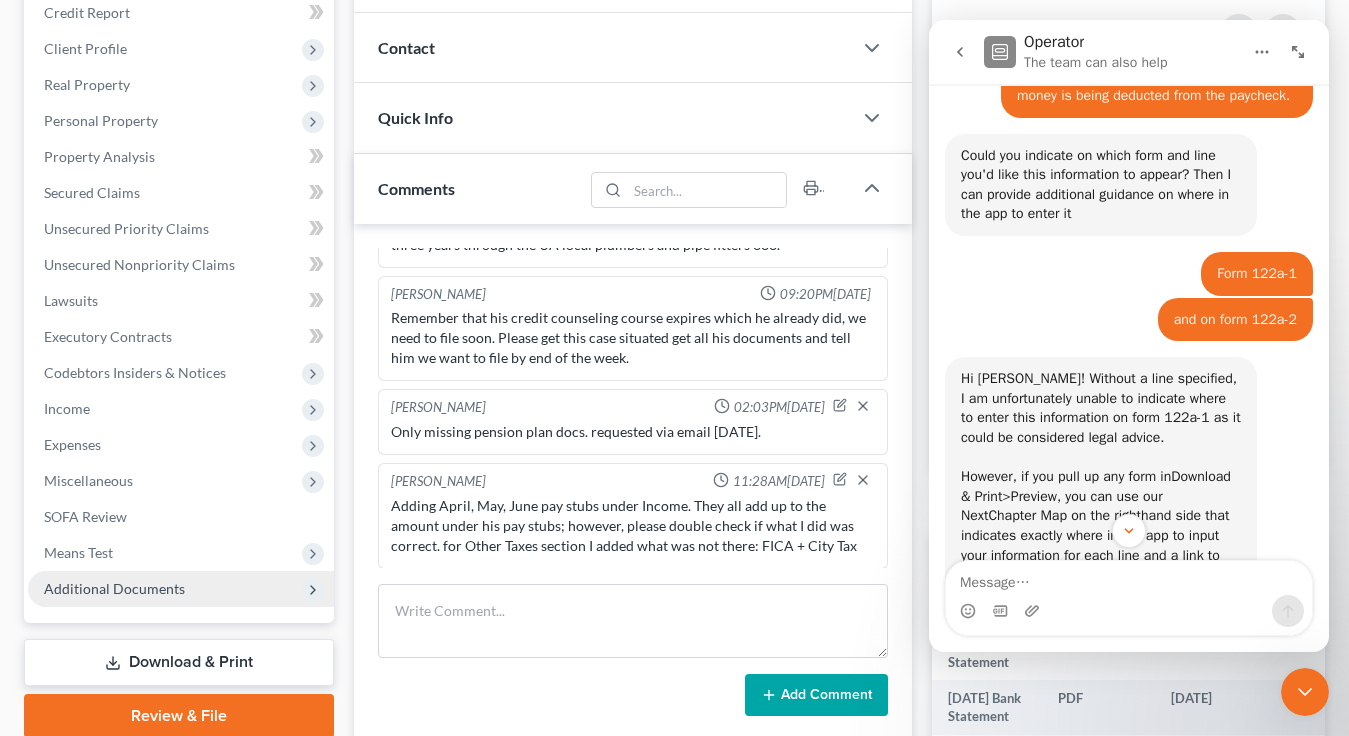 click on "Additional Documents" at bounding box center (114, 588) 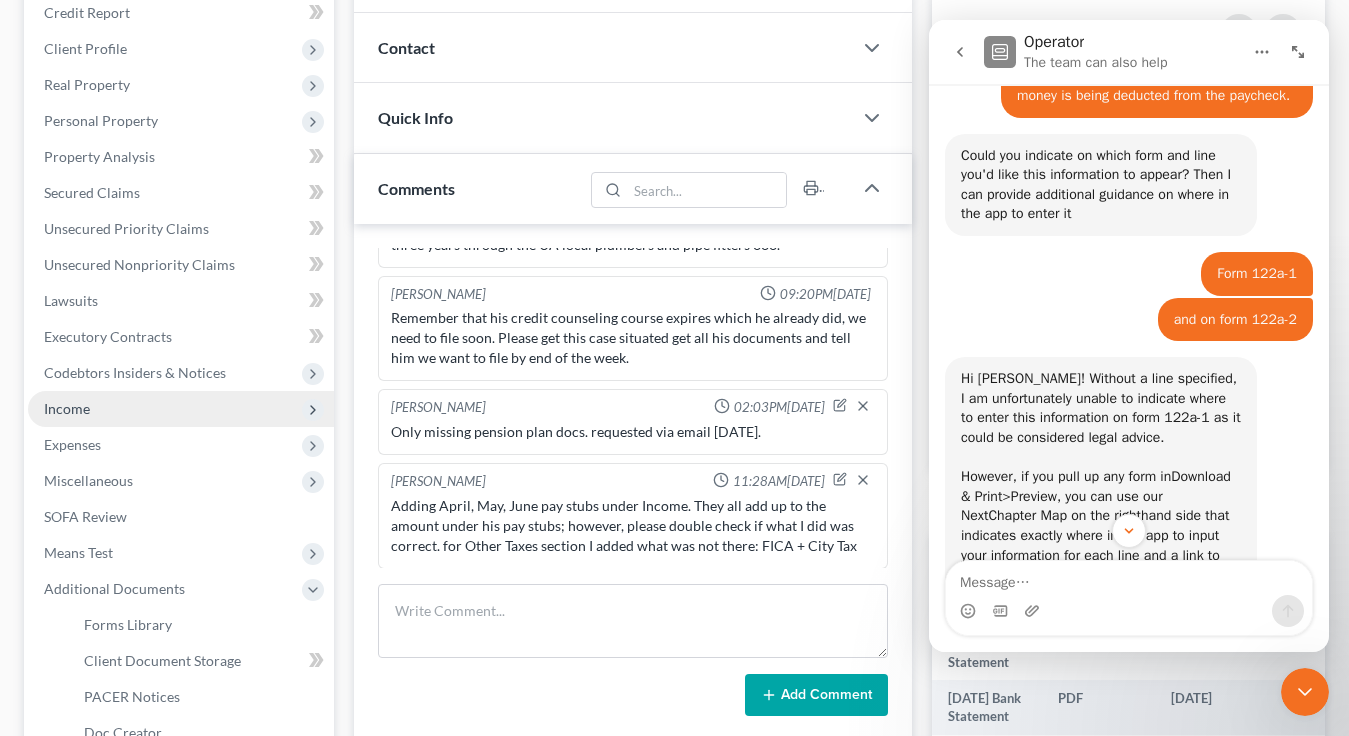 click on "Income" at bounding box center (181, 409) 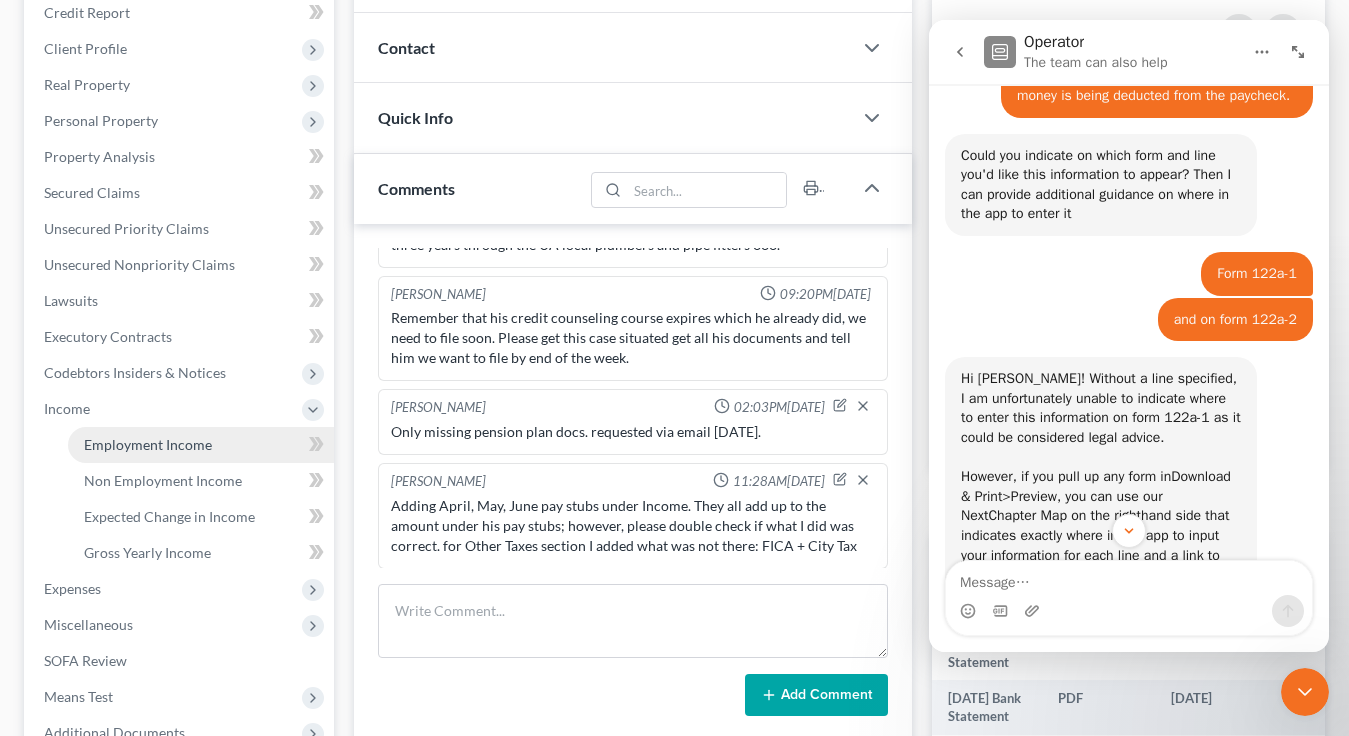 click on "Employment Income" at bounding box center (148, 444) 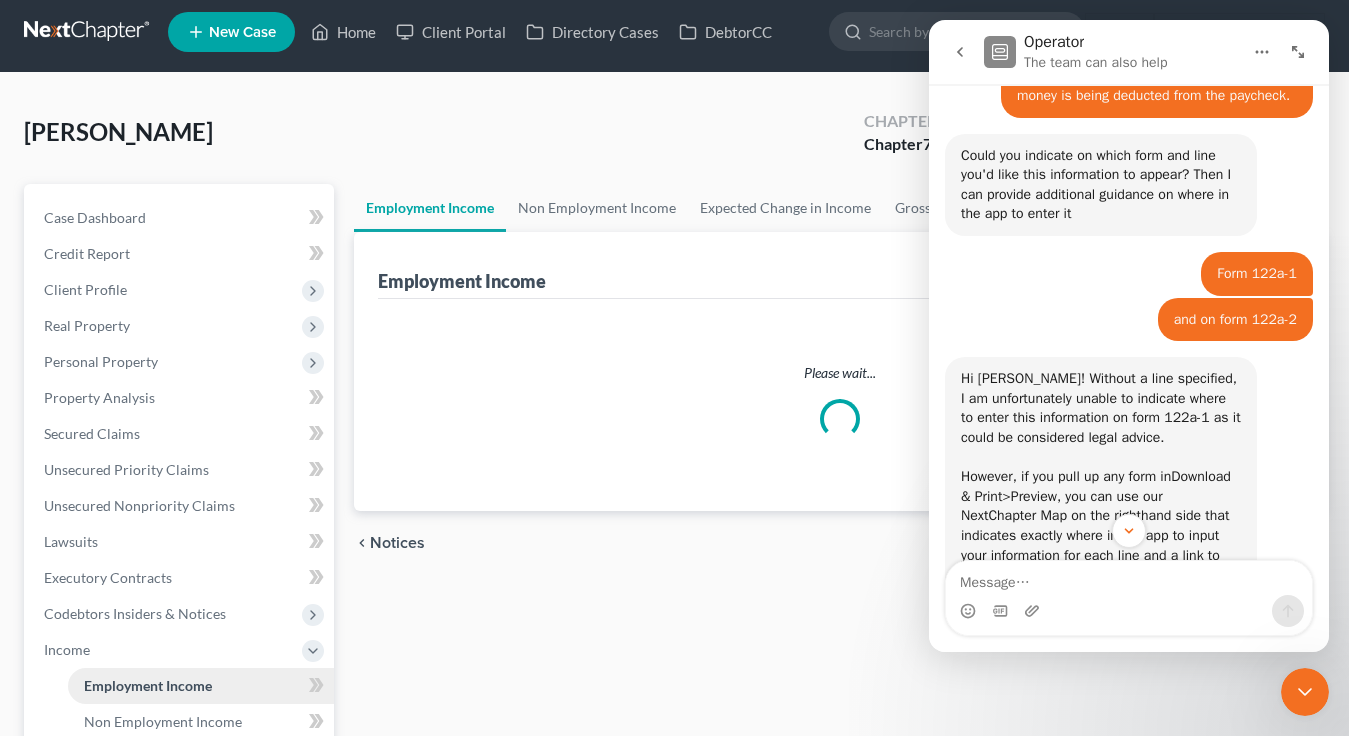 scroll, scrollTop: 0, scrollLeft: 0, axis: both 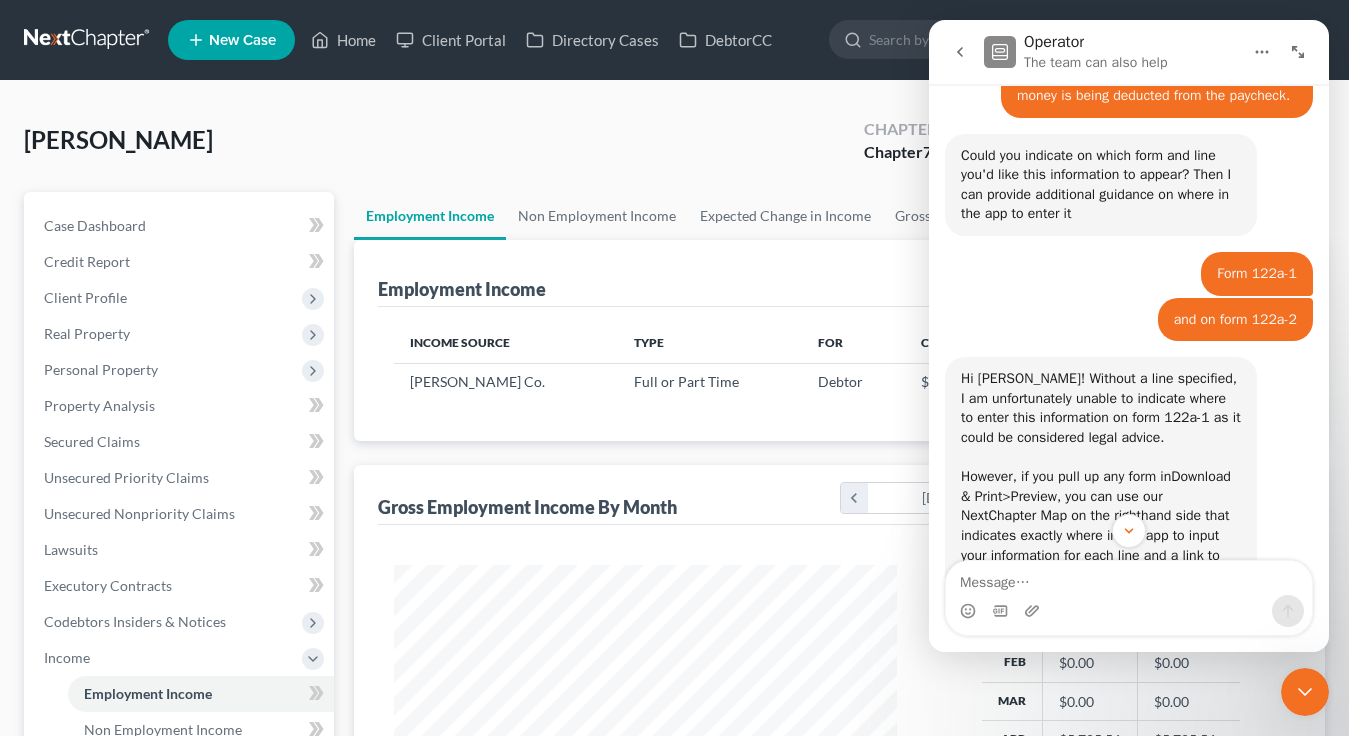 click 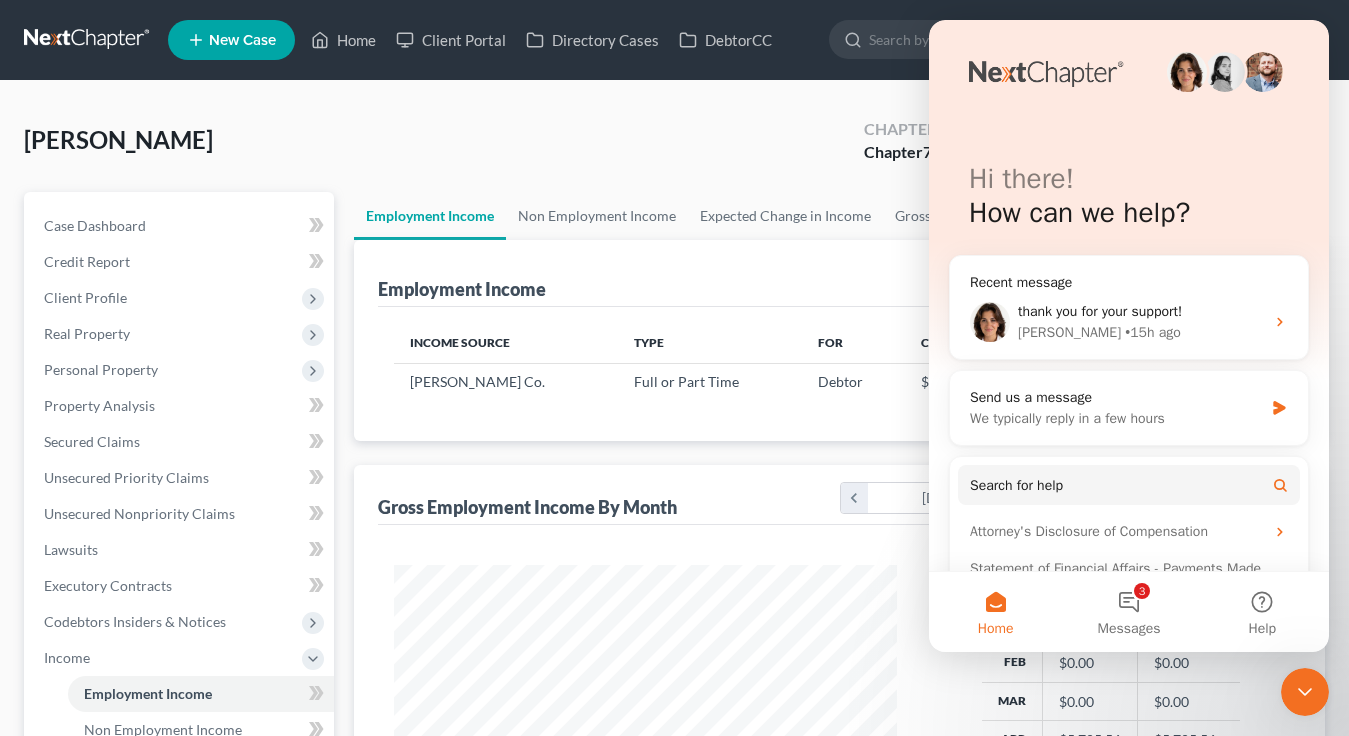 click 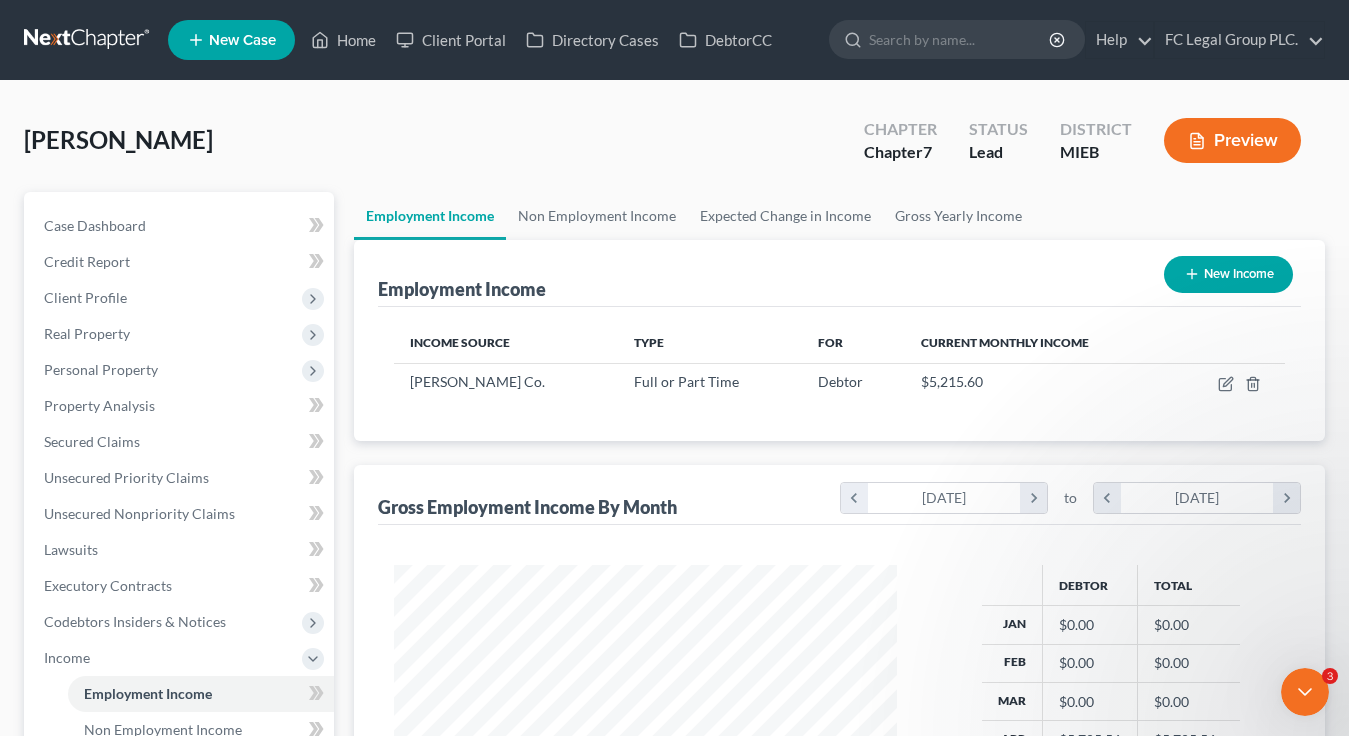 scroll, scrollTop: 0, scrollLeft: 0, axis: both 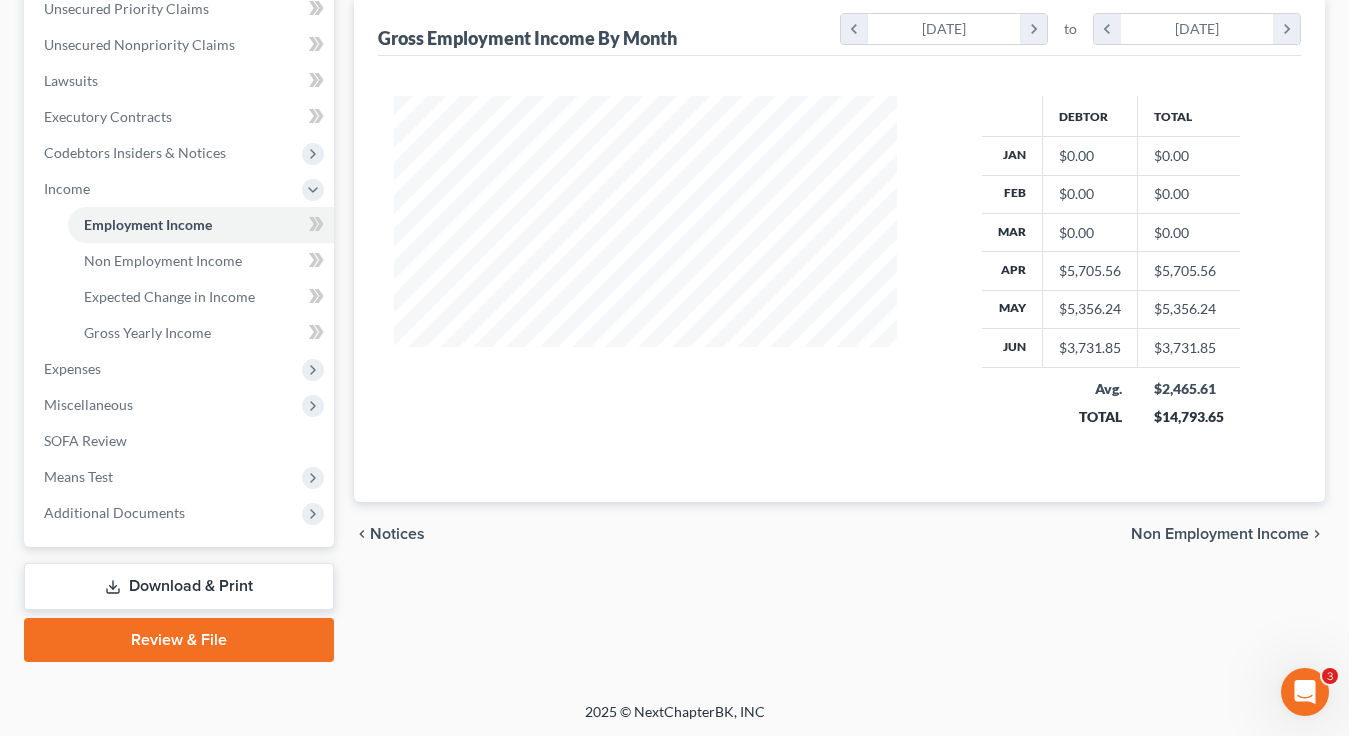 click on "Non Employment Income" at bounding box center [1220, 534] 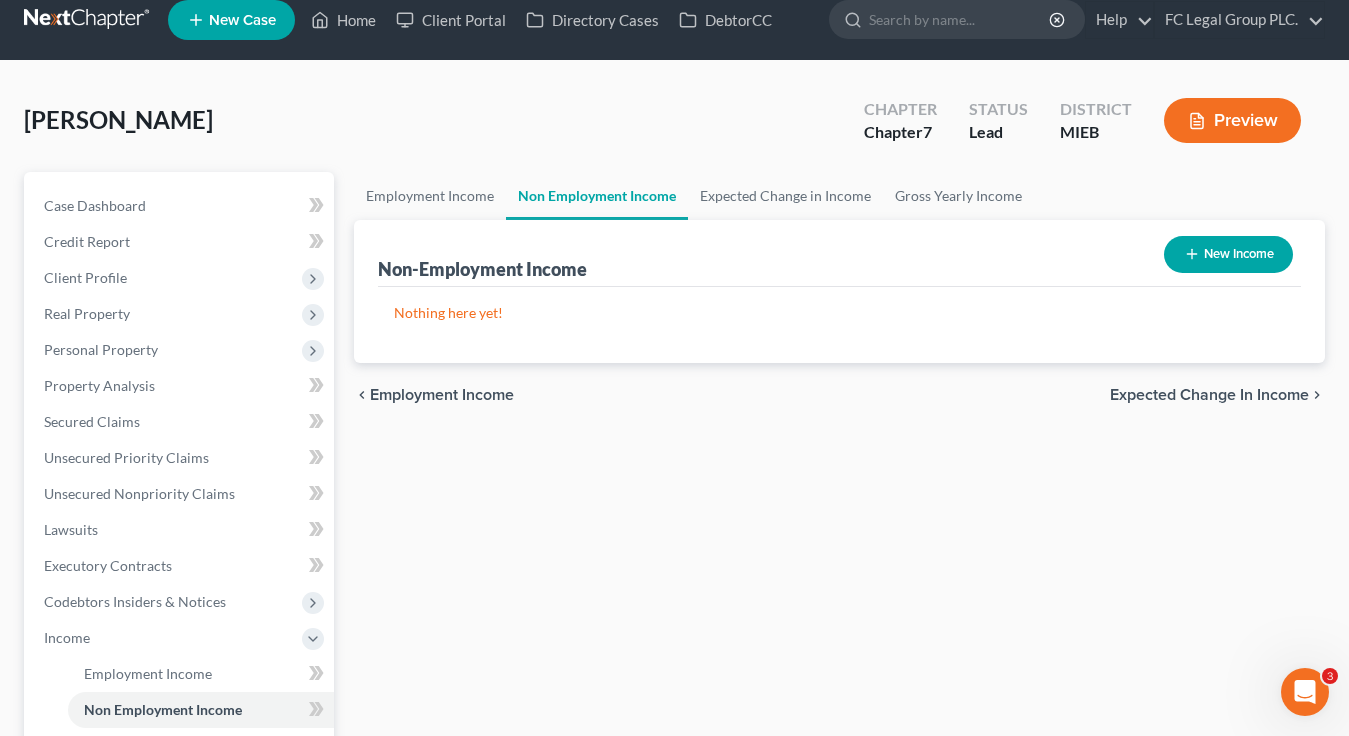 scroll, scrollTop: 0, scrollLeft: 0, axis: both 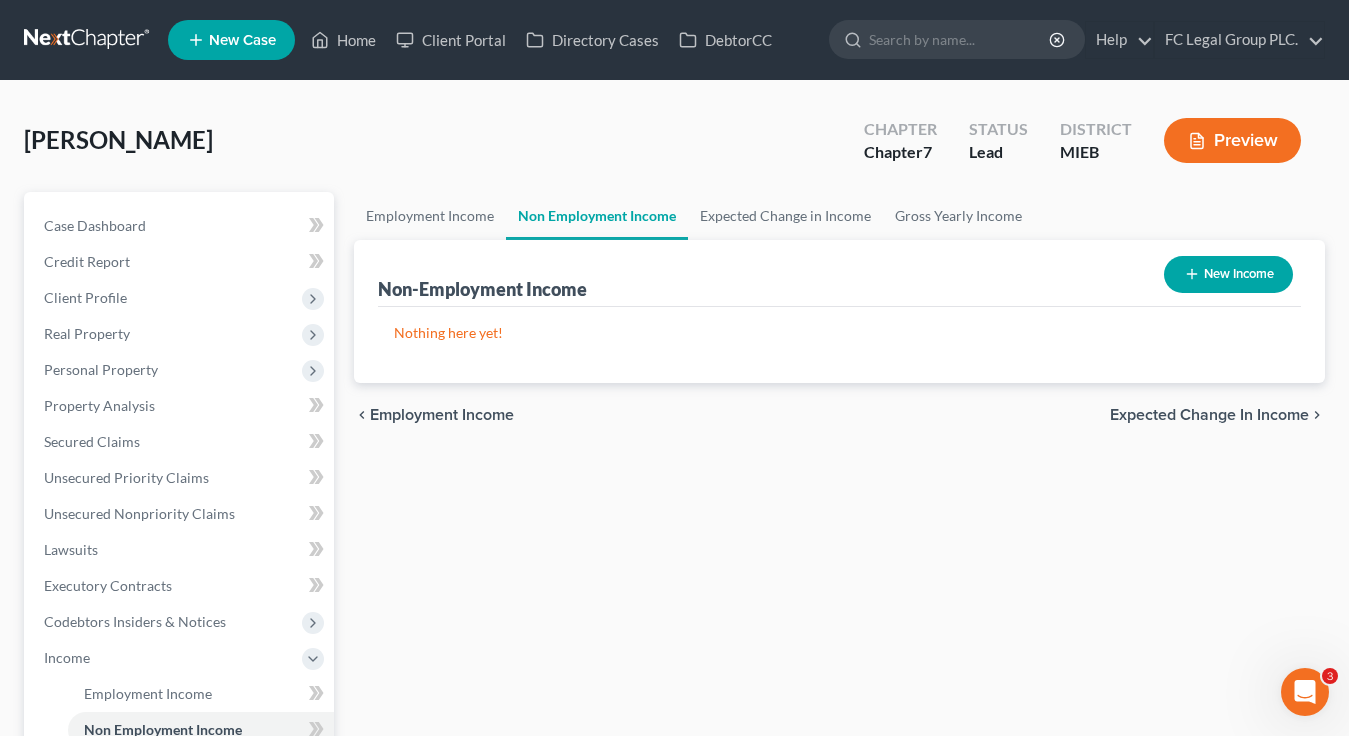 click on "New Income" at bounding box center [1228, 274] 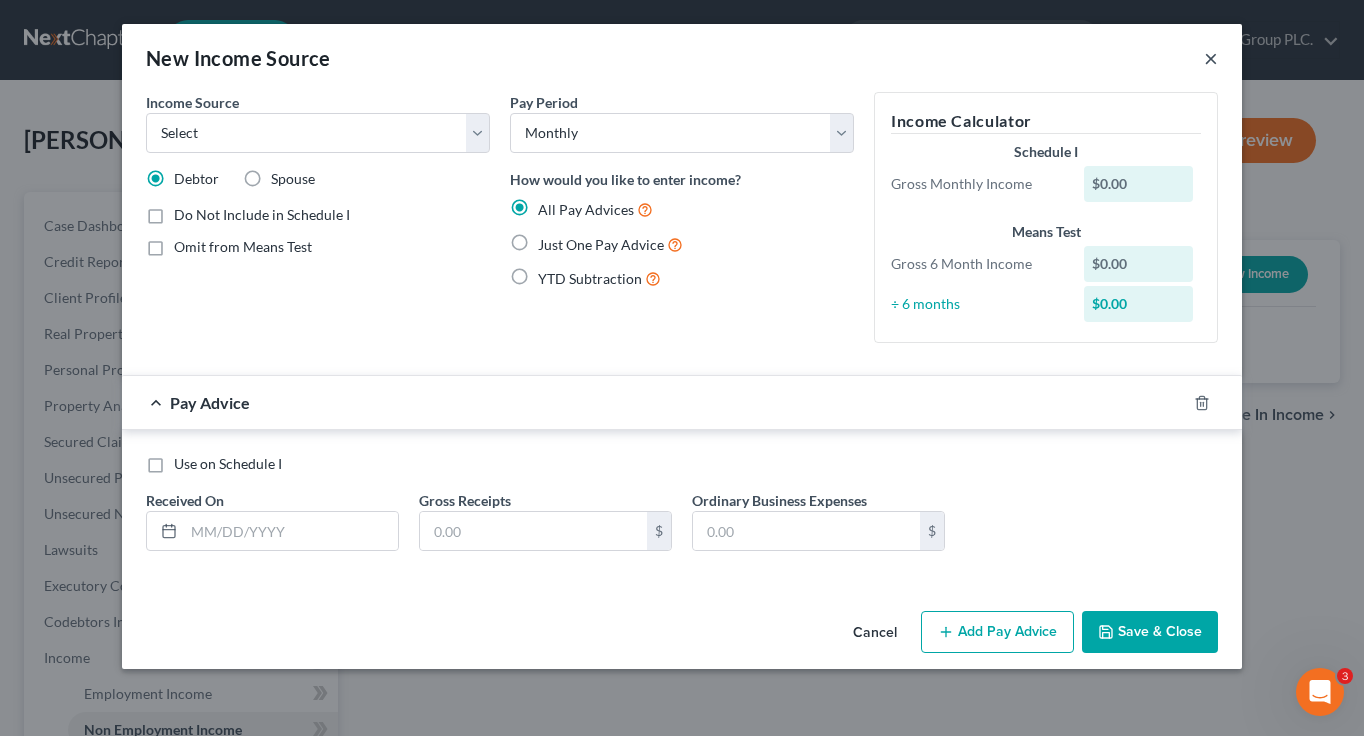 click on "×" at bounding box center (1211, 58) 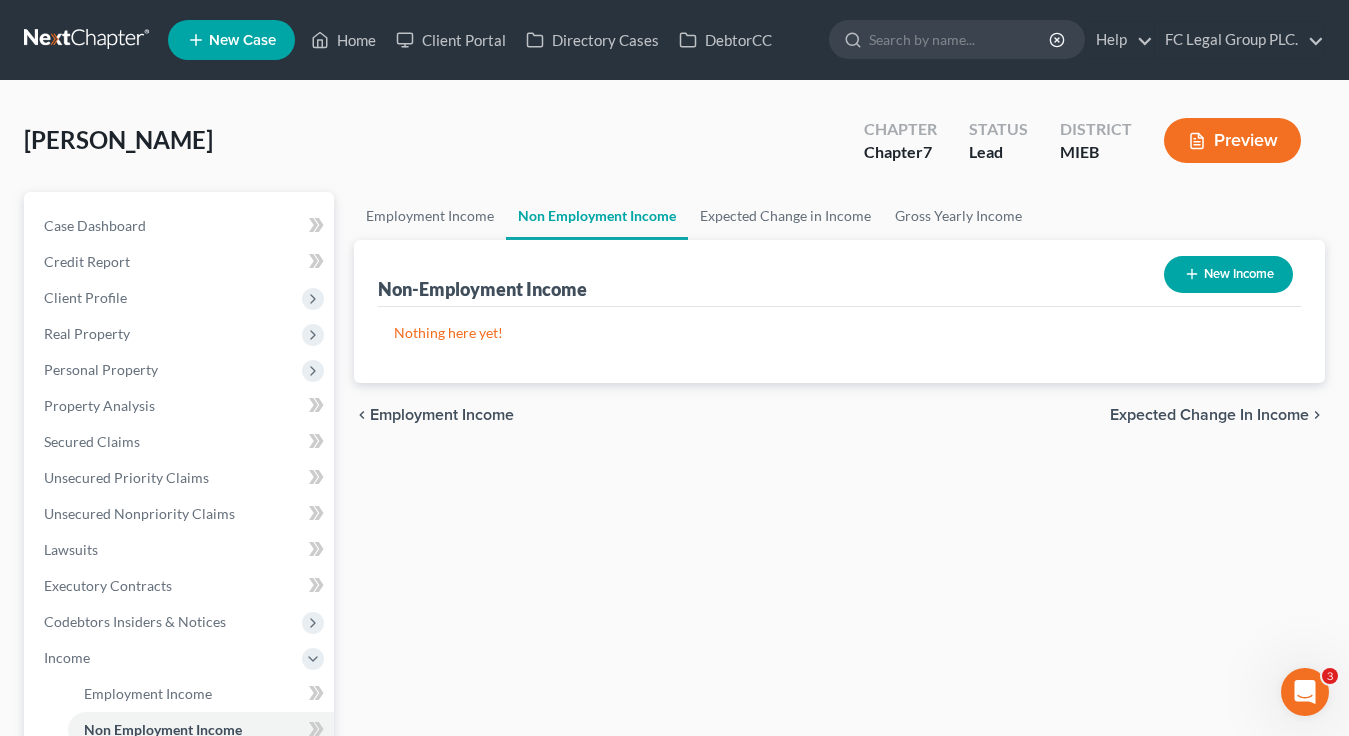 click at bounding box center (1305, 692) 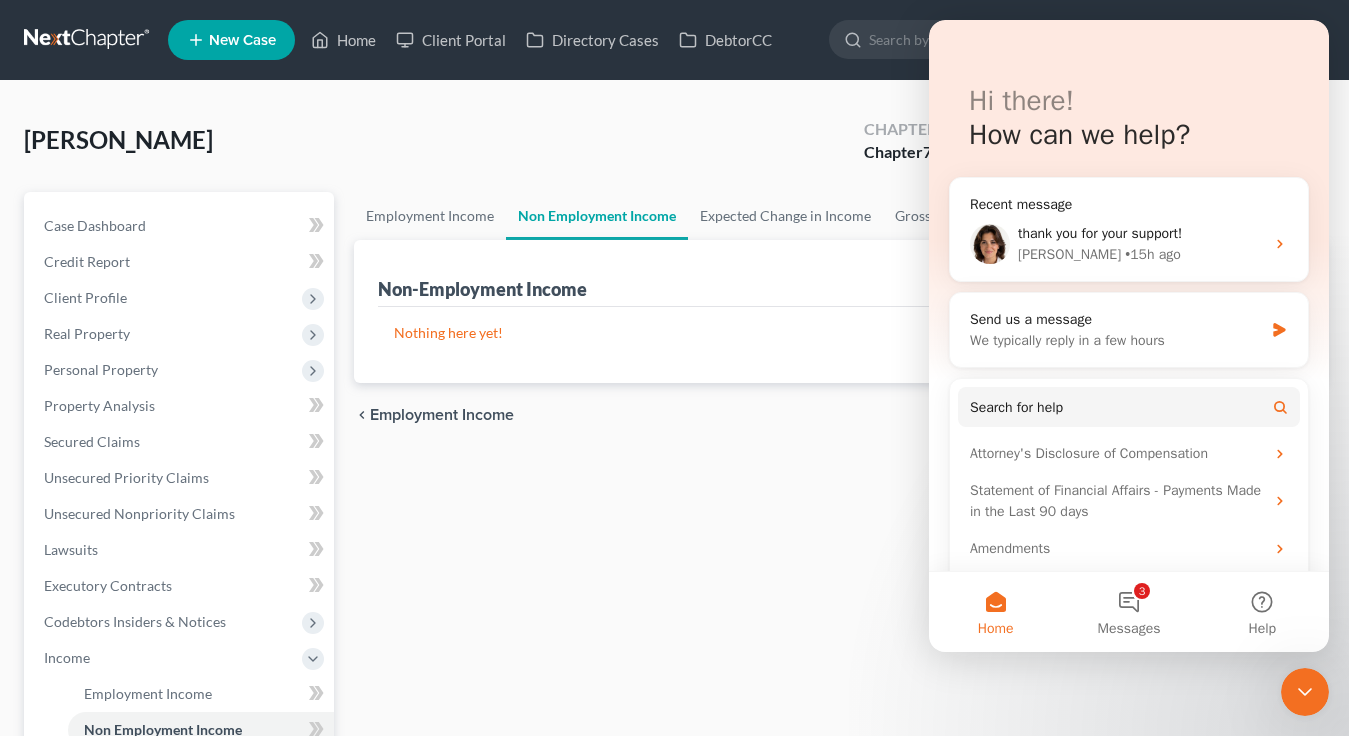 scroll, scrollTop: 0, scrollLeft: 0, axis: both 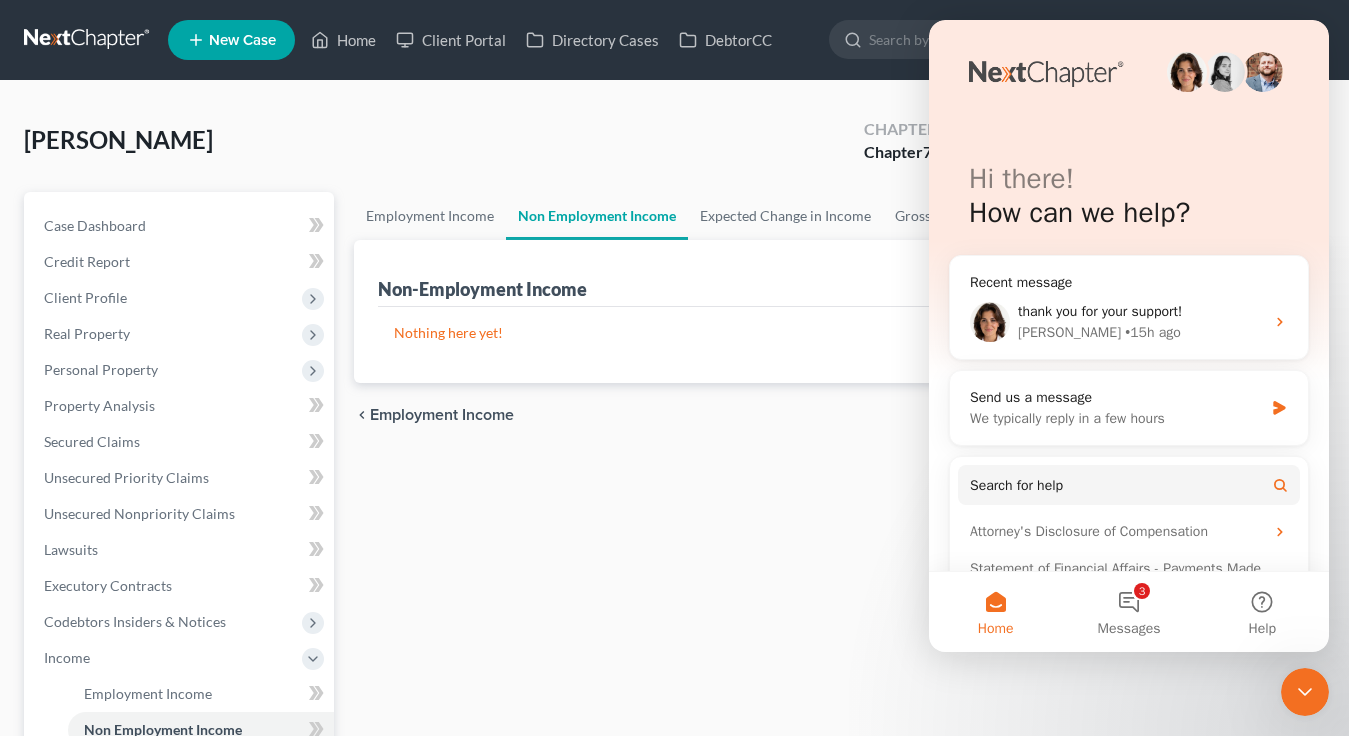click on "Employment Income
Non Employment Income
Expected Change in Income
Gross Yearly Income
Non-Employment Income New Income
Nothing here yet!
Income Source
For
Current Monthly Income
Sorting...
chevron_left
Employment Income
Expected Change in Income
chevron_right" at bounding box center [839, 661] 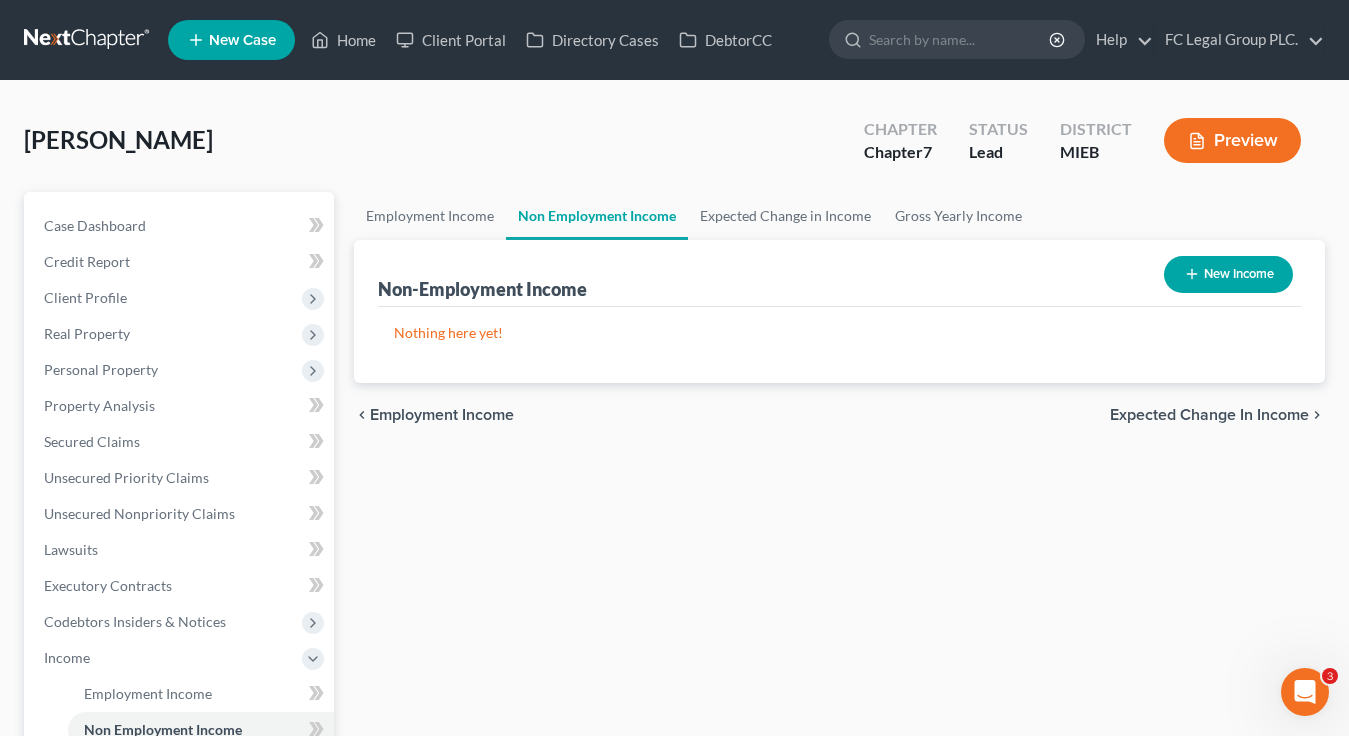 click on "Employment Income
Non Employment Income
Expected Change in Income
Gross Yearly Income
Non-Employment Income New Income
Nothing here yet!
Income Source
For
Current Monthly Income
Sorting...
chevron_left
Employment Income
Expected Change in Income
chevron_right" at bounding box center (839, 661) 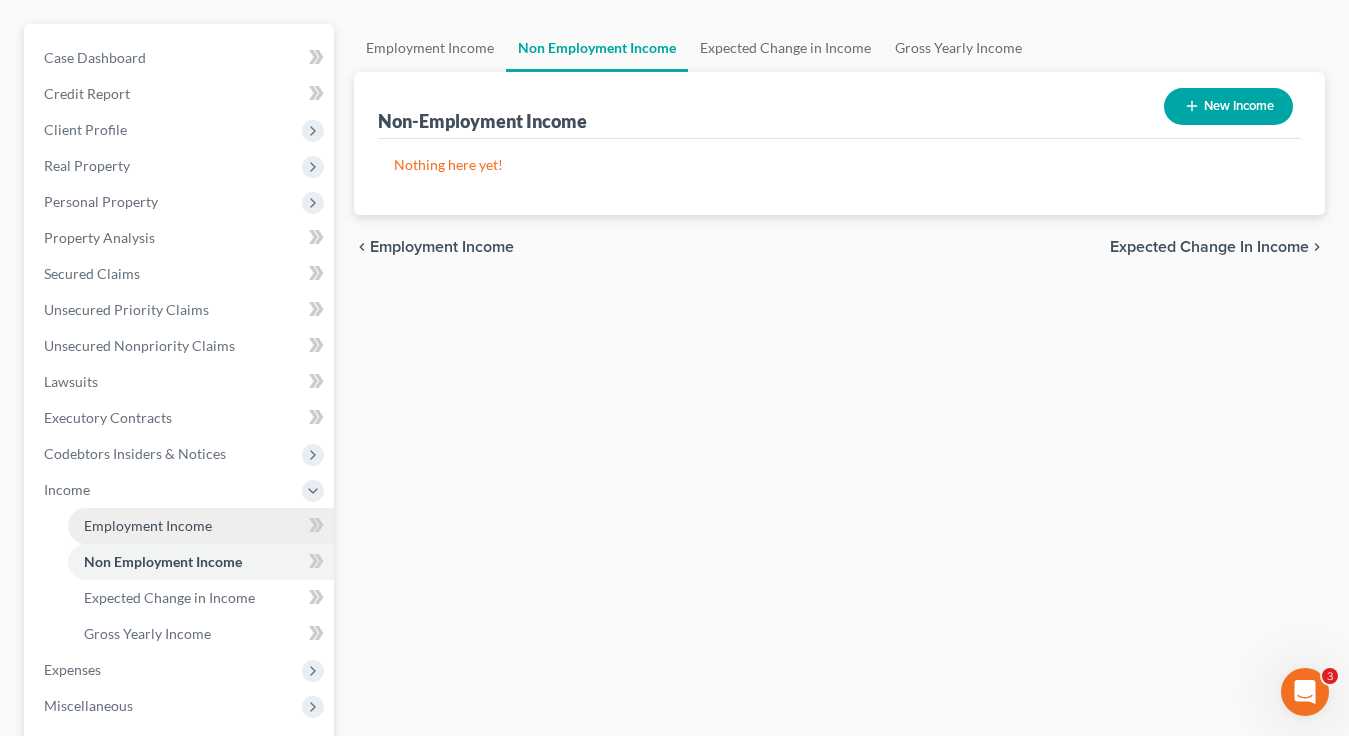 click on "Employment Income" at bounding box center (201, 526) 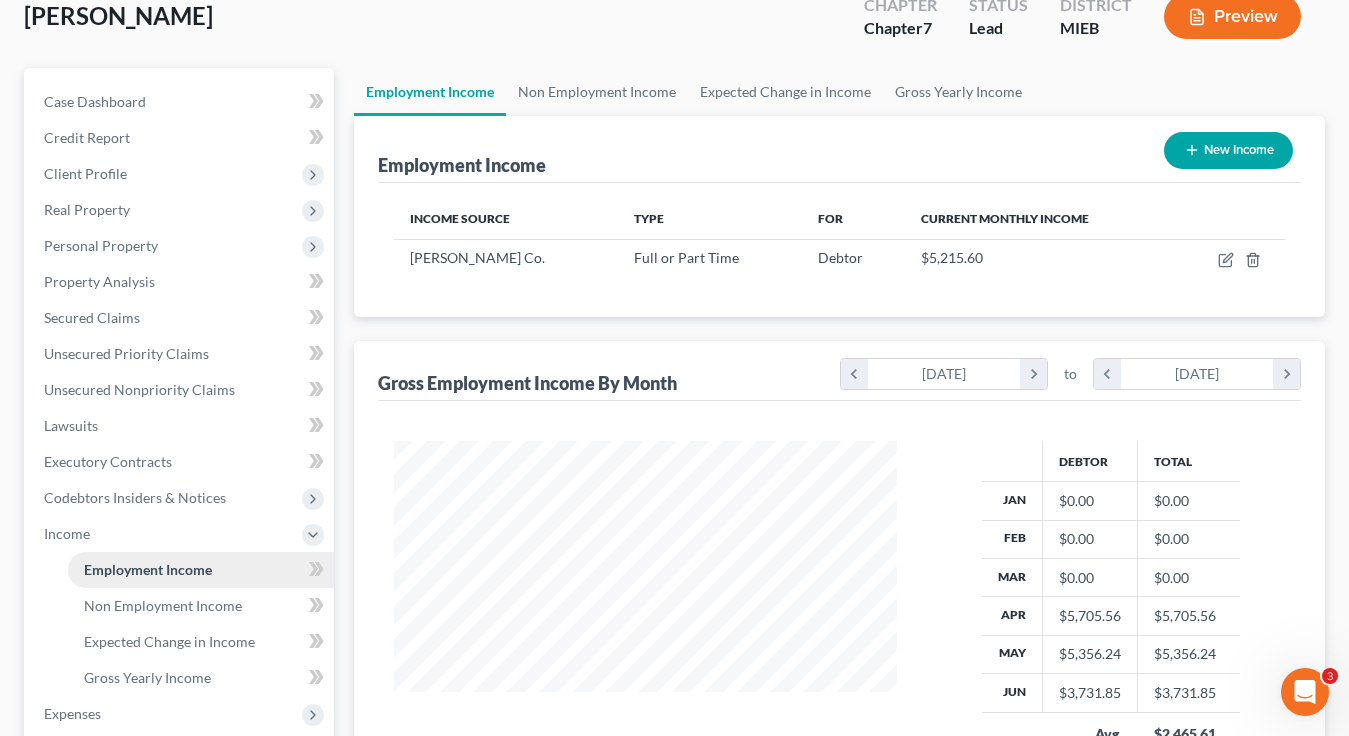 scroll, scrollTop: 49, scrollLeft: 0, axis: vertical 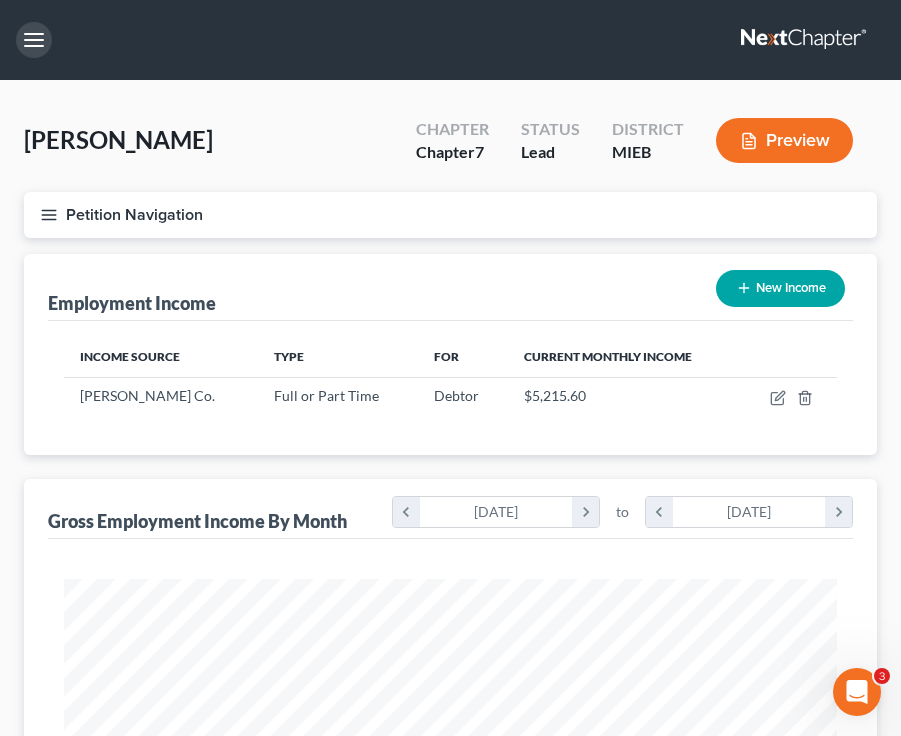 click at bounding box center [34, 40] 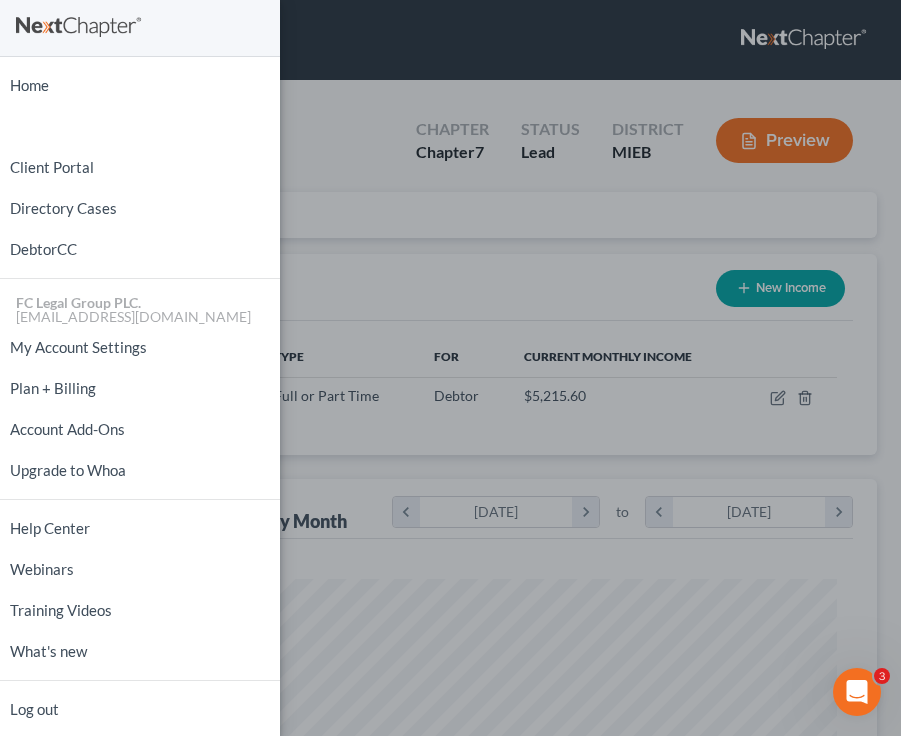 click on "Home New Case Client Portal Directory Cases DebtorCC FC Legal Group PLC. info@lawbrella.org My Account Settings Plan + Billing Account Add-Ons Upgrade to Whoa Help Center Webinars Training Videos What's new Log out" at bounding box center [450, 368] 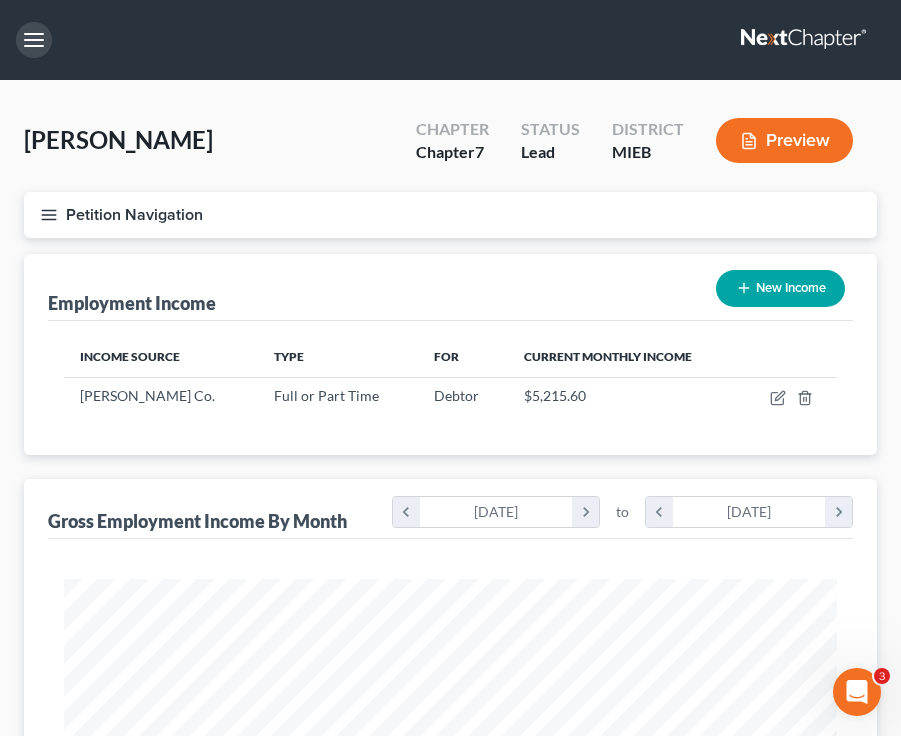 click at bounding box center (34, 40) 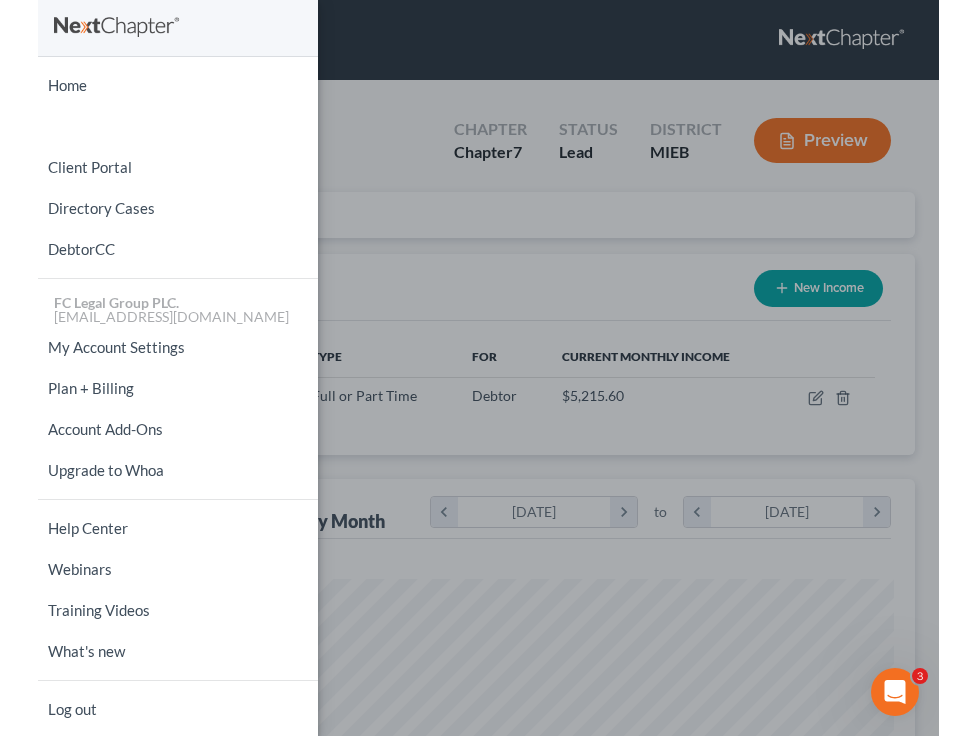 scroll, scrollTop: 999679, scrollLeft: 999308, axis: both 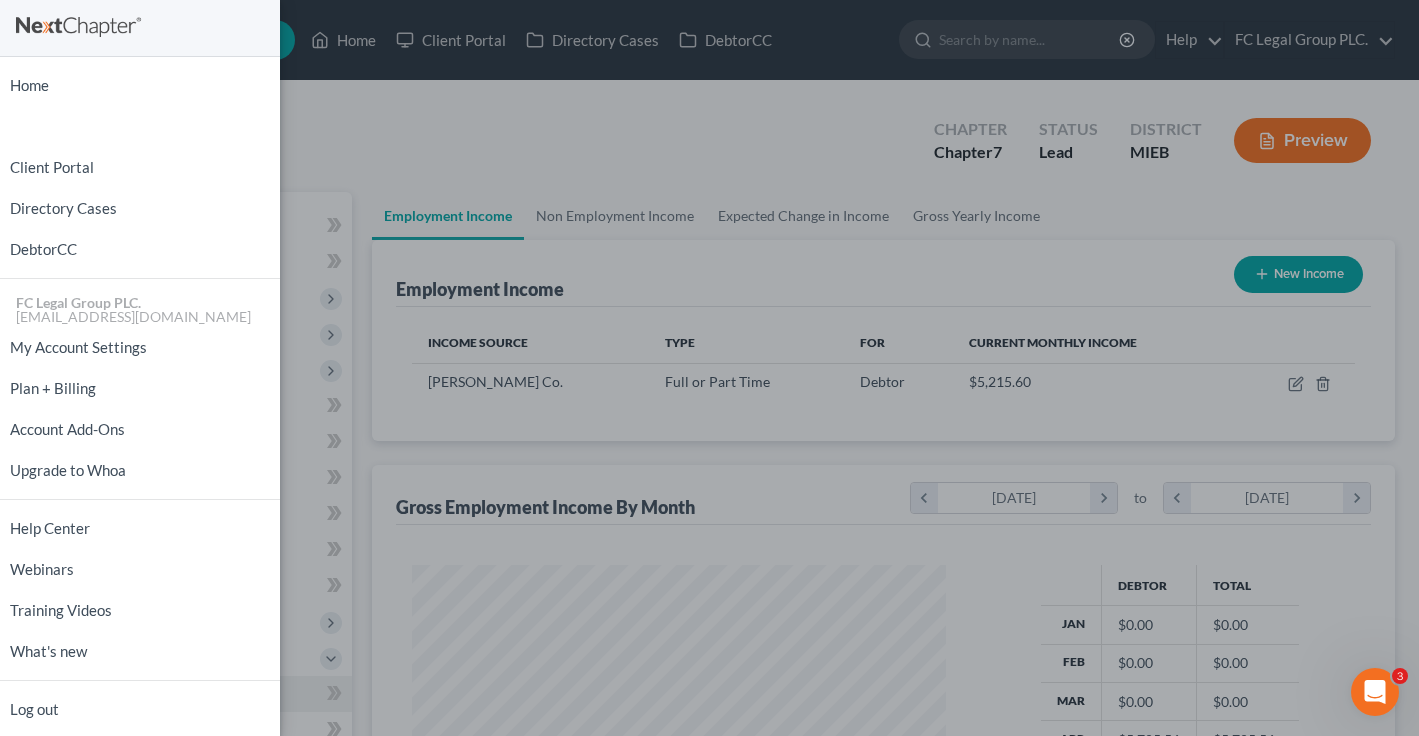 click at bounding box center [140, 28] 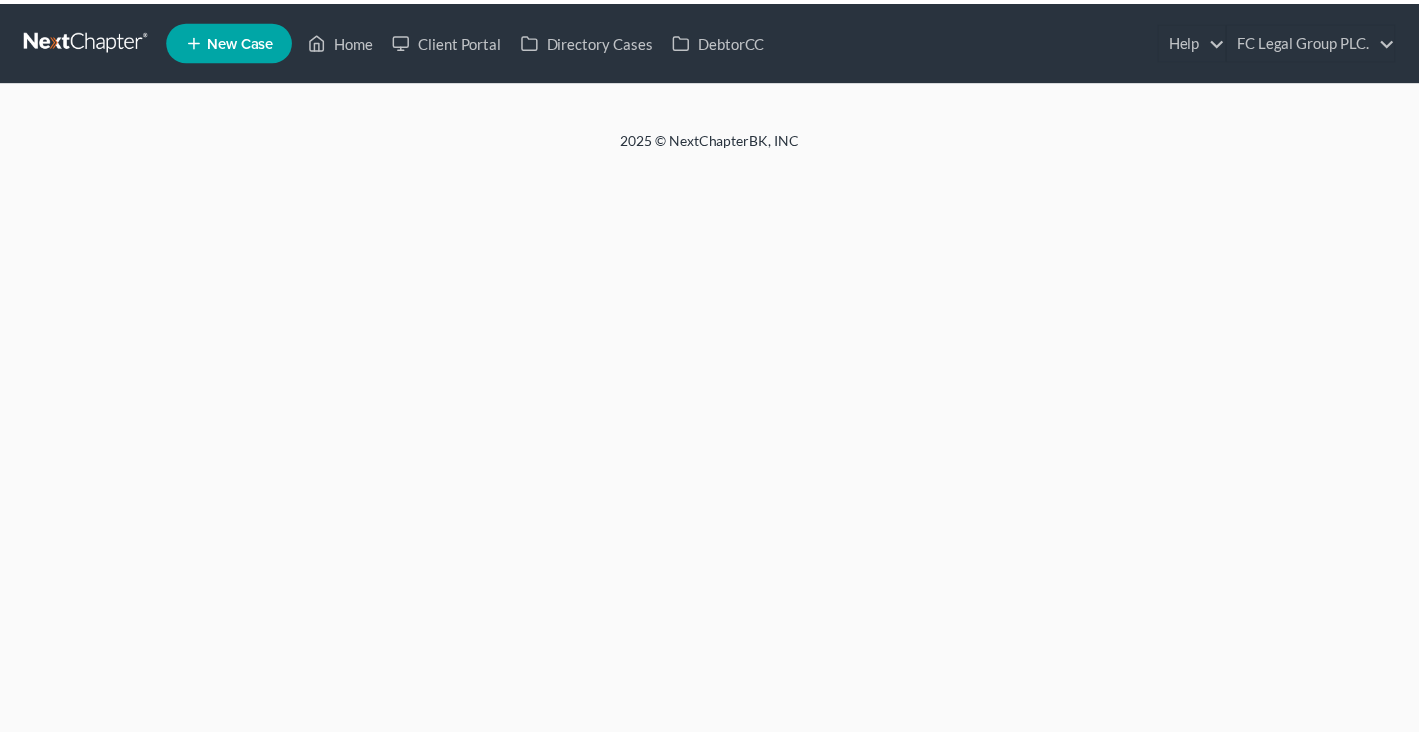 scroll, scrollTop: 0, scrollLeft: 0, axis: both 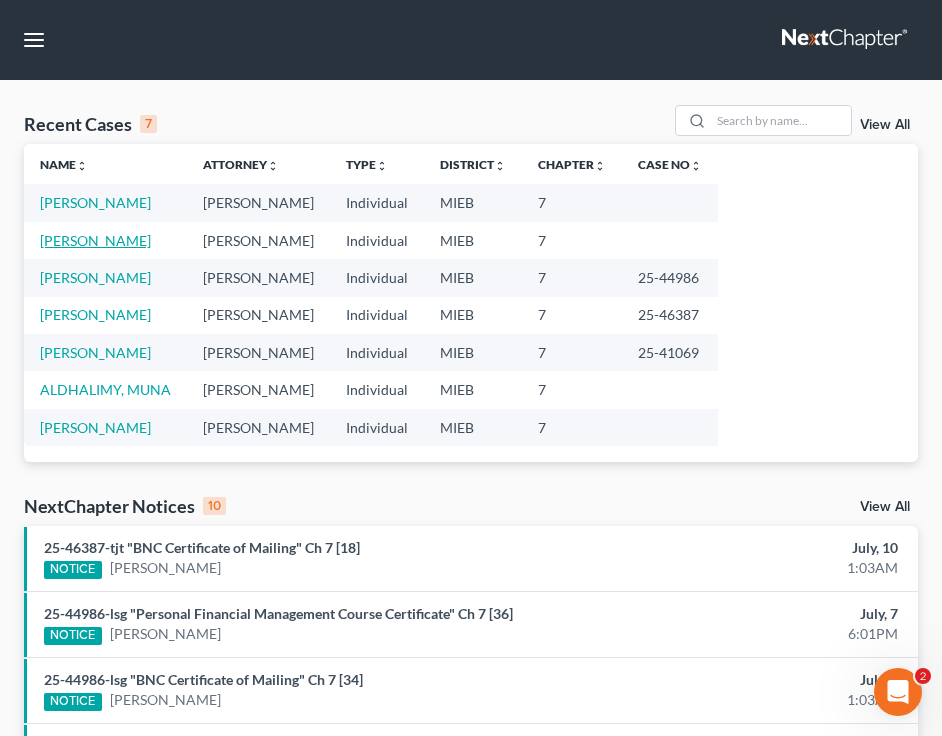 click on "[PERSON_NAME]" at bounding box center (95, 240) 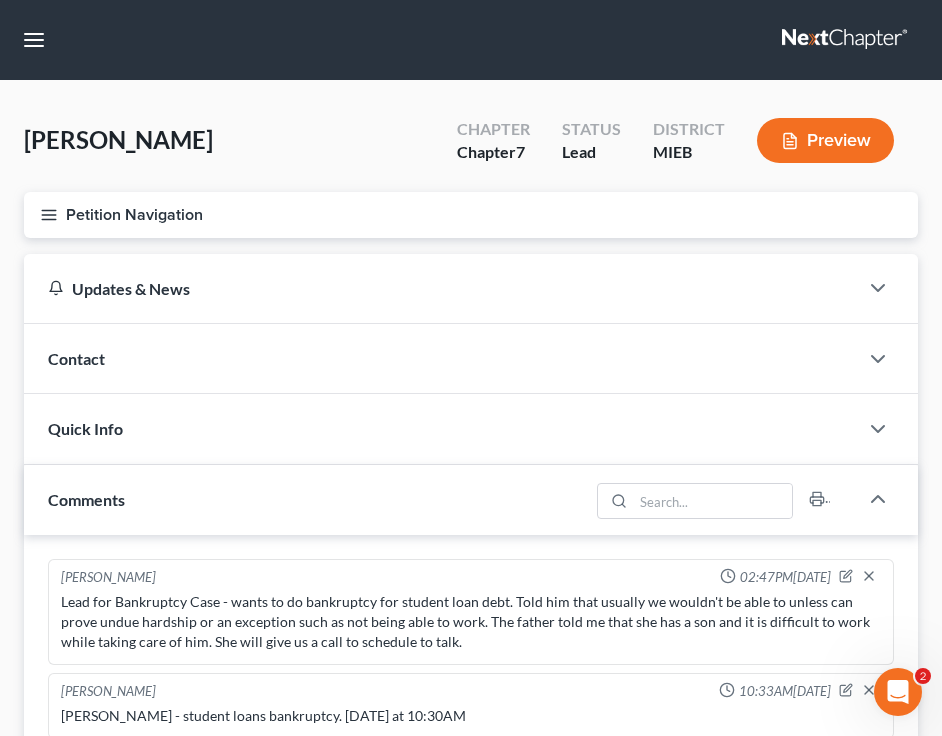 scroll, scrollTop: 409, scrollLeft: 0, axis: vertical 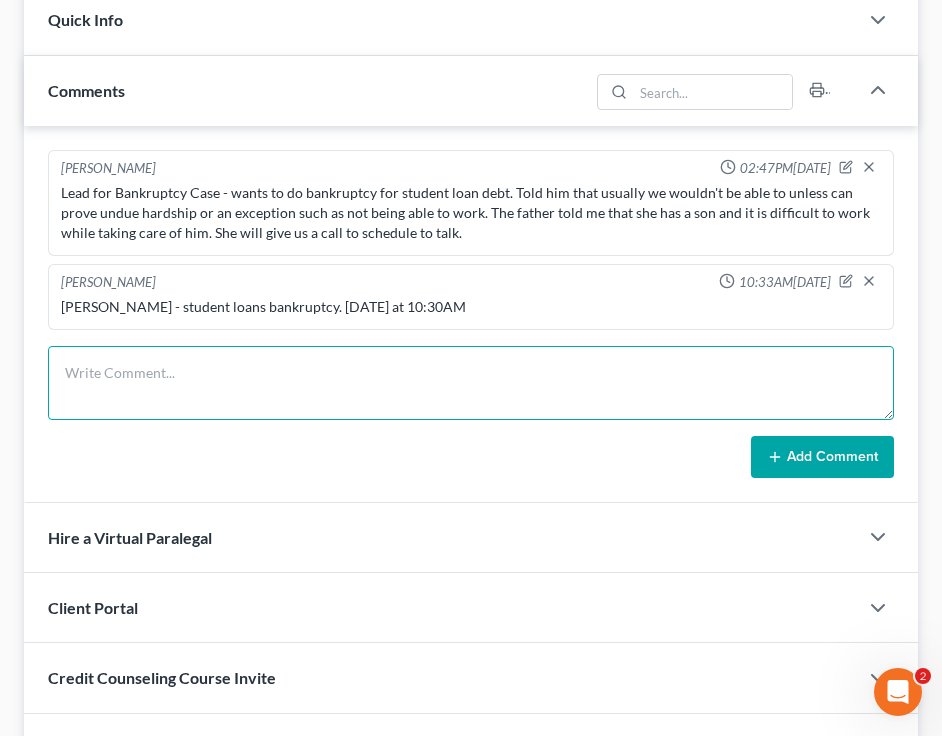 click at bounding box center [471, 383] 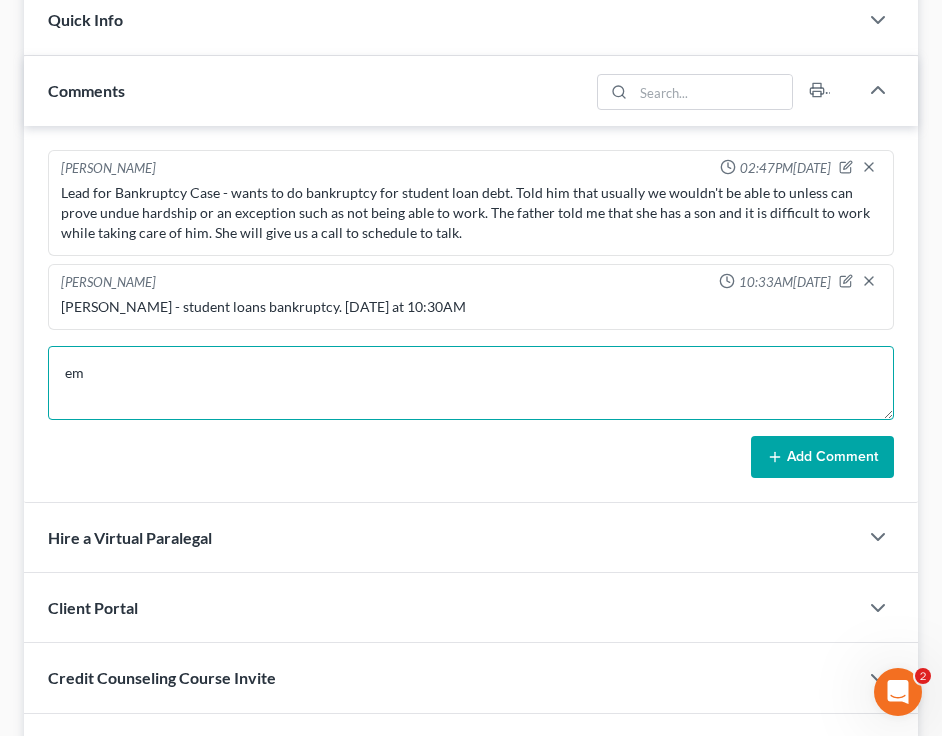 type on "e" 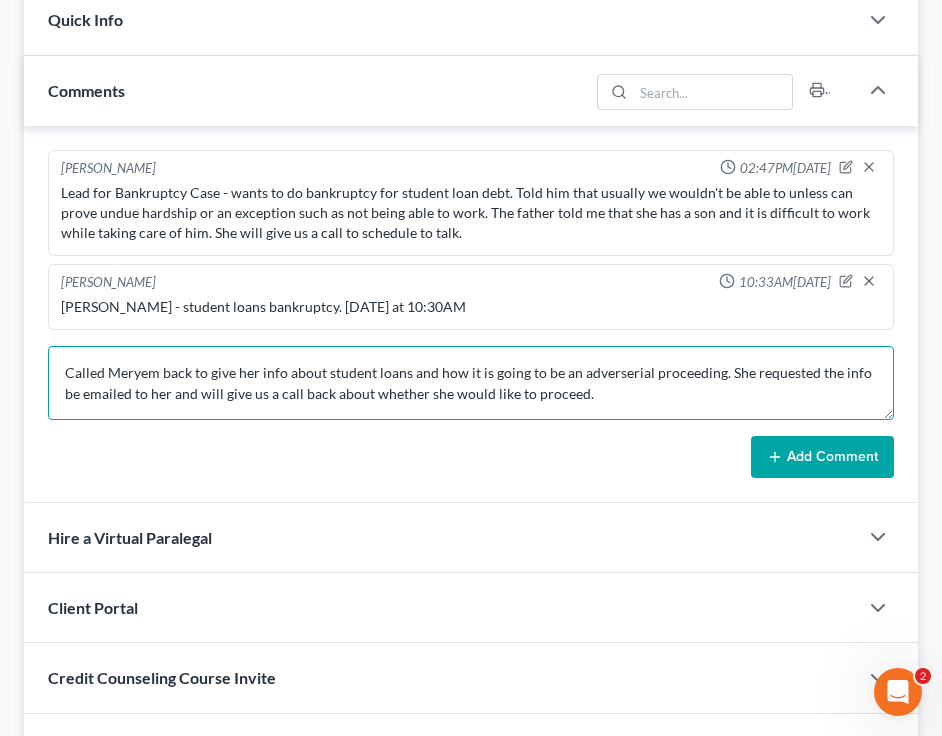 click on "Called Meryem back to give her info about student loans and how it is going to be an adverserial proceeding. She requested the info be emailed to her and will give us a call back about whether she would like to proceed." at bounding box center [471, 383] 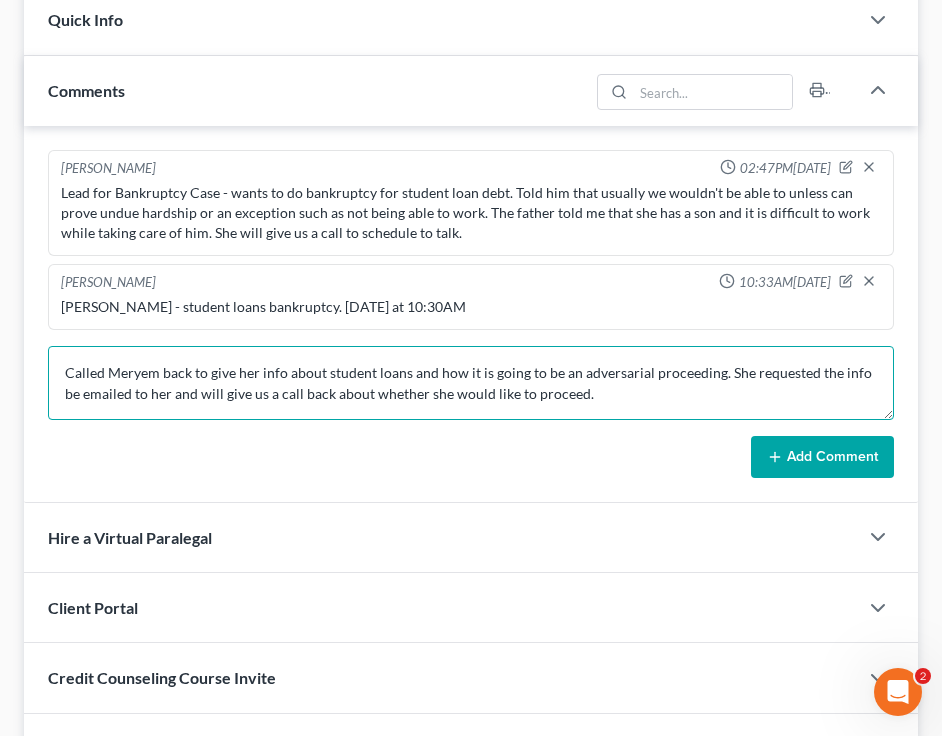 type on "Called Meryem back to give her info about student loans and how it is going to be an adversarial proceeding. She requested the info be emailed to her and will give us a call back about whether she would like to proceed." 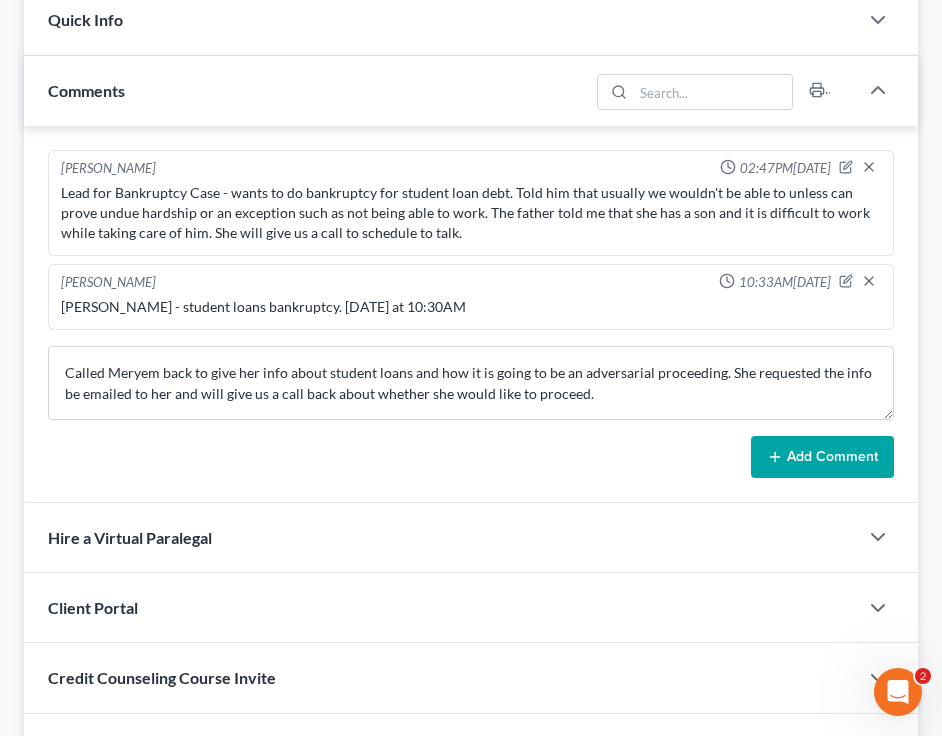 click on "Add Comment" at bounding box center [822, 457] 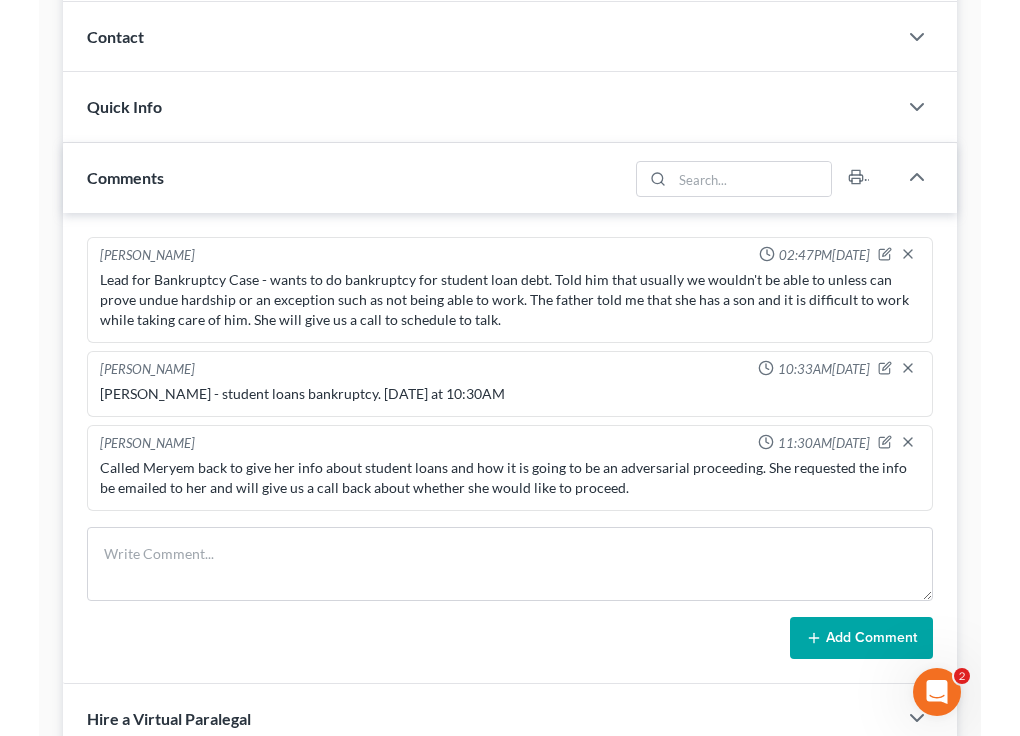 scroll, scrollTop: 0, scrollLeft: 0, axis: both 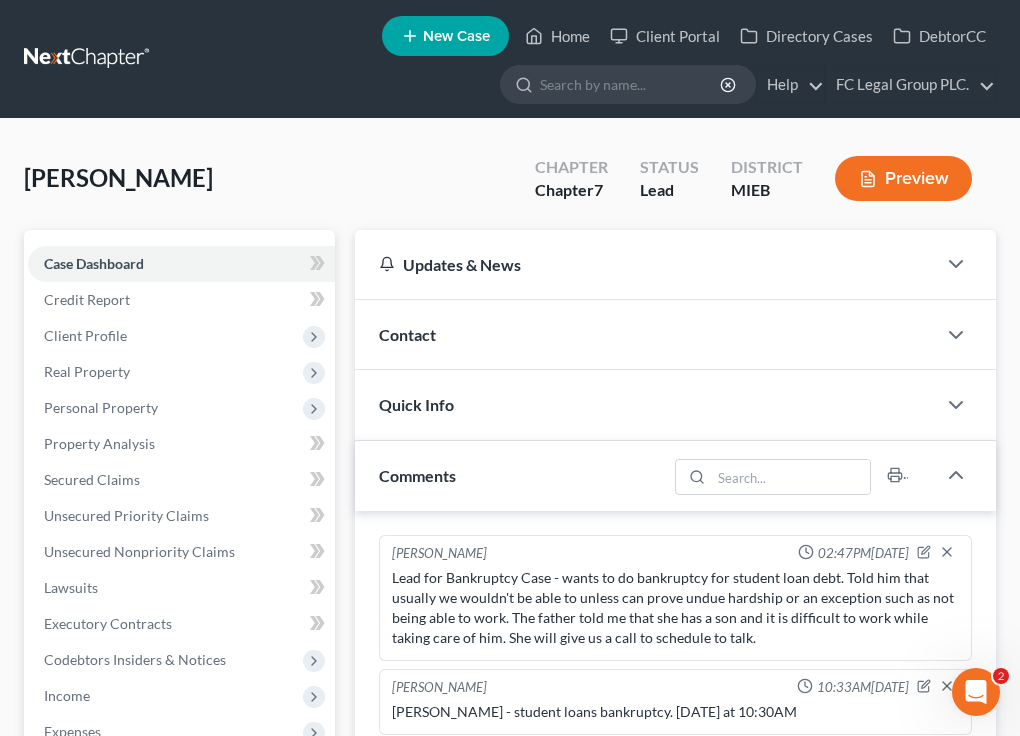 click at bounding box center (88, 59) 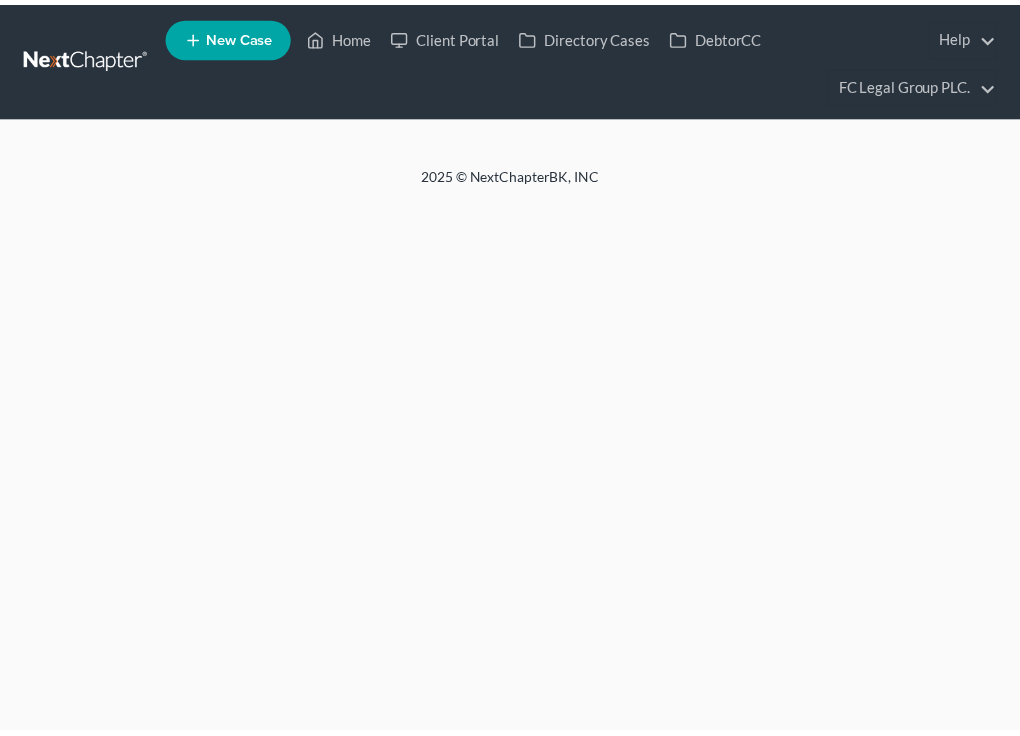 scroll, scrollTop: 0, scrollLeft: 0, axis: both 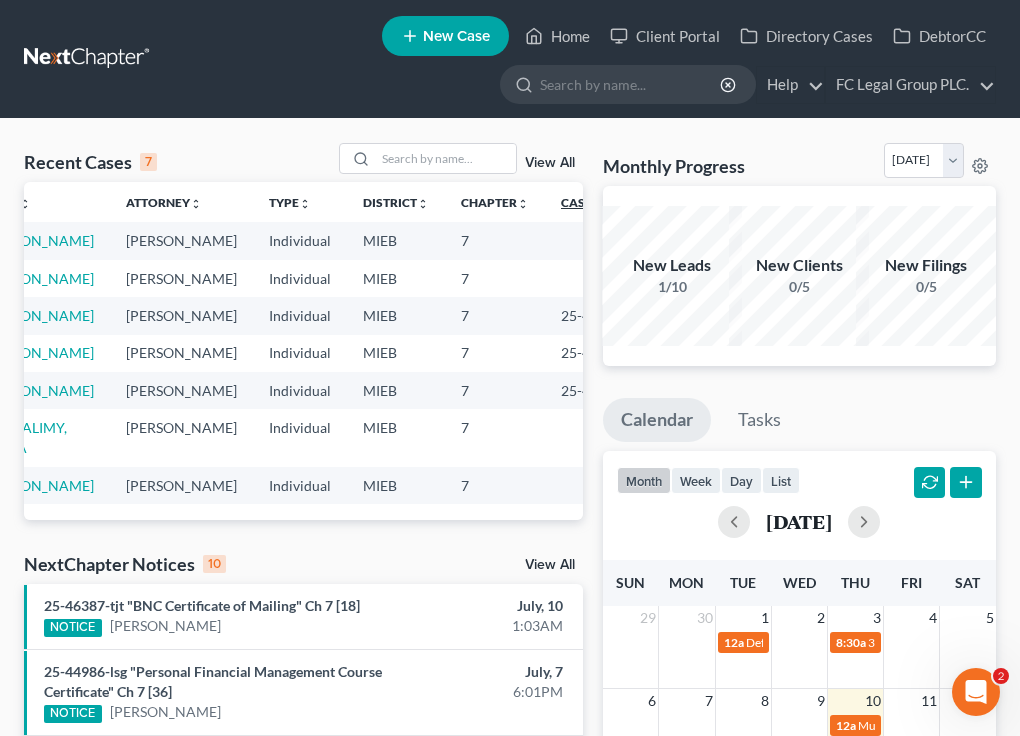 click on "Case No
unfold_more
expand_more
expand_less" at bounding box center (593, 202) 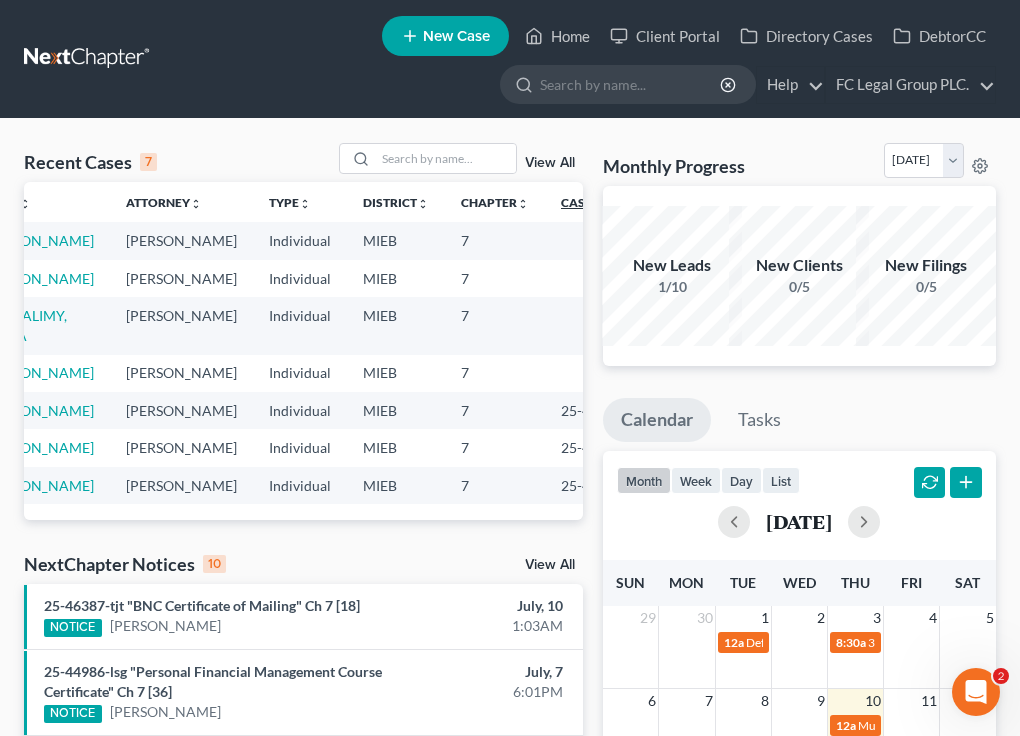 scroll, scrollTop: 0, scrollLeft: 0, axis: both 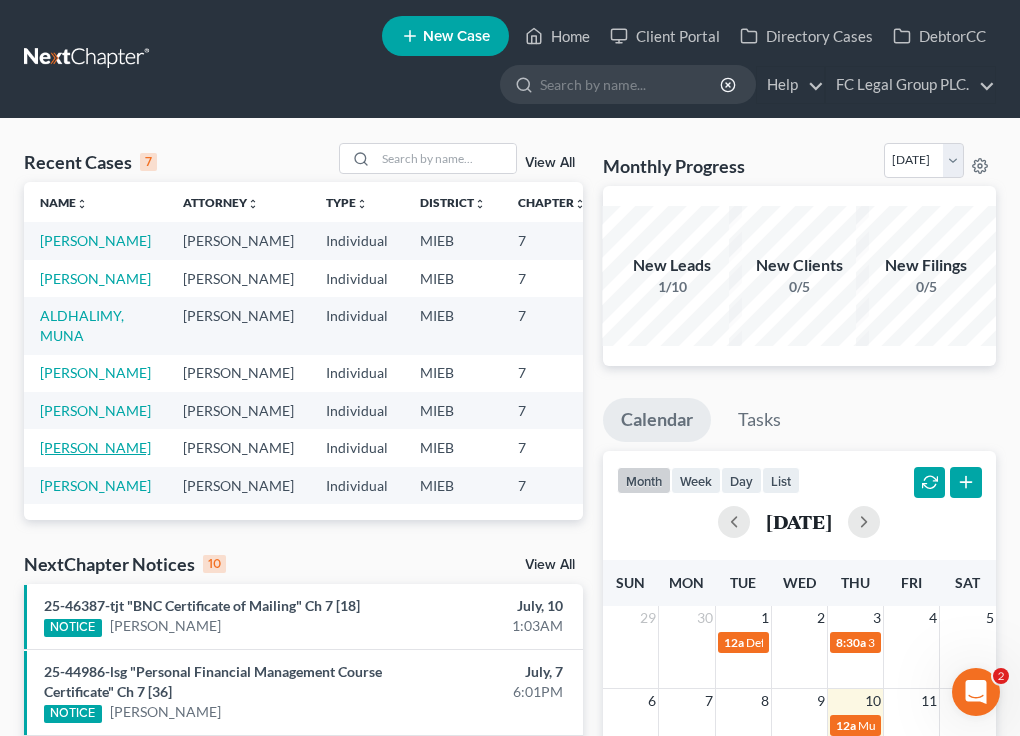 click on "[PERSON_NAME]" at bounding box center (95, 447) 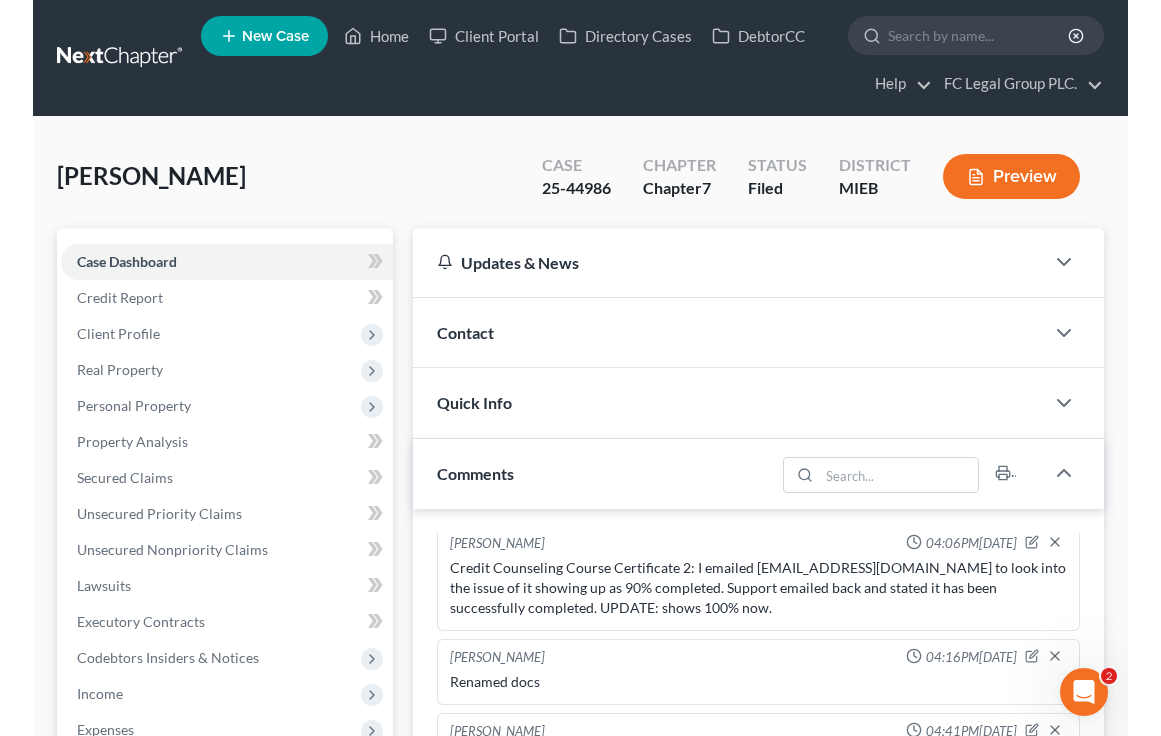 scroll, scrollTop: 1733, scrollLeft: 0, axis: vertical 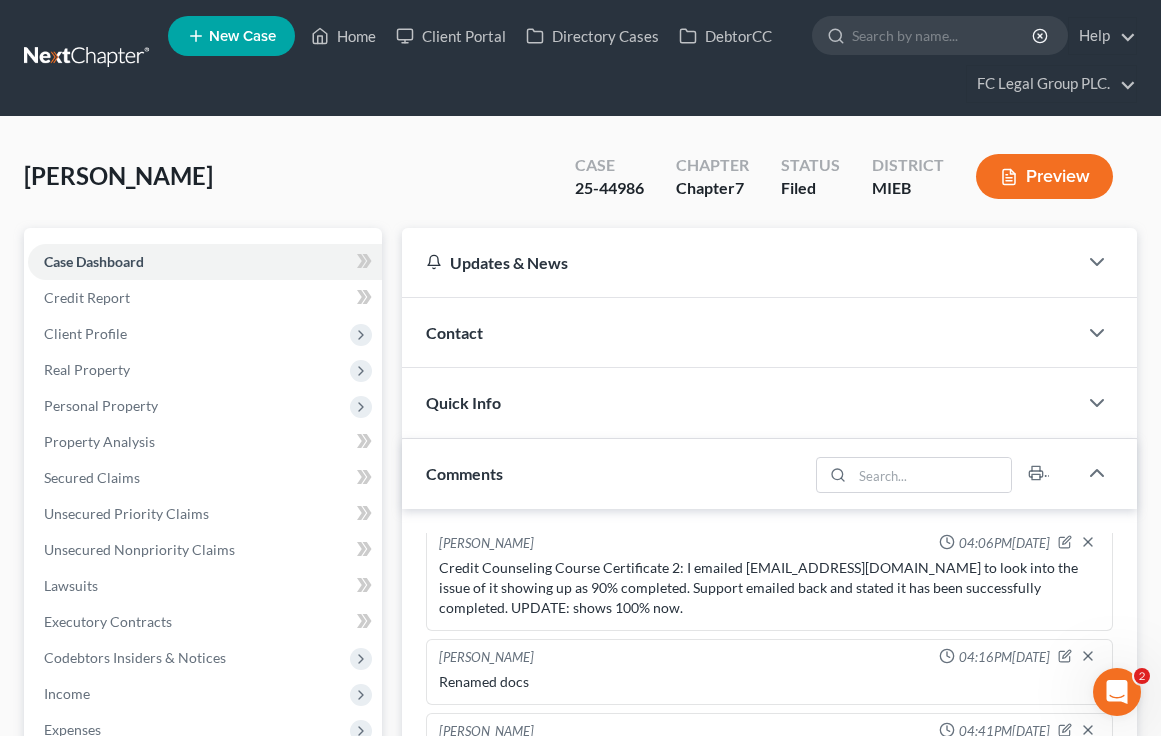 click on "25-44986" at bounding box center [609, 188] 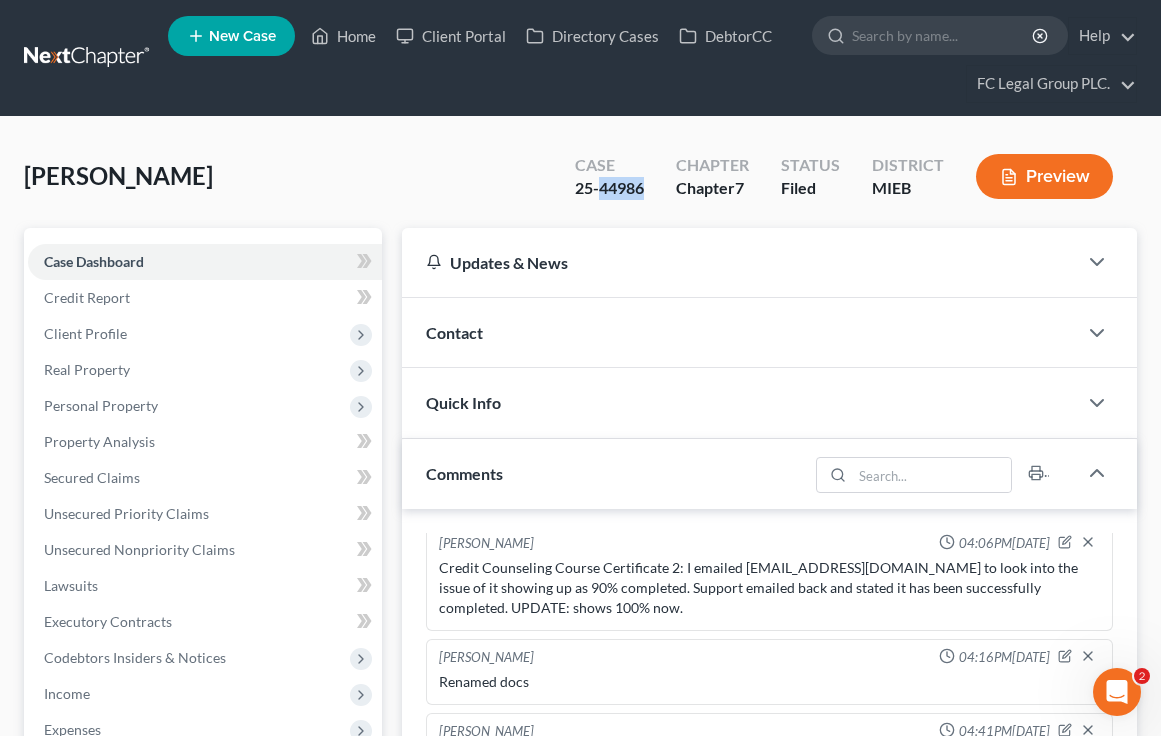 click on "25-44986" at bounding box center (609, 188) 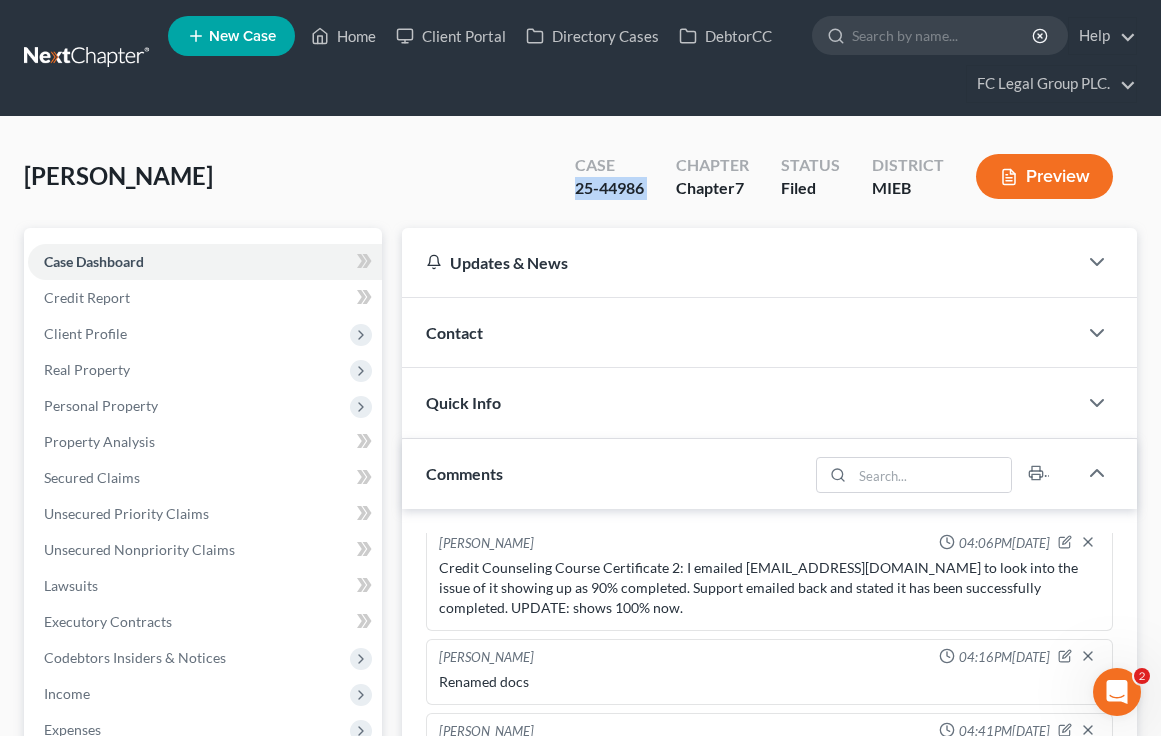 click on "25-44986" at bounding box center (609, 188) 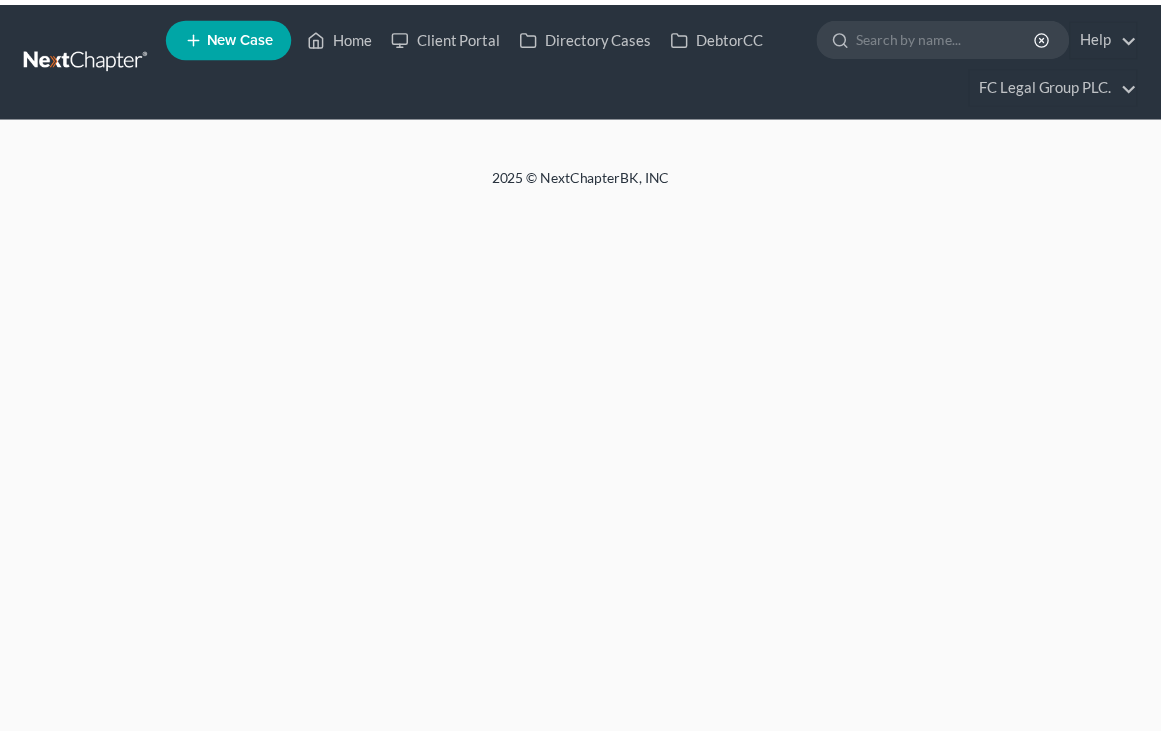 scroll, scrollTop: 0, scrollLeft: 0, axis: both 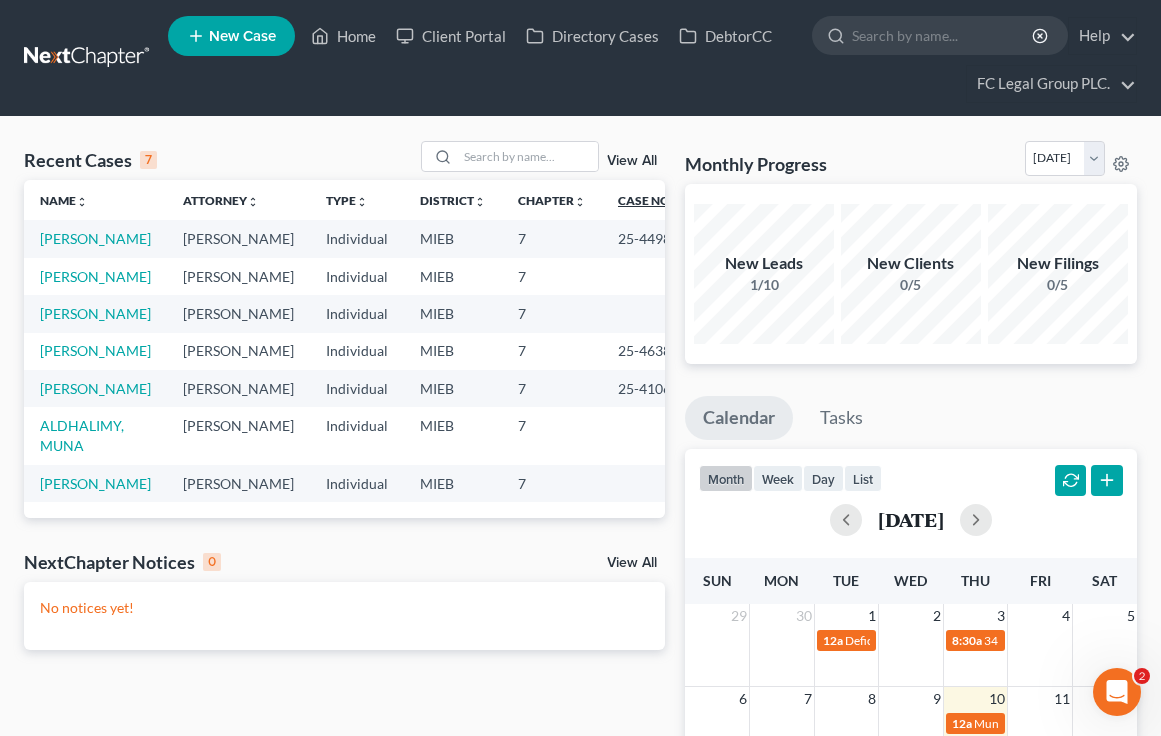 click on "Case No
unfold_more
expand_more
expand_less" at bounding box center [650, 200] 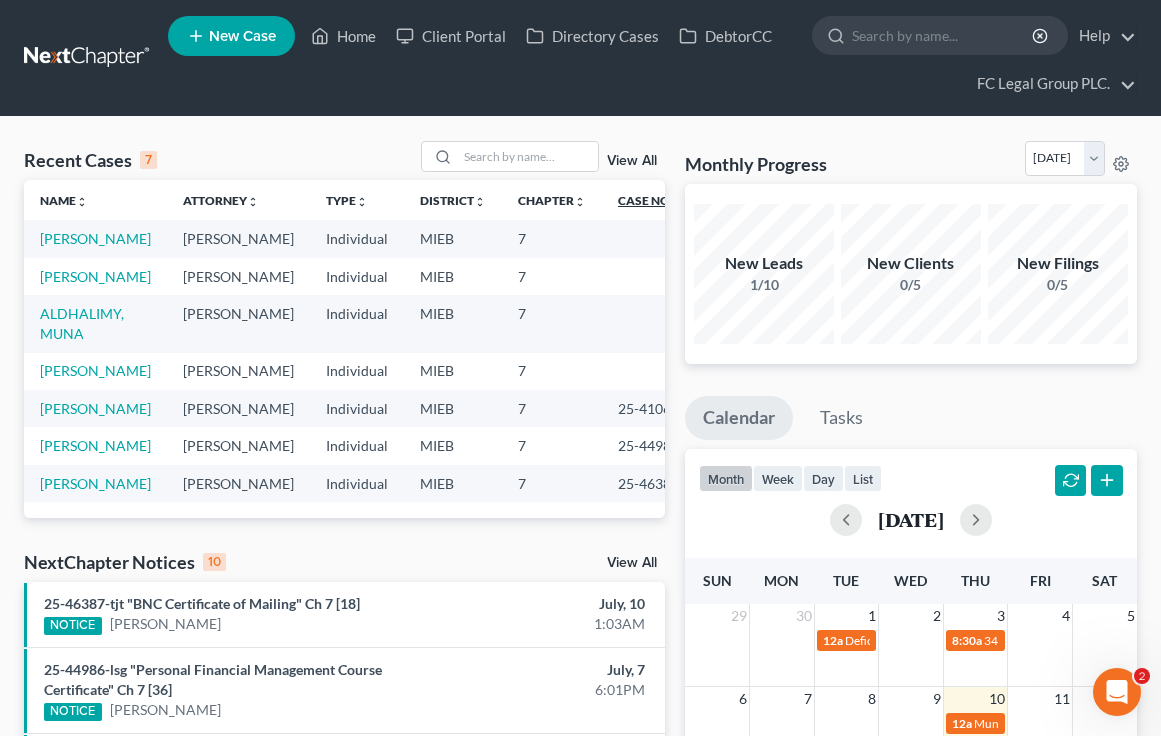 click on "Case No
unfold_more
expand_more
expand_less" at bounding box center [651, 200] 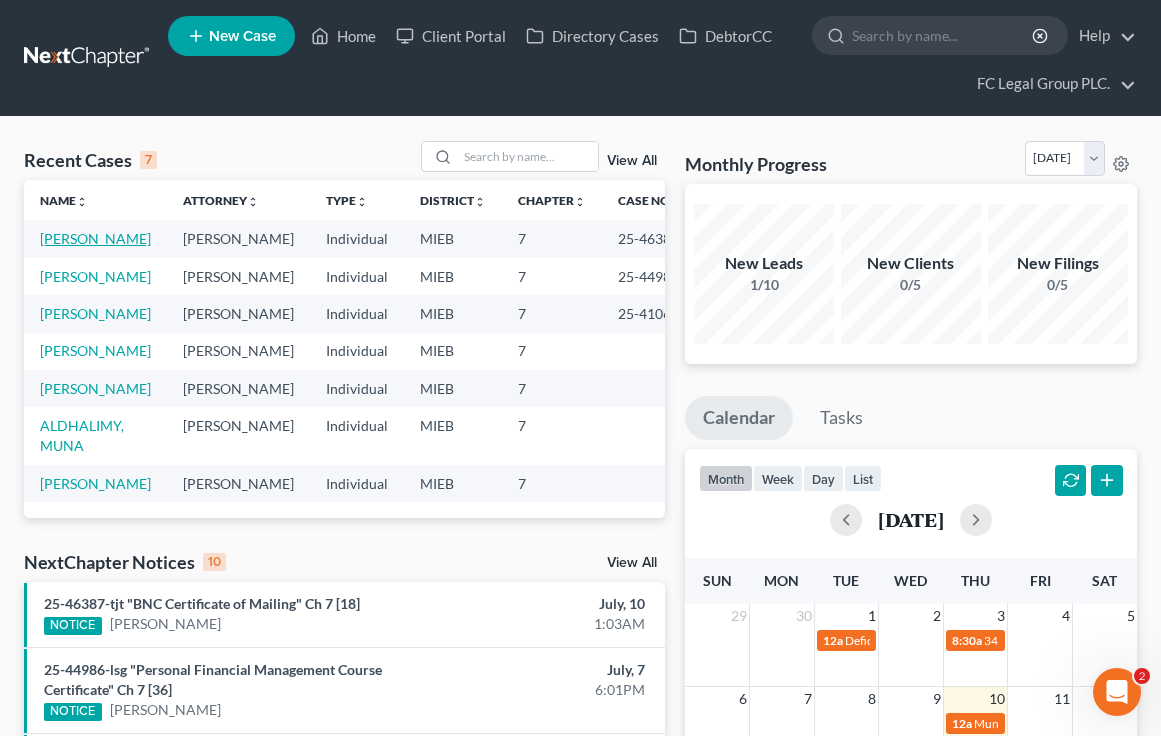 click on "[PERSON_NAME]" at bounding box center [95, 238] 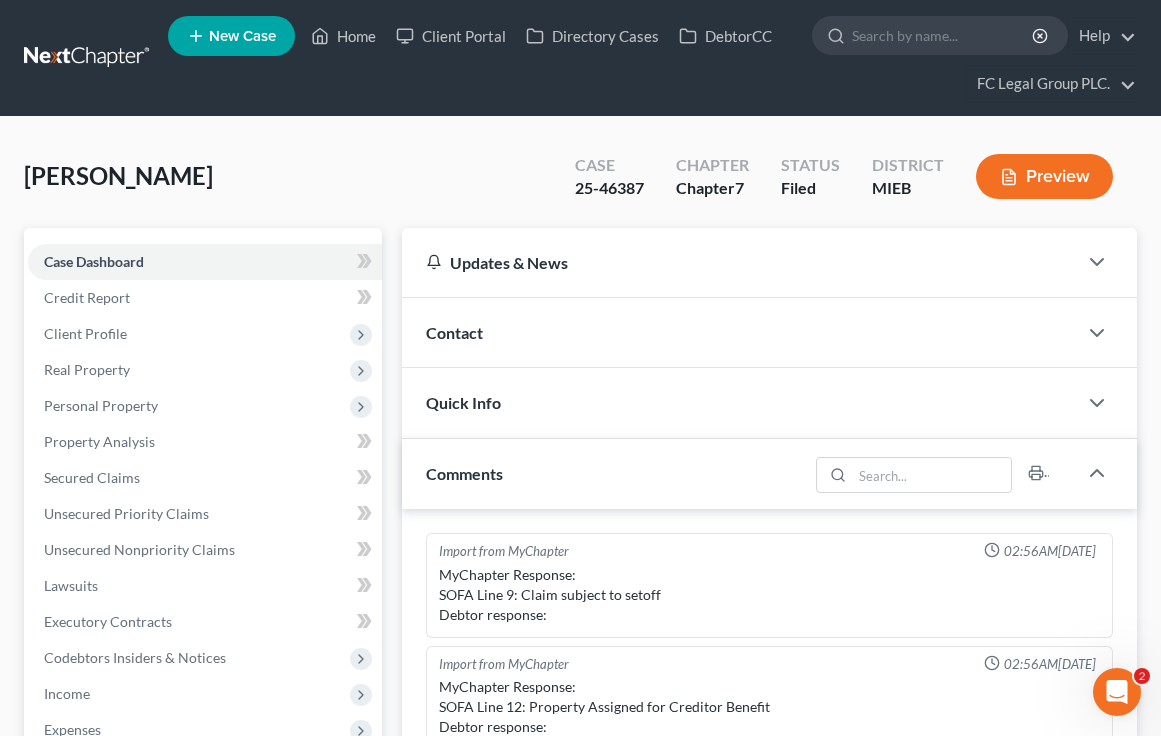scroll, scrollTop: 1822, scrollLeft: 0, axis: vertical 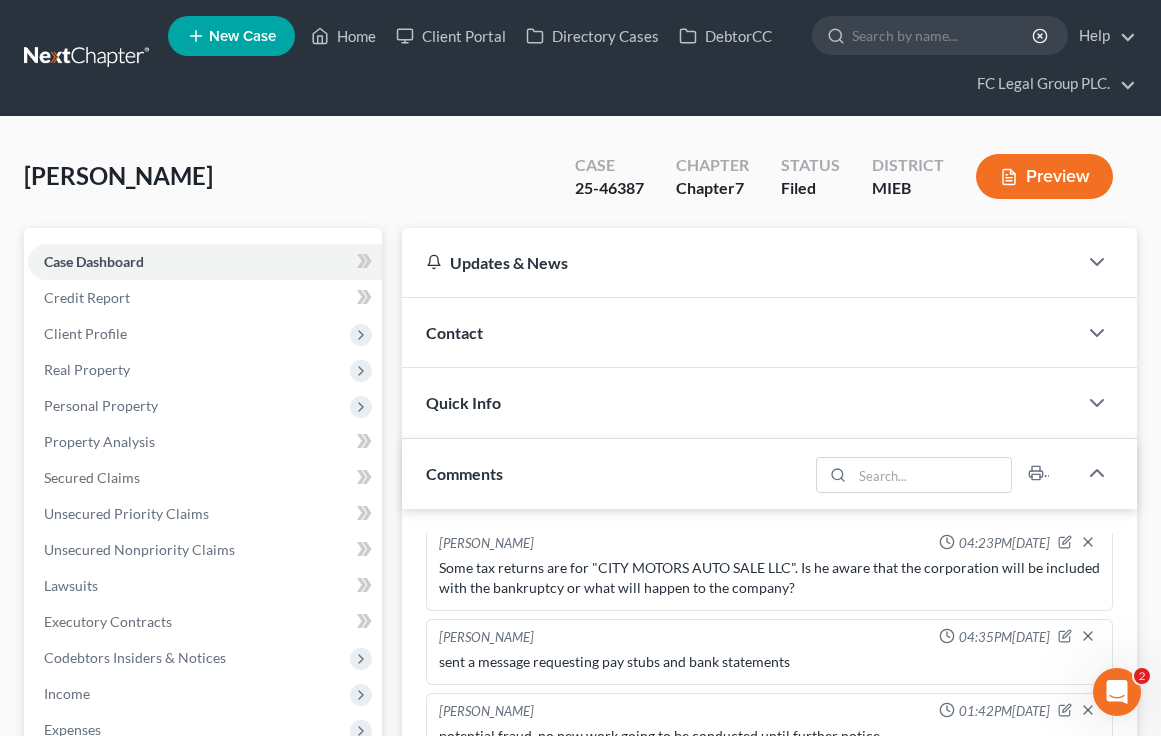 click on "25-46387" at bounding box center [609, 188] 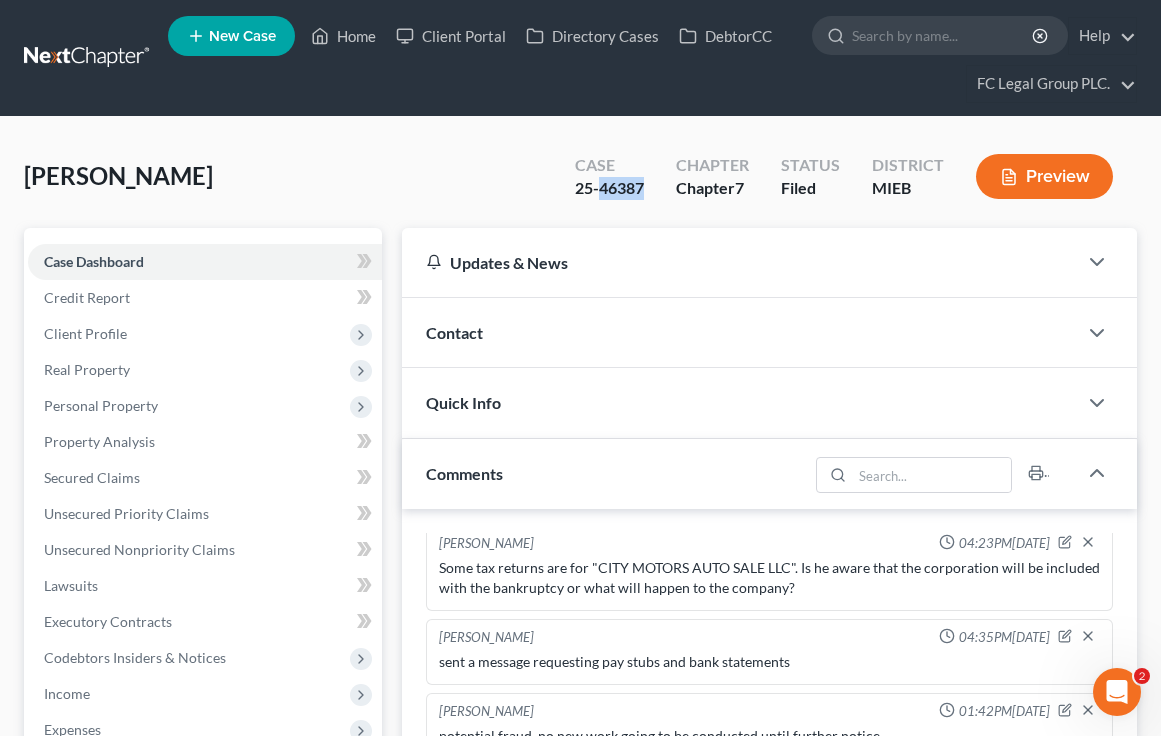 click on "25-46387" at bounding box center (609, 188) 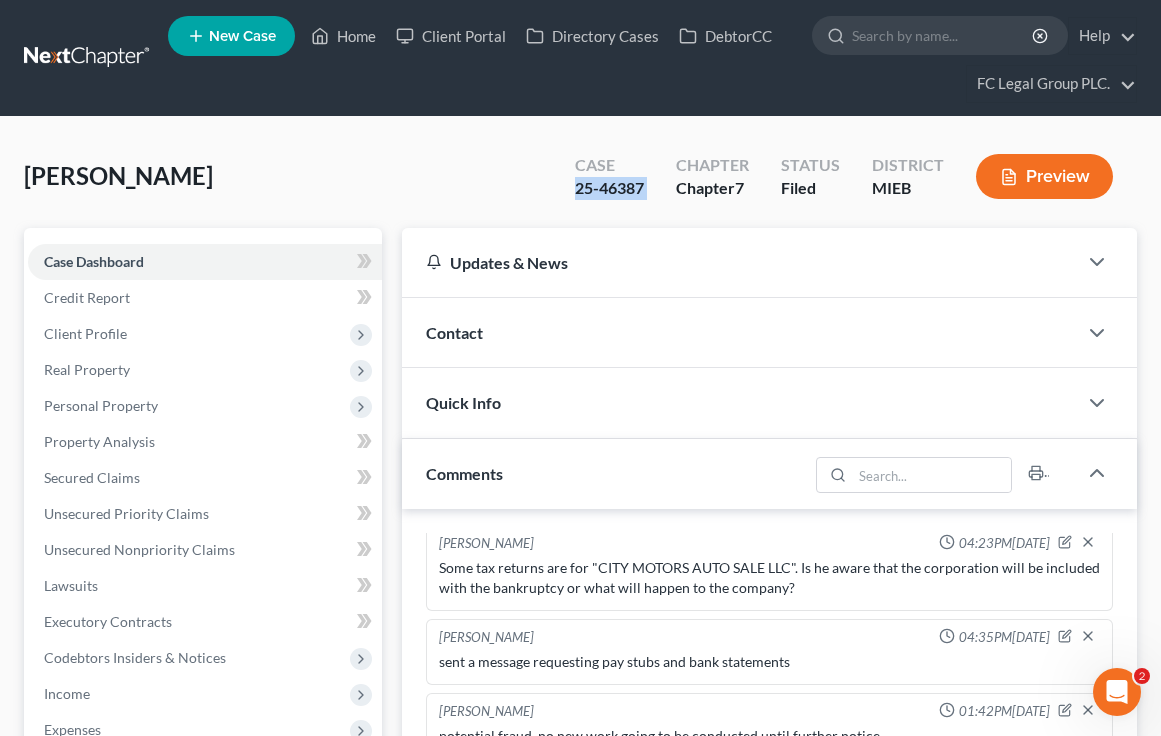 click on "25-46387" at bounding box center (609, 188) 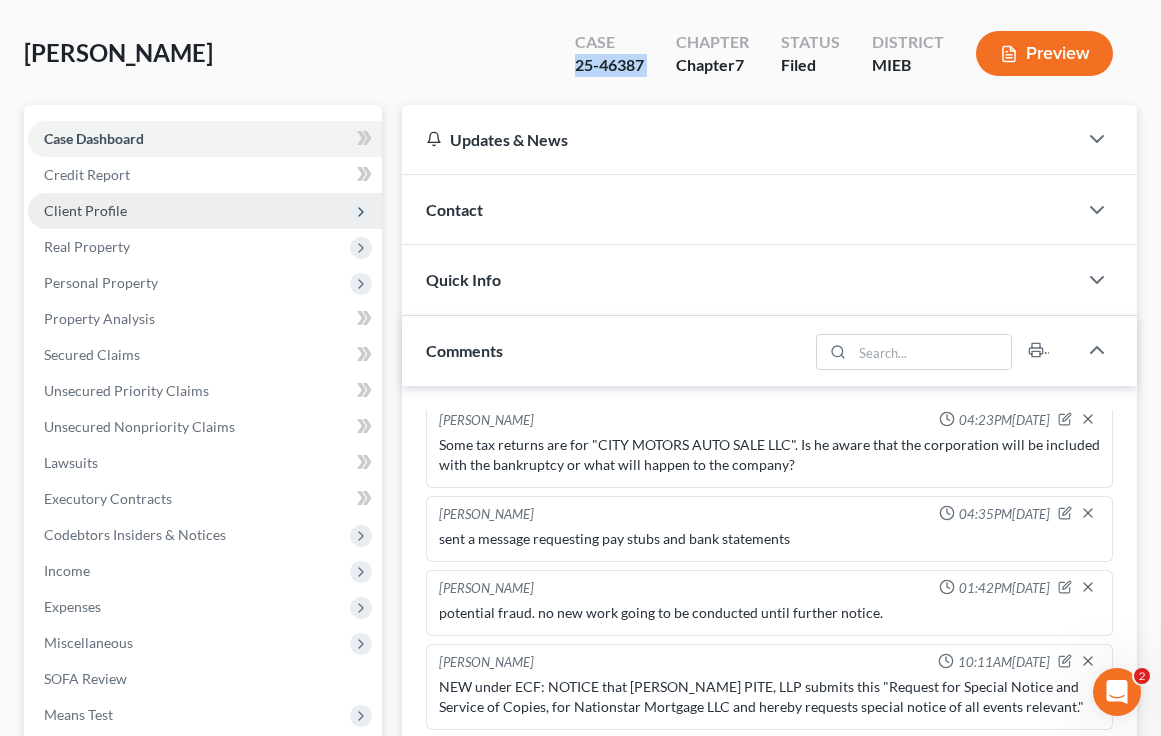 scroll, scrollTop: 0, scrollLeft: 0, axis: both 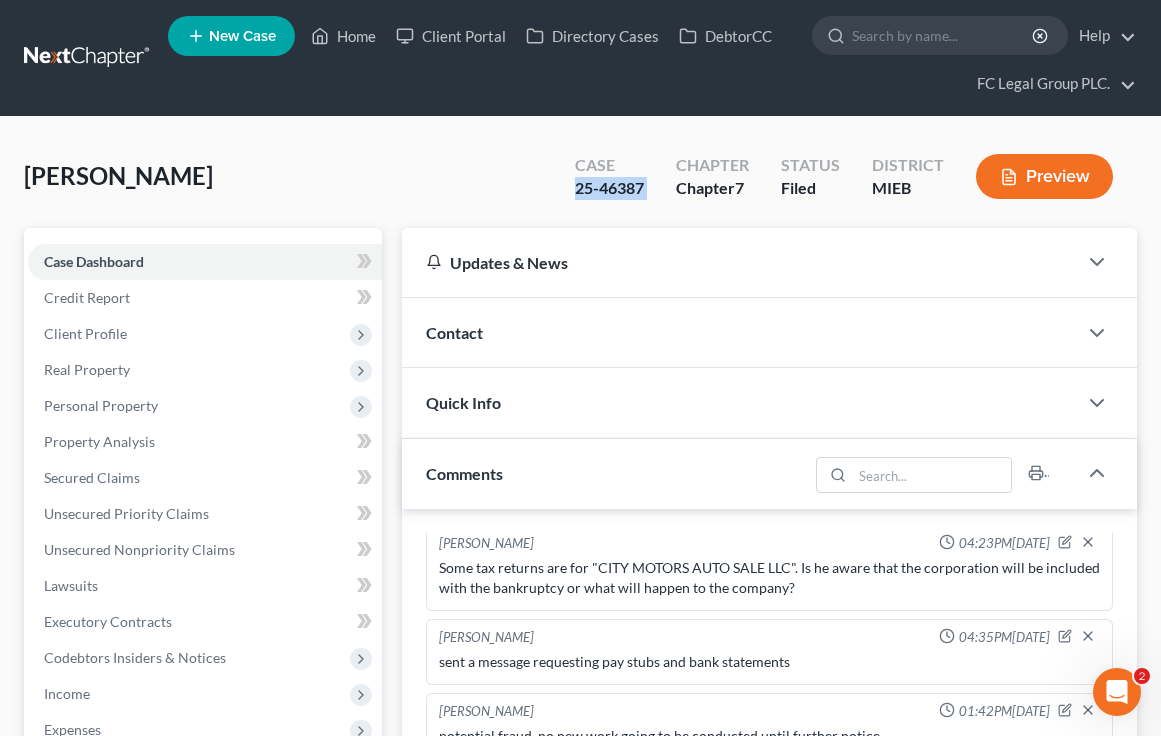 click at bounding box center (88, 58) 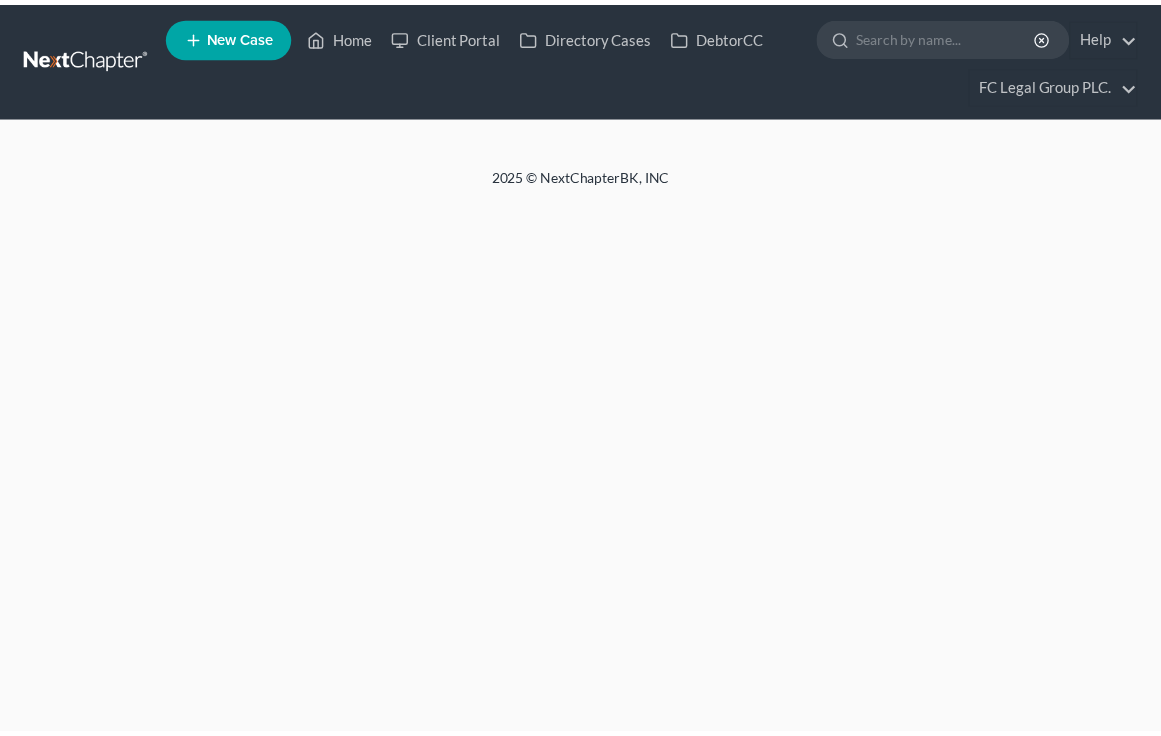 scroll, scrollTop: 0, scrollLeft: 0, axis: both 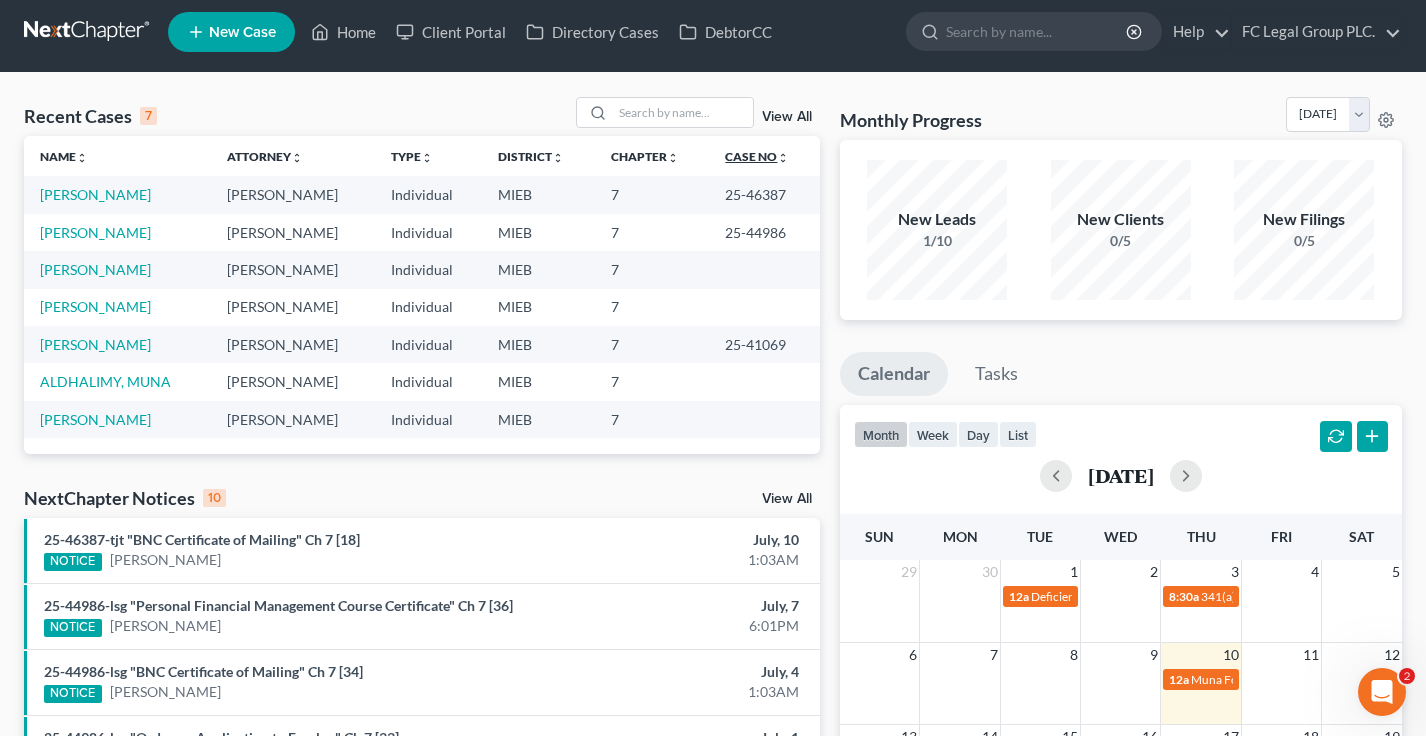 click on "Case No
unfold_more
expand_more
expand_less" at bounding box center [757, 156] 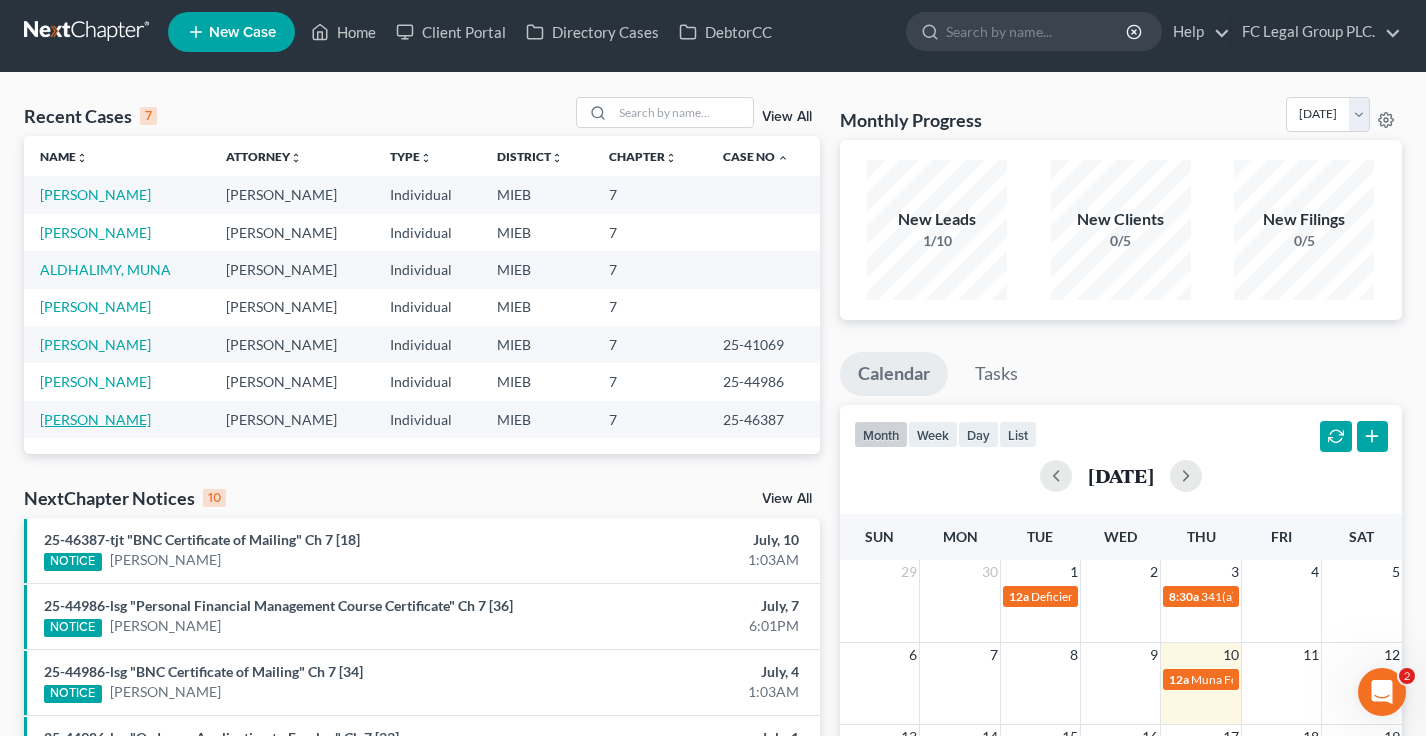 click on "[PERSON_NAME]" at bounding box center (95, 419) 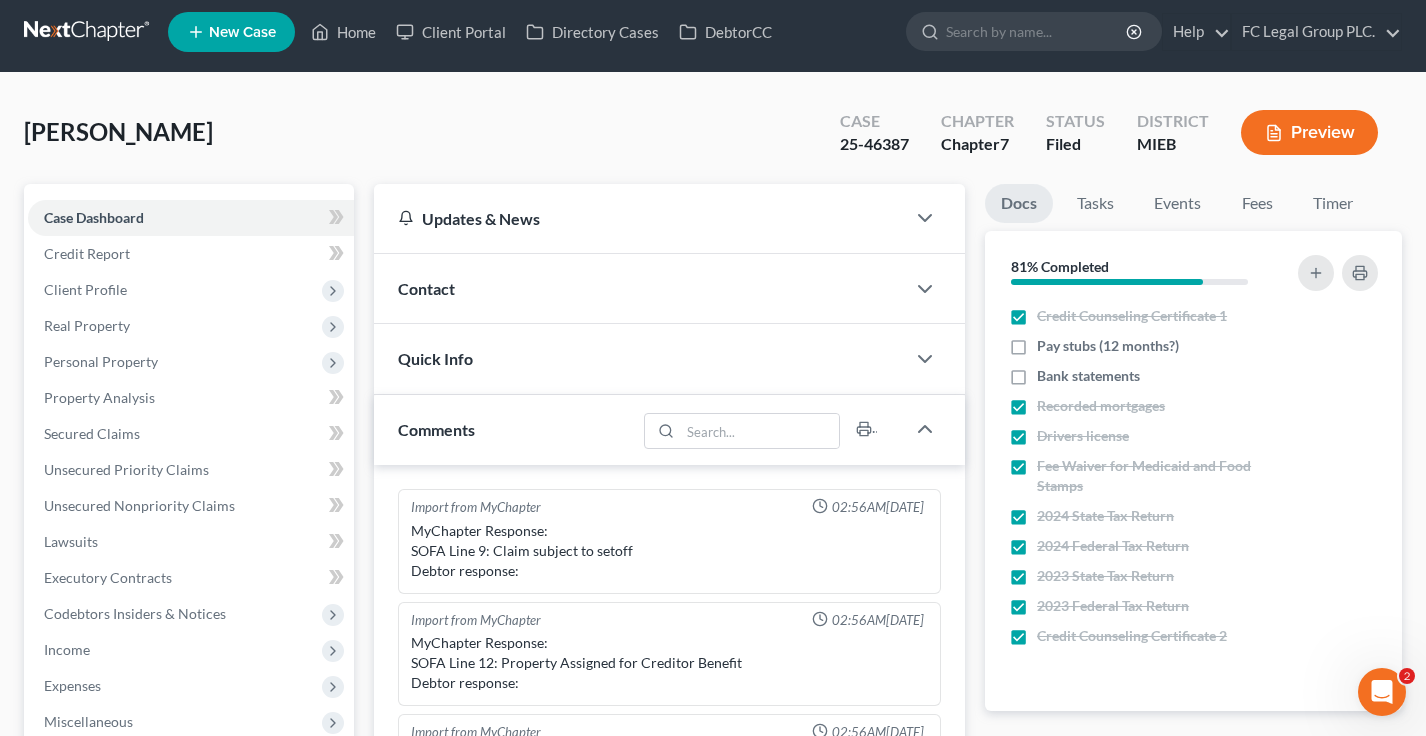 click at bounding box center [88, 32] 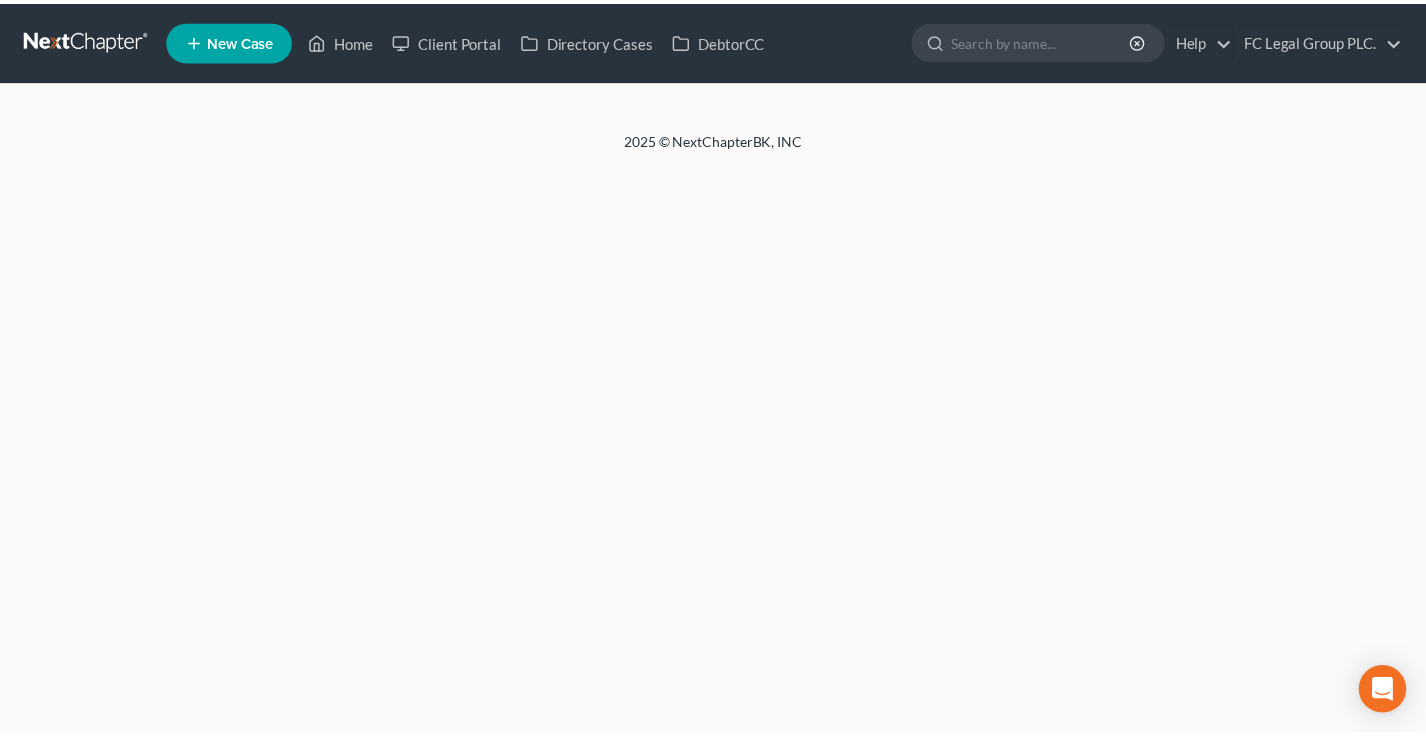 scroll, scrollTop: 0, scrollLeft: 0, axis: both 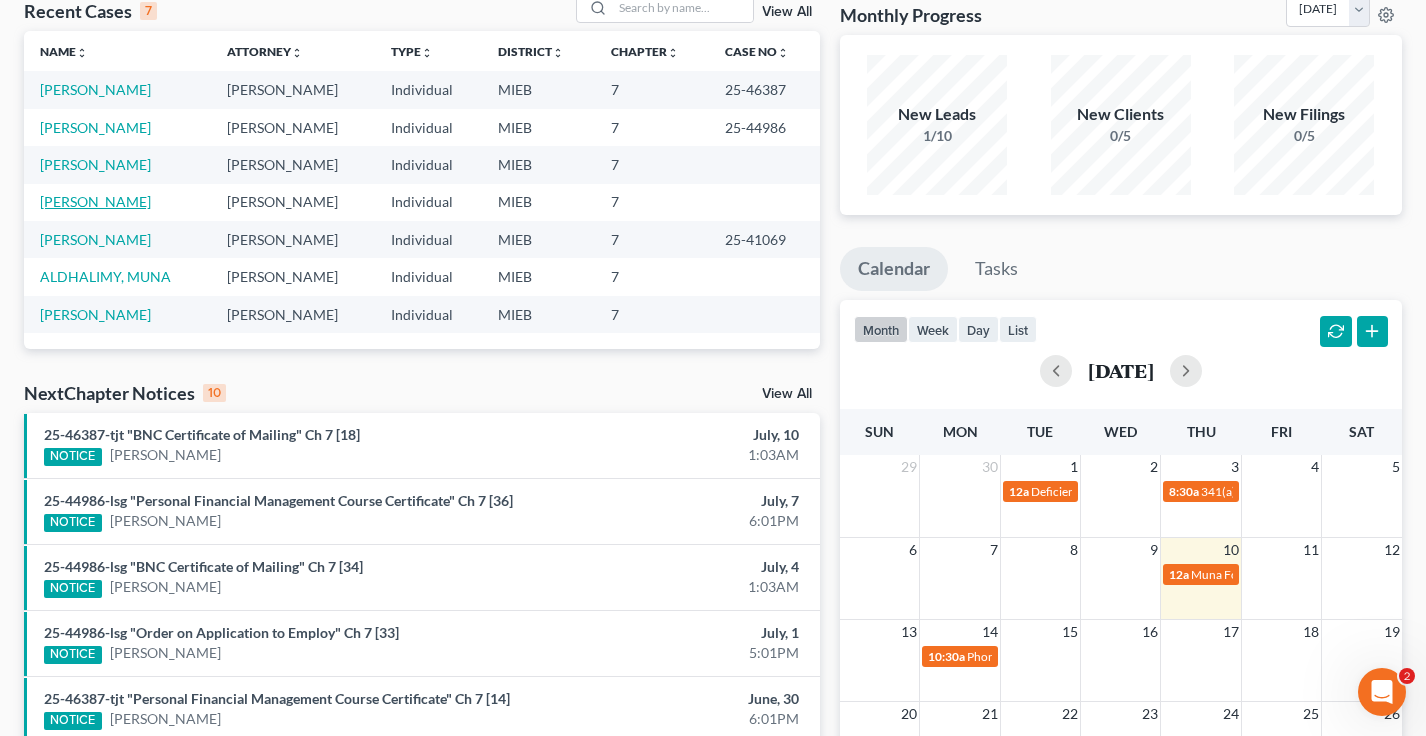 click on "[PERSON_NAME]" at bounding box center [95, 201] 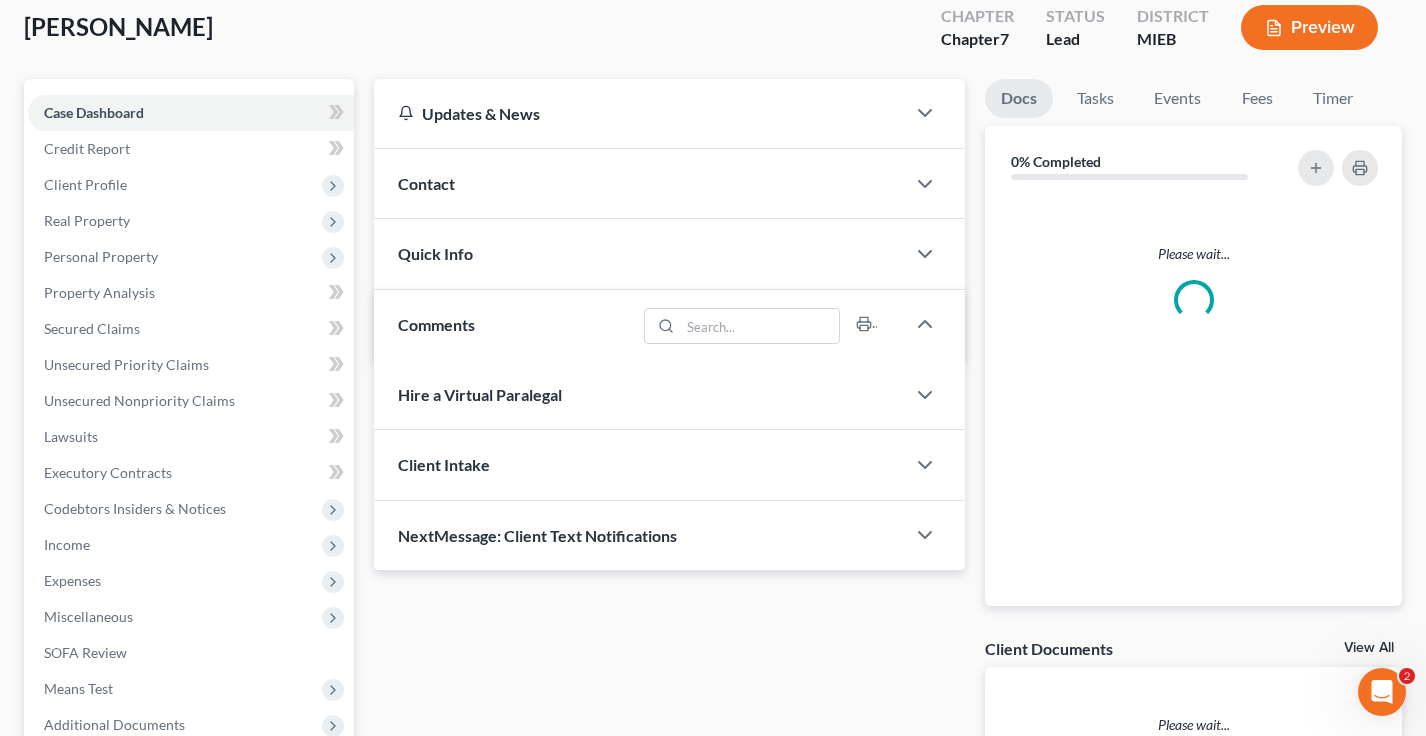 scroll, scrollTop: 116, scrollLeft: 0, axis: vertical 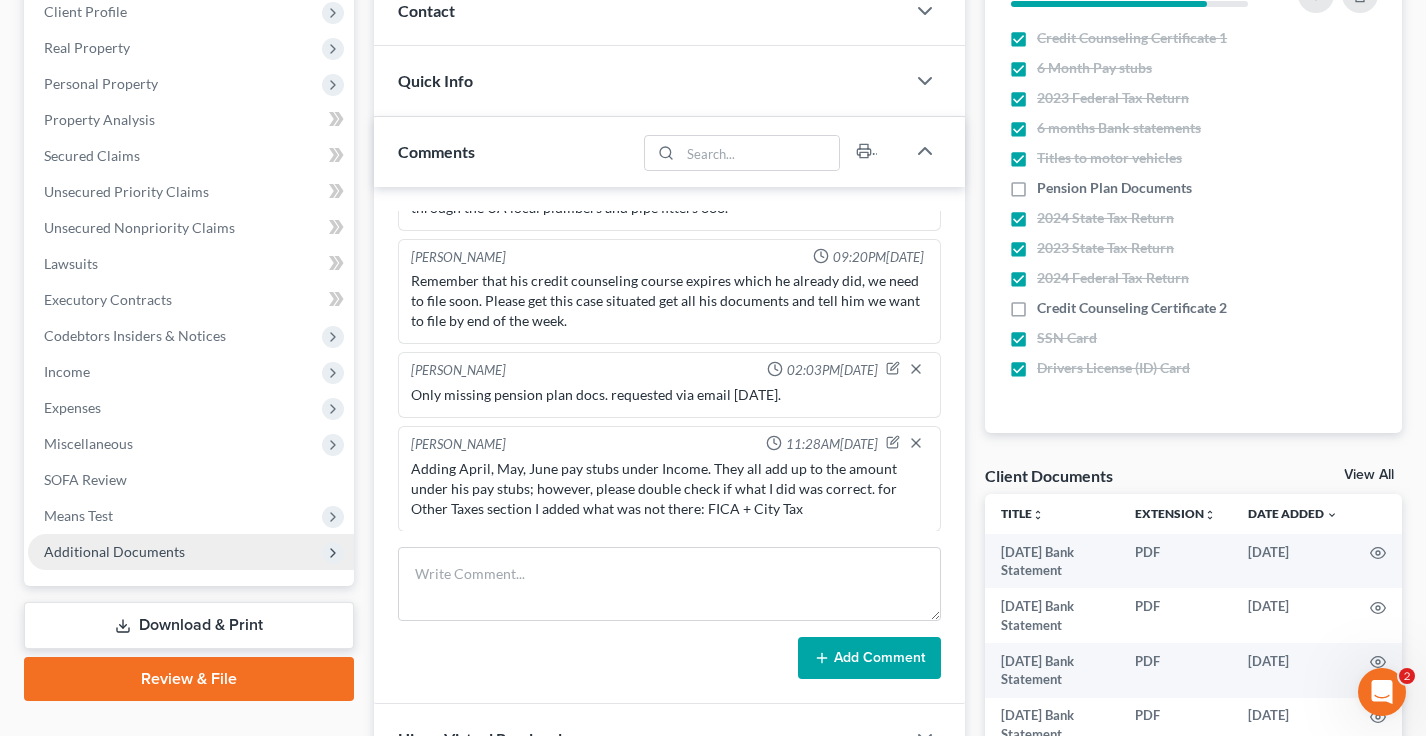 click on "Additional Documents" at bounding box center [191, 552] 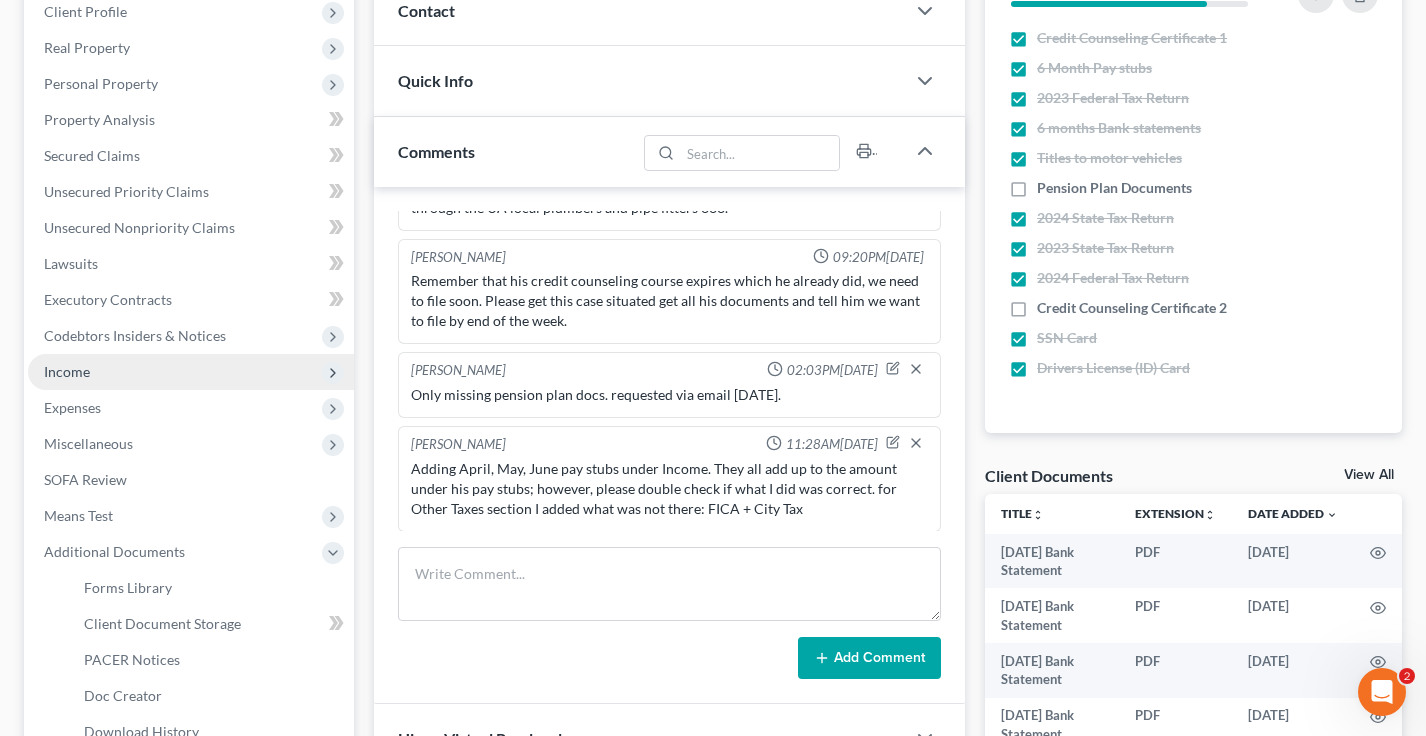 click on "Income" at bounding box center [191, 372] 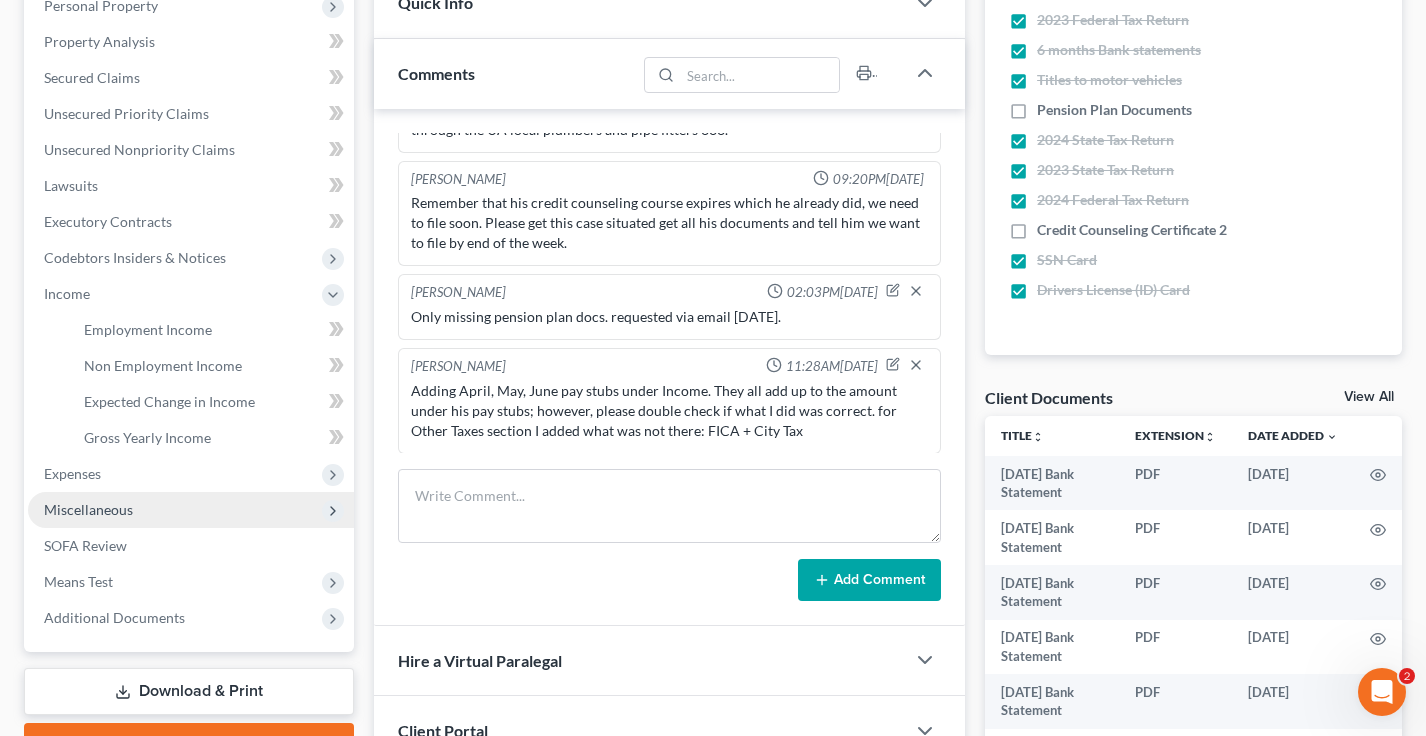 scroll, scrollTop: 385, scrollLeft: 0, axis: vertical 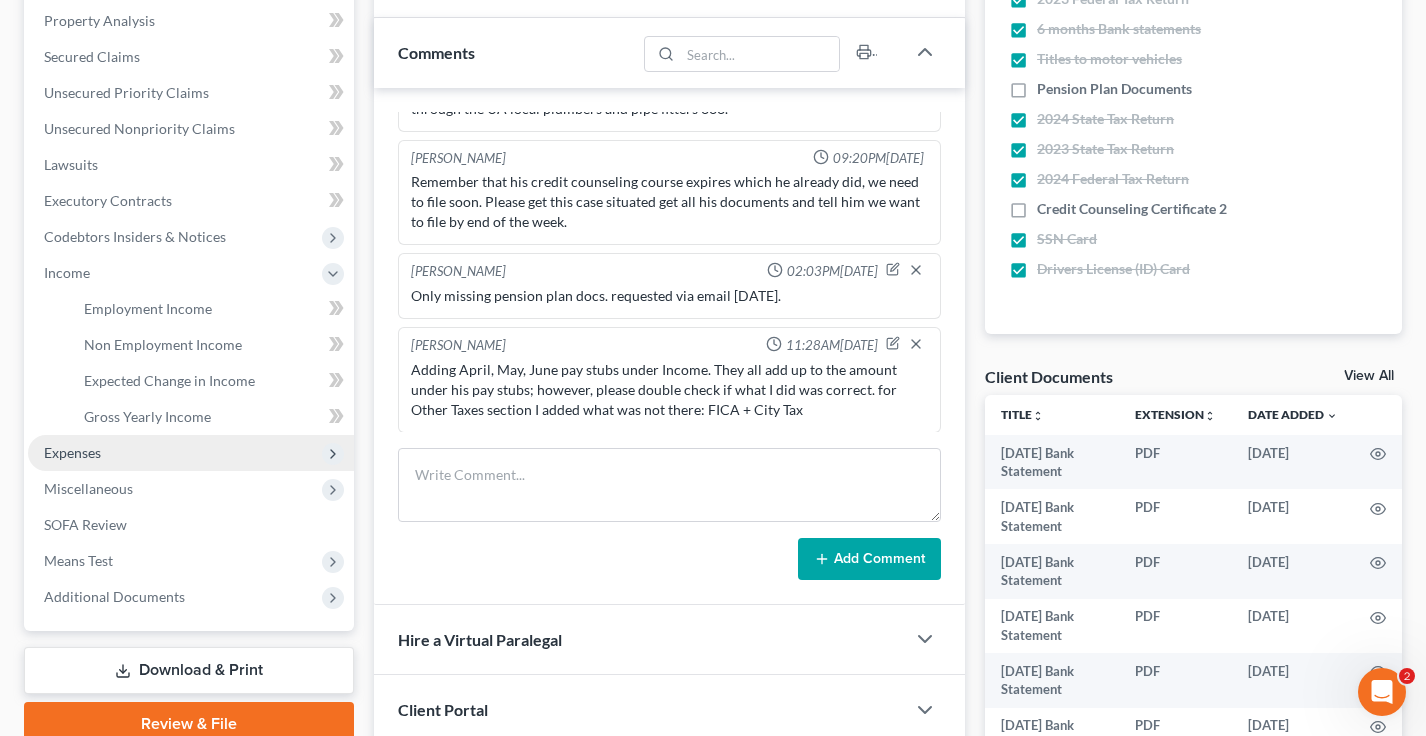 click on "Expenses" at bounding box center (191, 453) 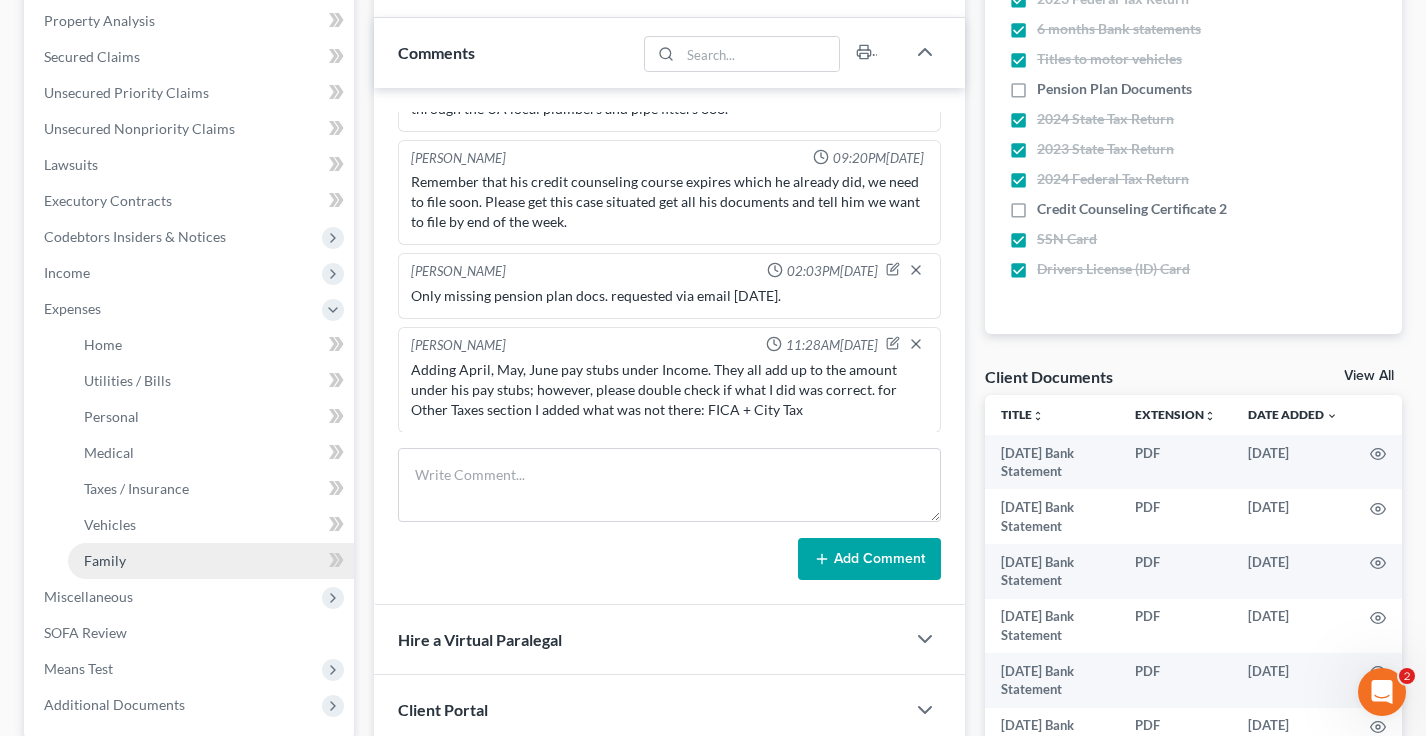 click on "Family" at bounding box center [211, 561] 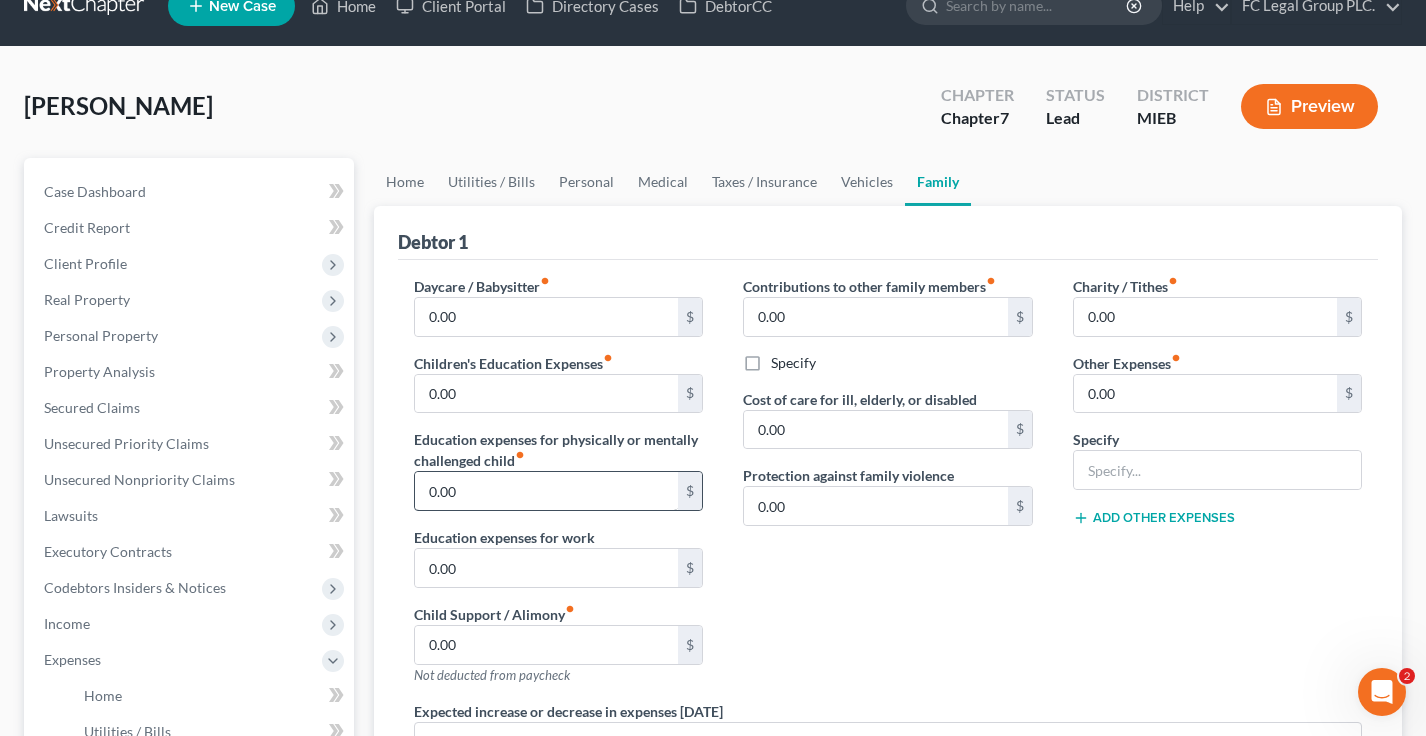 scroll, scrollTop: 0, scrollLeft: 0, axis: both 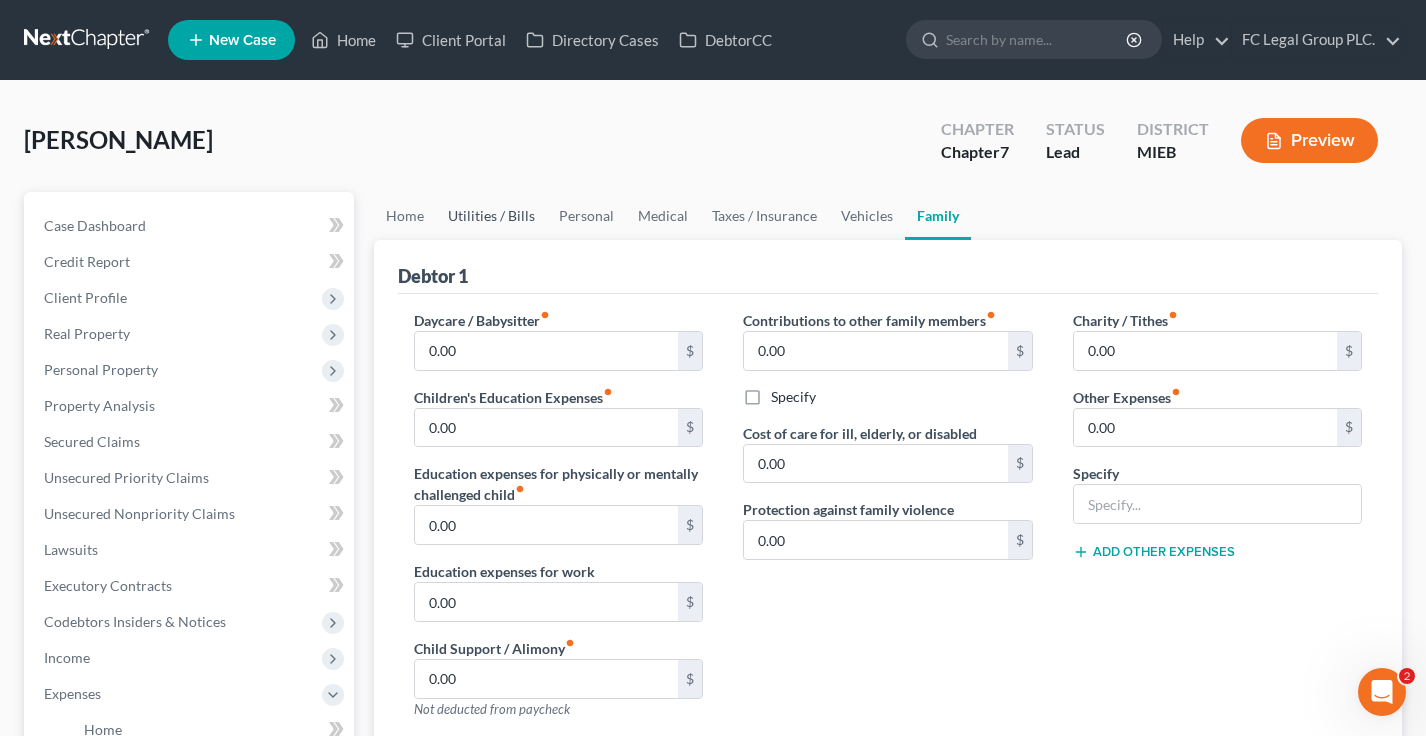 click on "Utilities / Bills" at bounding box center [491, 216] 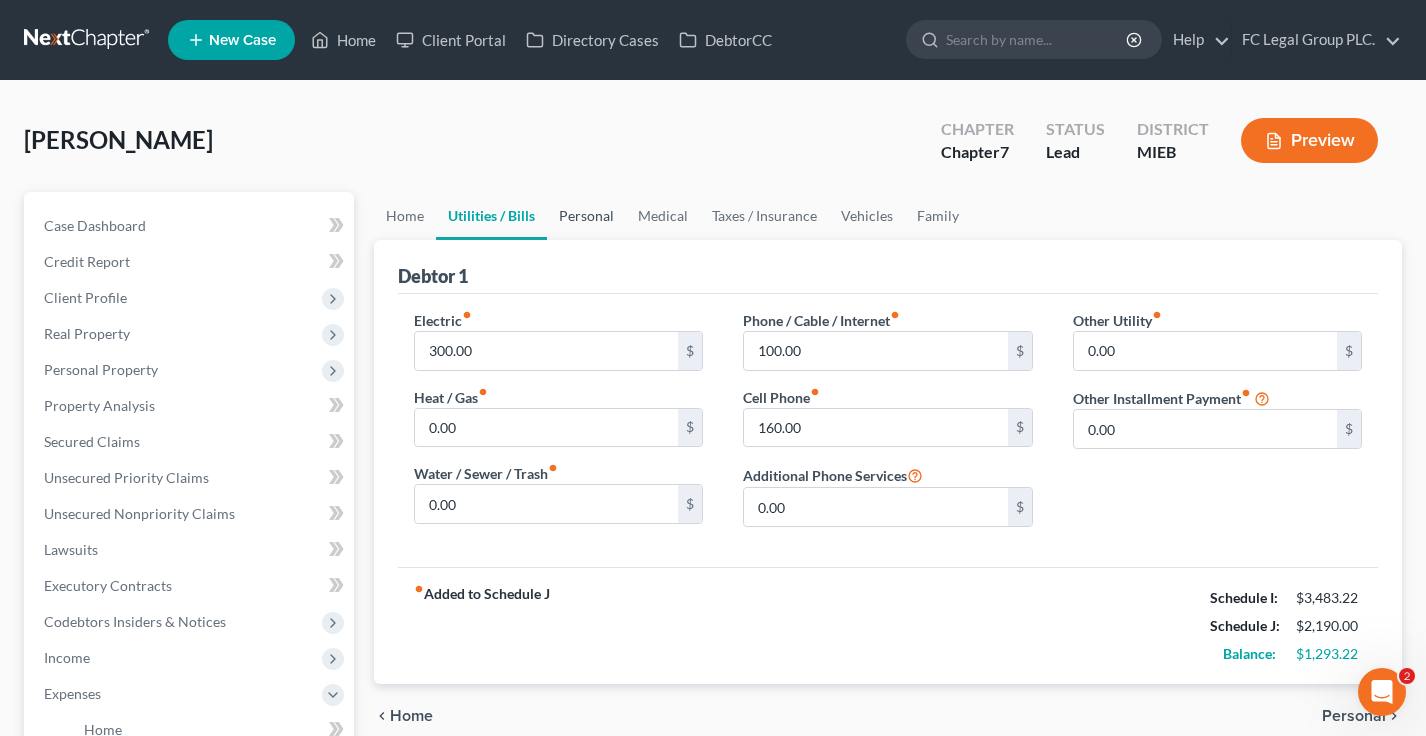 click on "Personal" at bounding box center (586, 216) 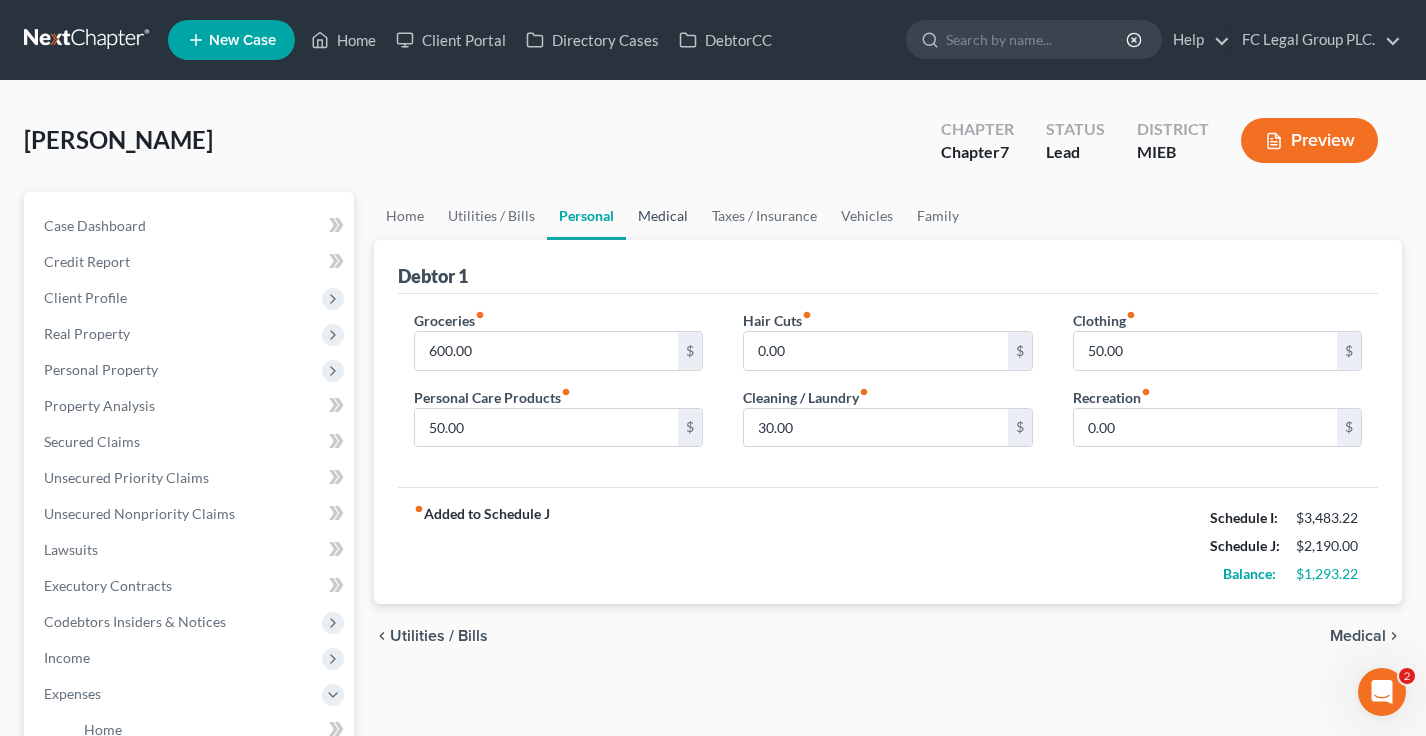 click on "Medical" at bounding box center (663, 216) 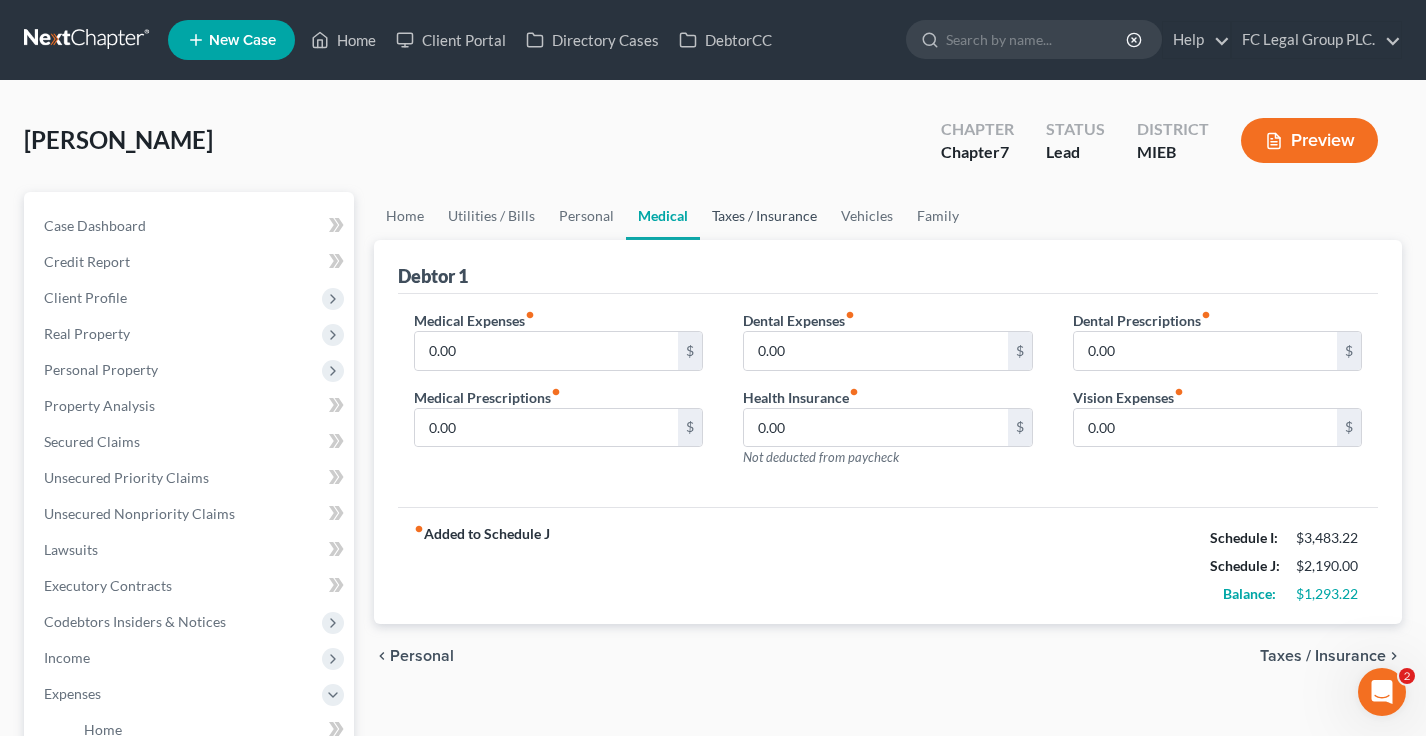 click on "Taxes / Insurance" at bounding box center [764, 216] 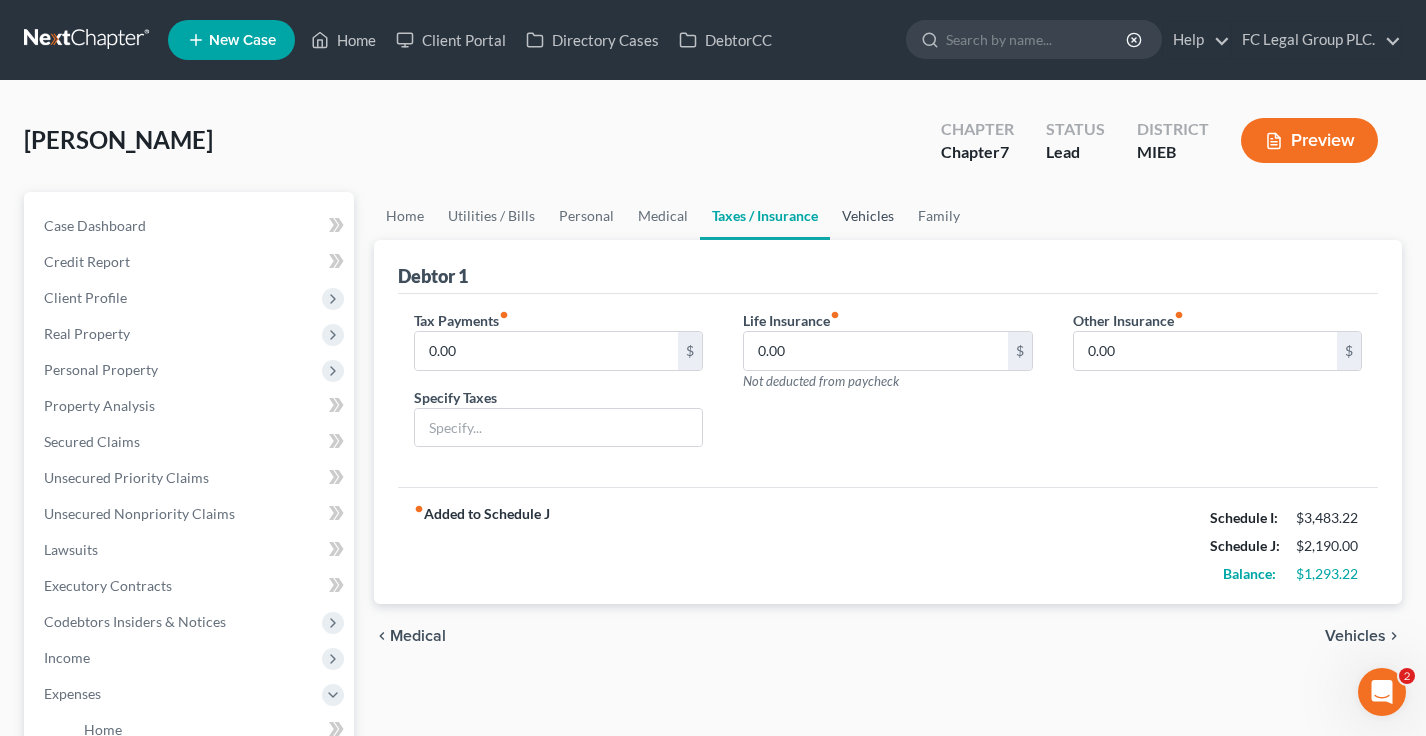 click on "Vehicles" at bounding box center [868, 216] 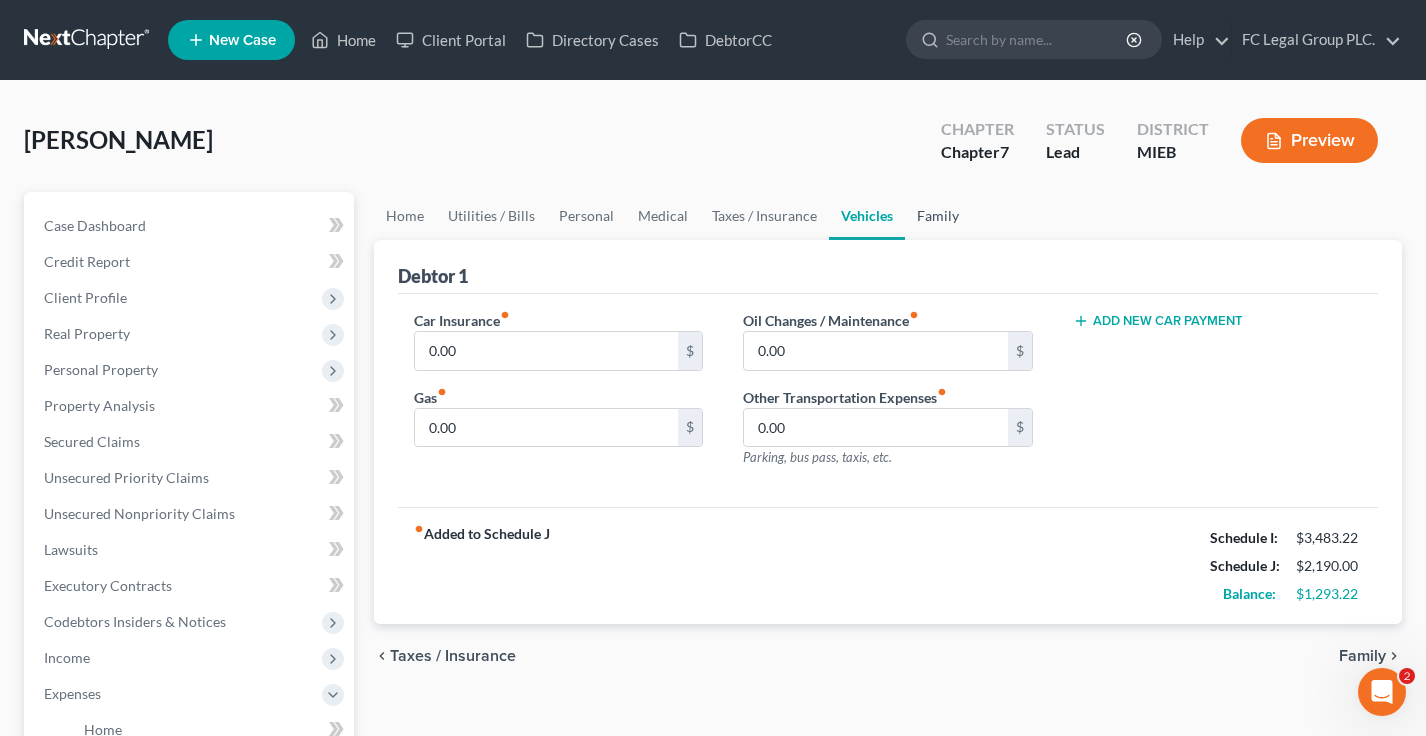 click on "Family" at bounding box center (938, 216) 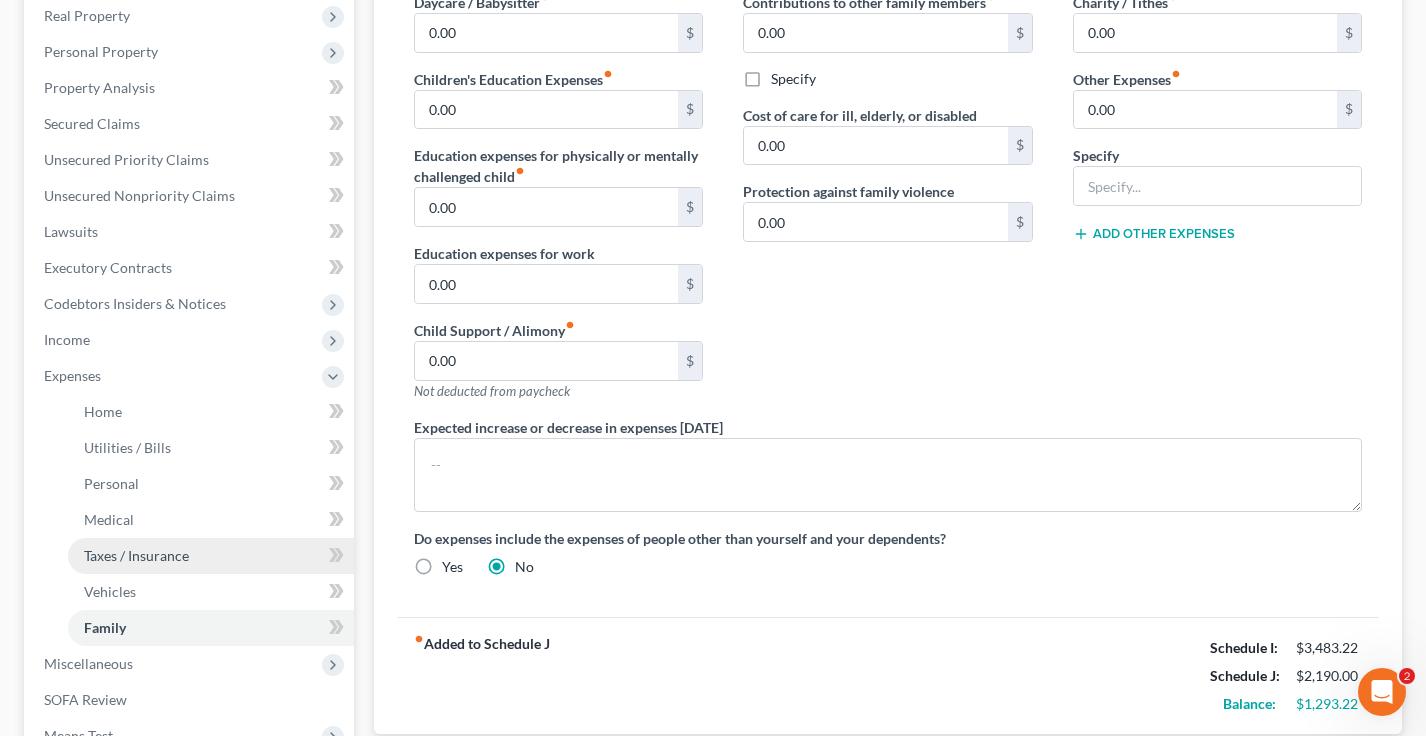 click on "Taxes / Insurance" at bounding box center (211, 556) 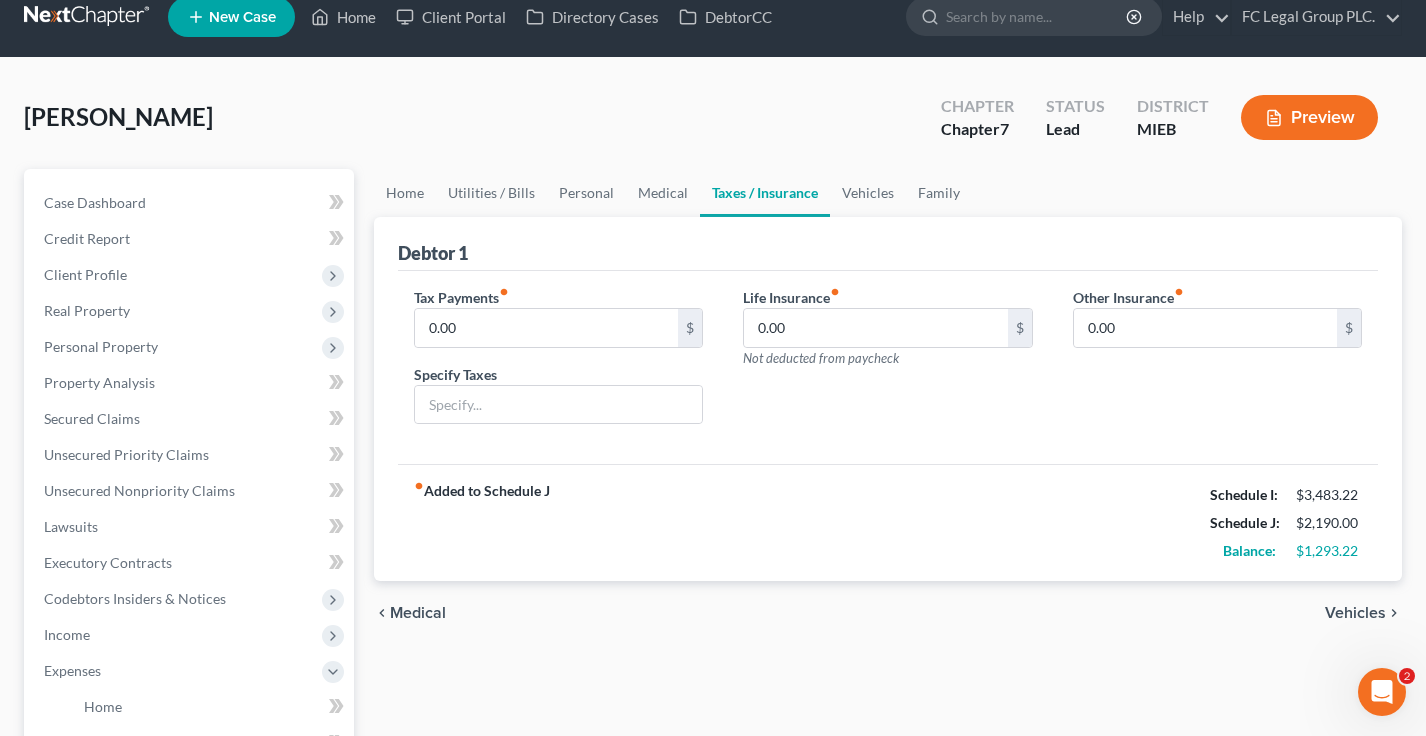 scroll, scrollTop: 0, scrollLeft: 0, axis: both 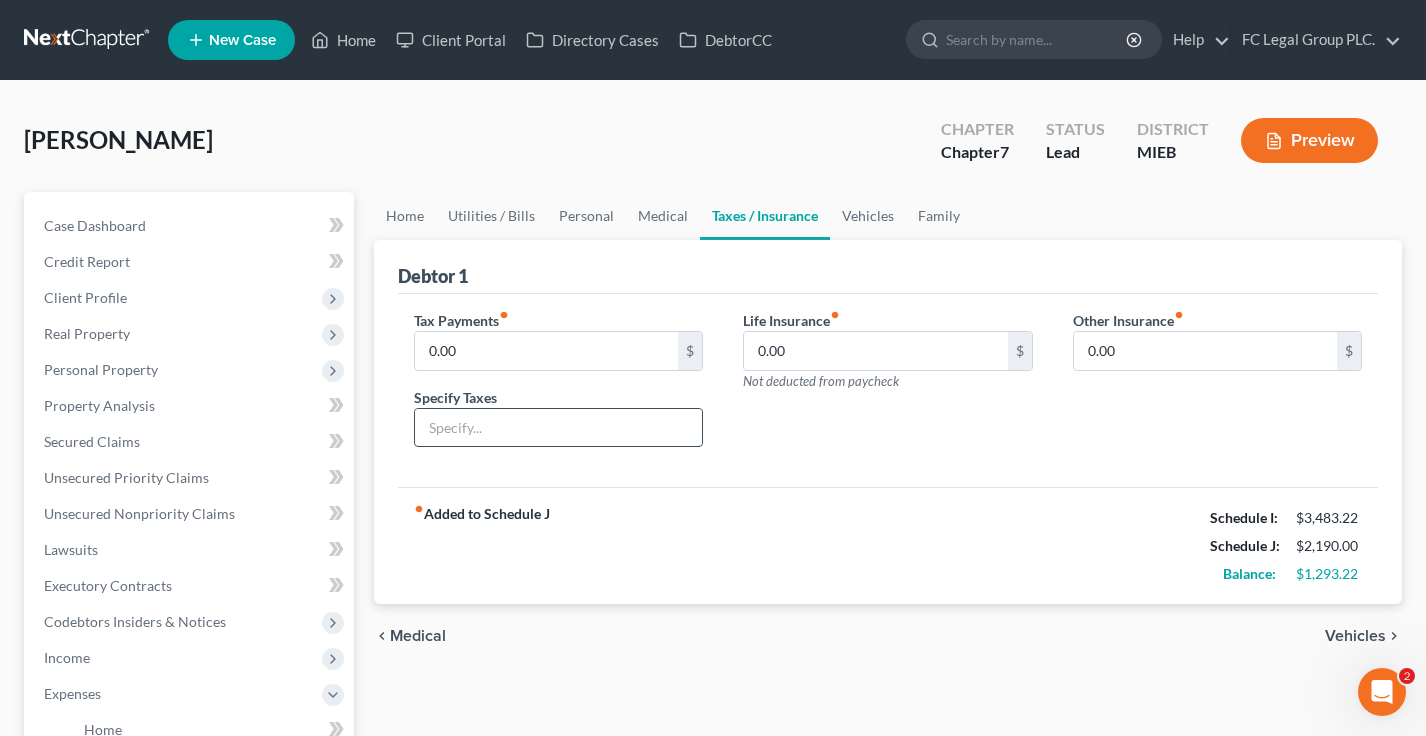 click at bounding box center [559, 428] 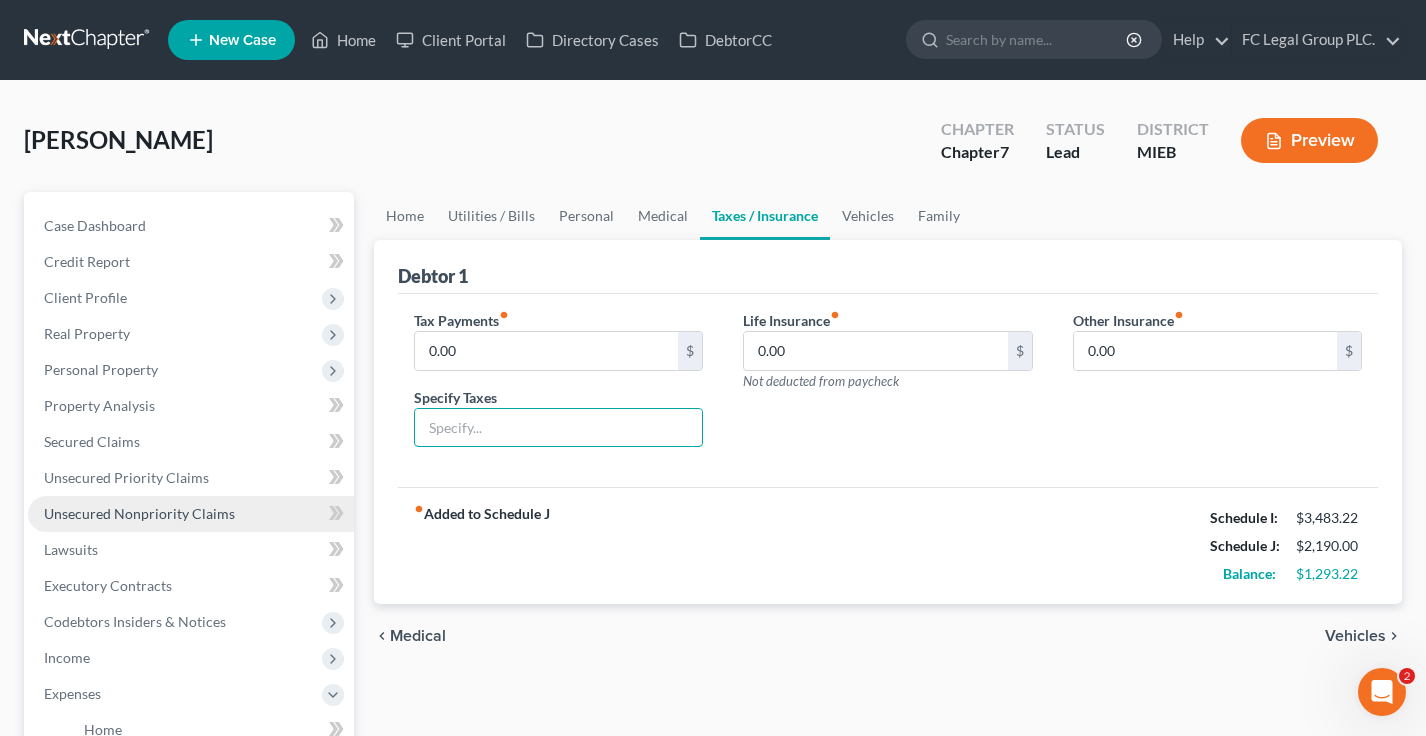 type on "v" 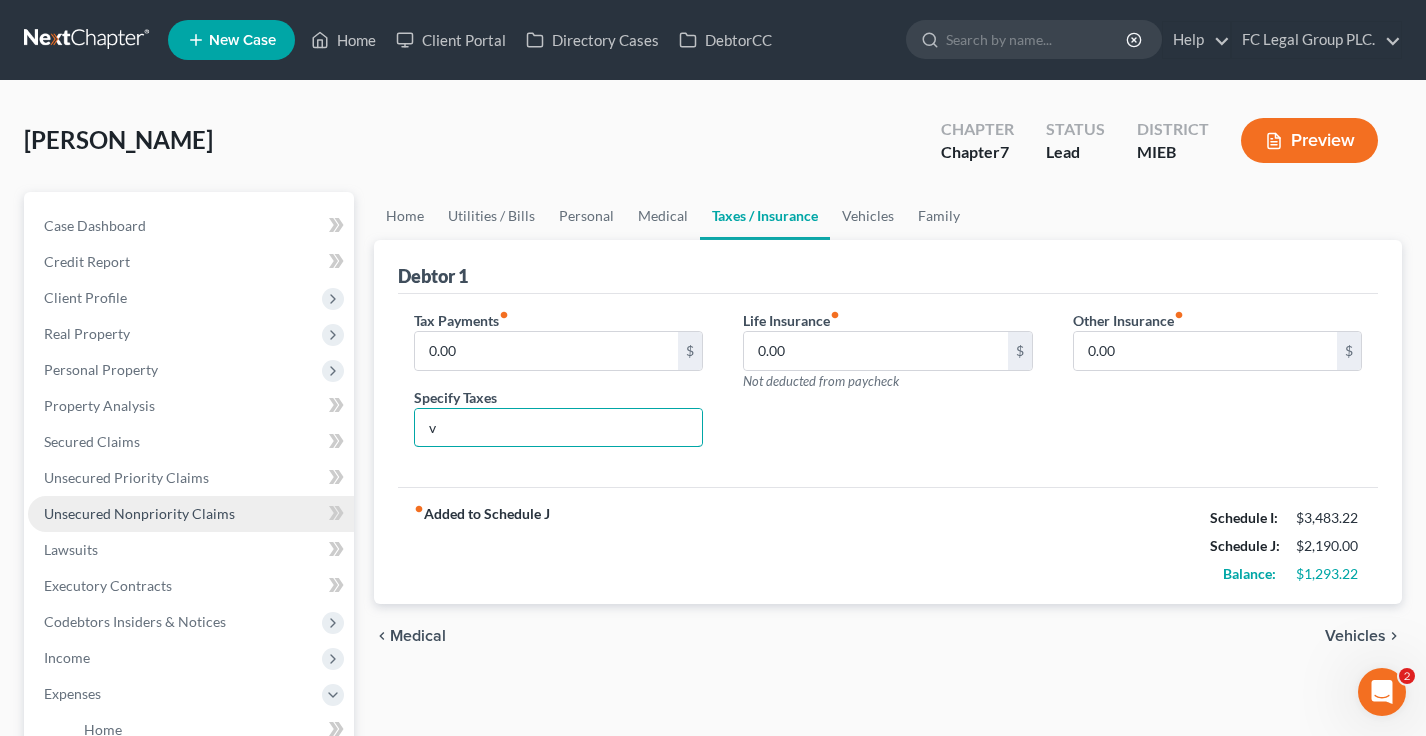 type 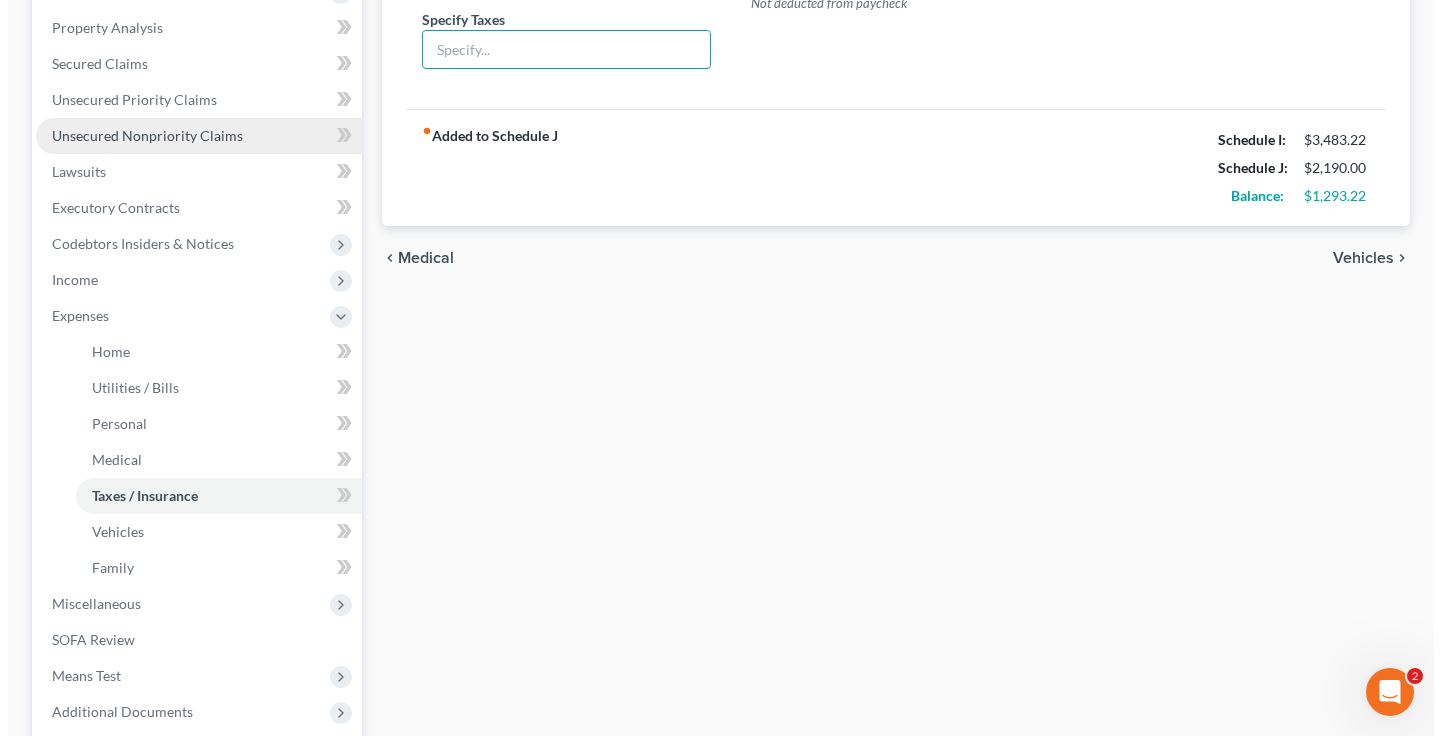 scroll, scrollTop: 399, scrollLeft: 0, axis: vertical 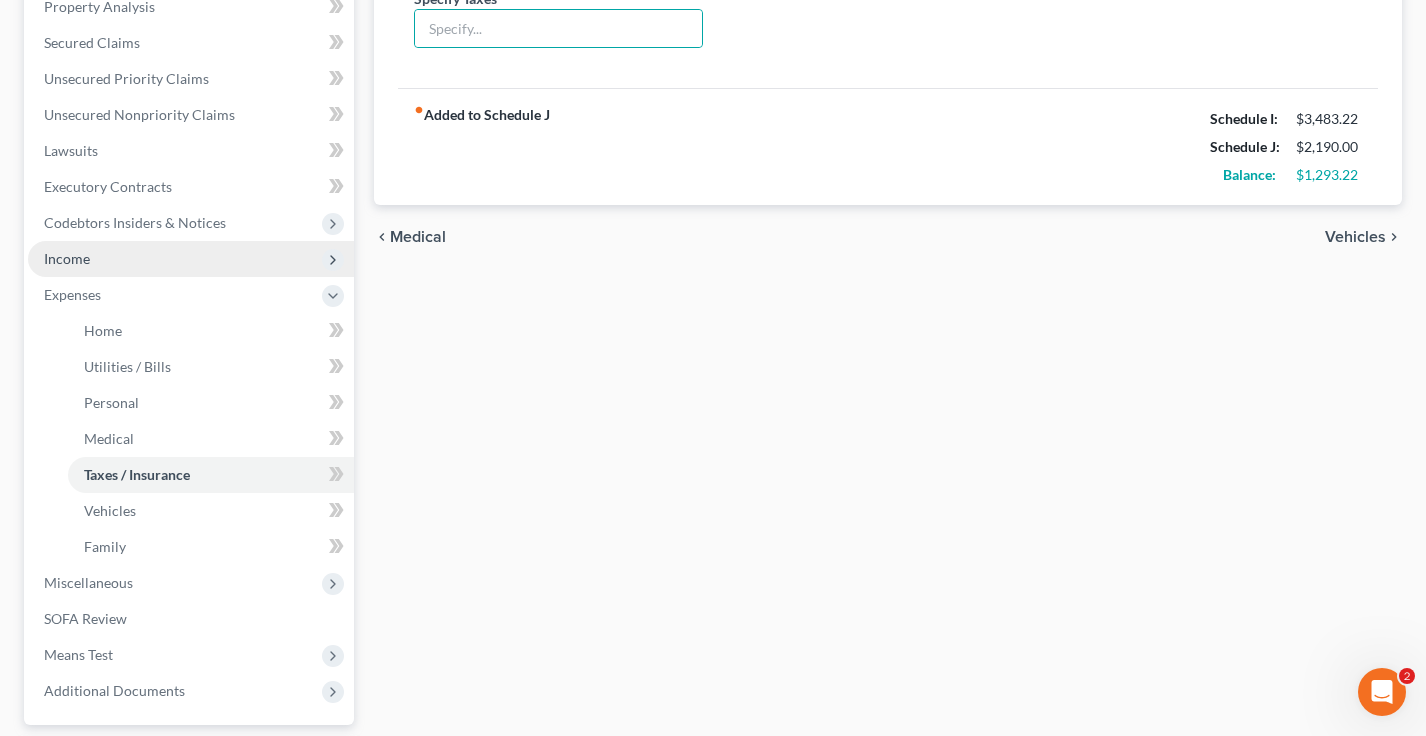 click on "Income" at bounding box center [191, 259] 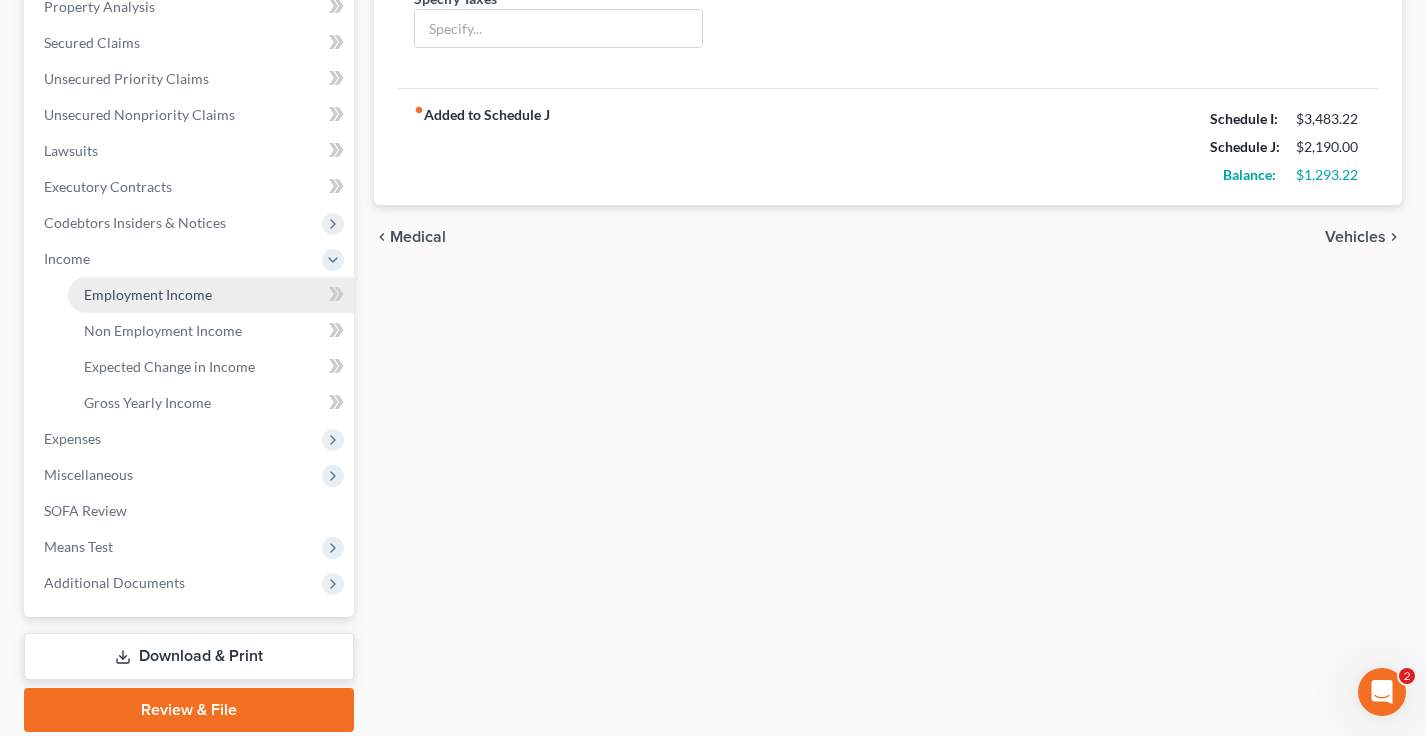 click on "Employment Income" at bounding box center (148, 294) 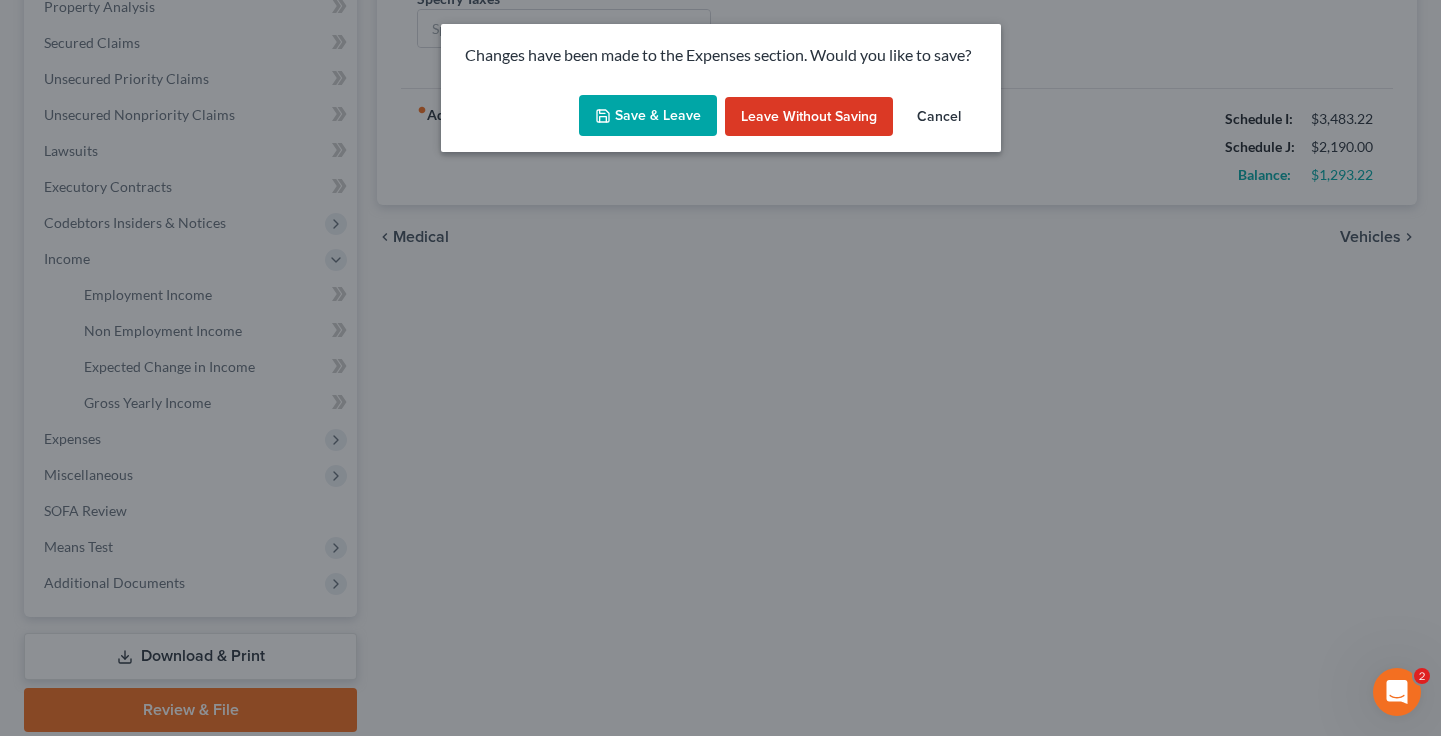 click on "Leave without Saving" at bounding box center (809, 117) 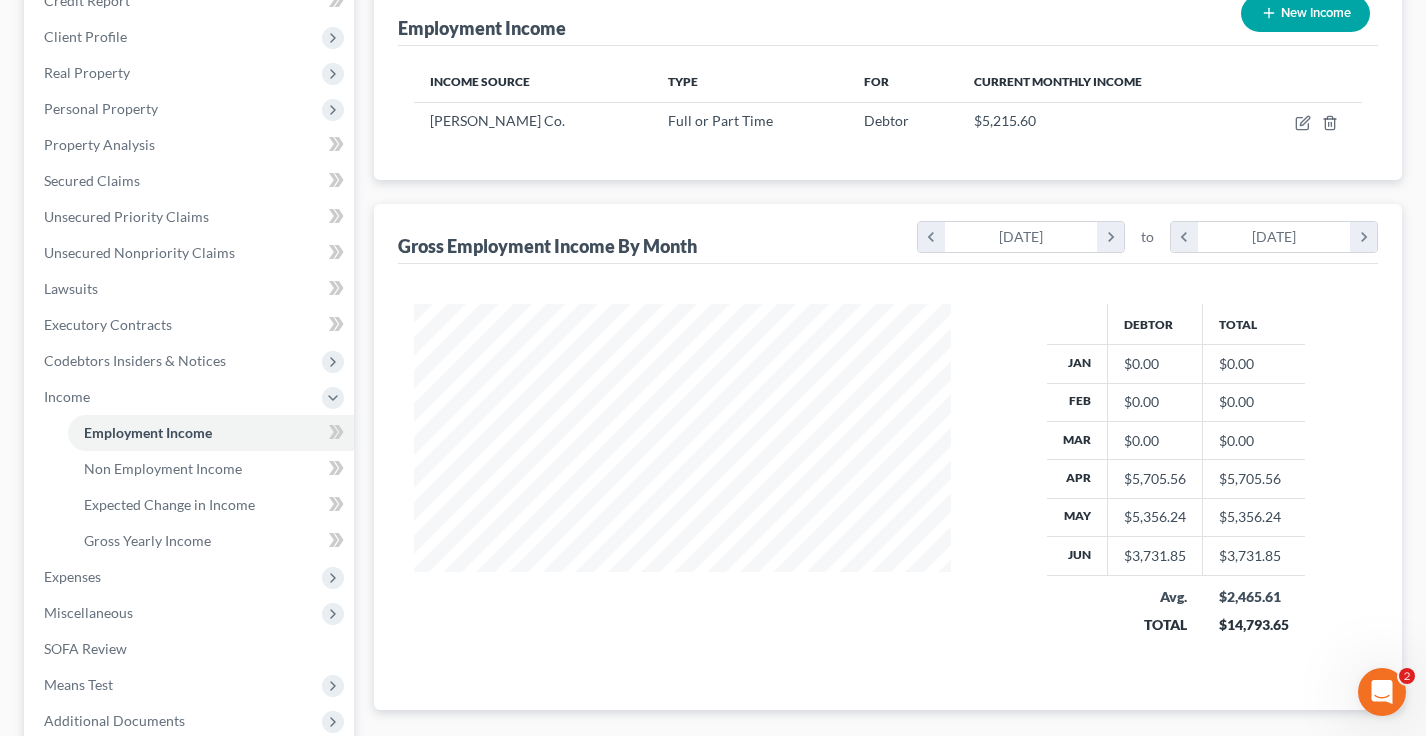 scroll, scrollTop: 109, scrollLeft: 0, axis: vertical 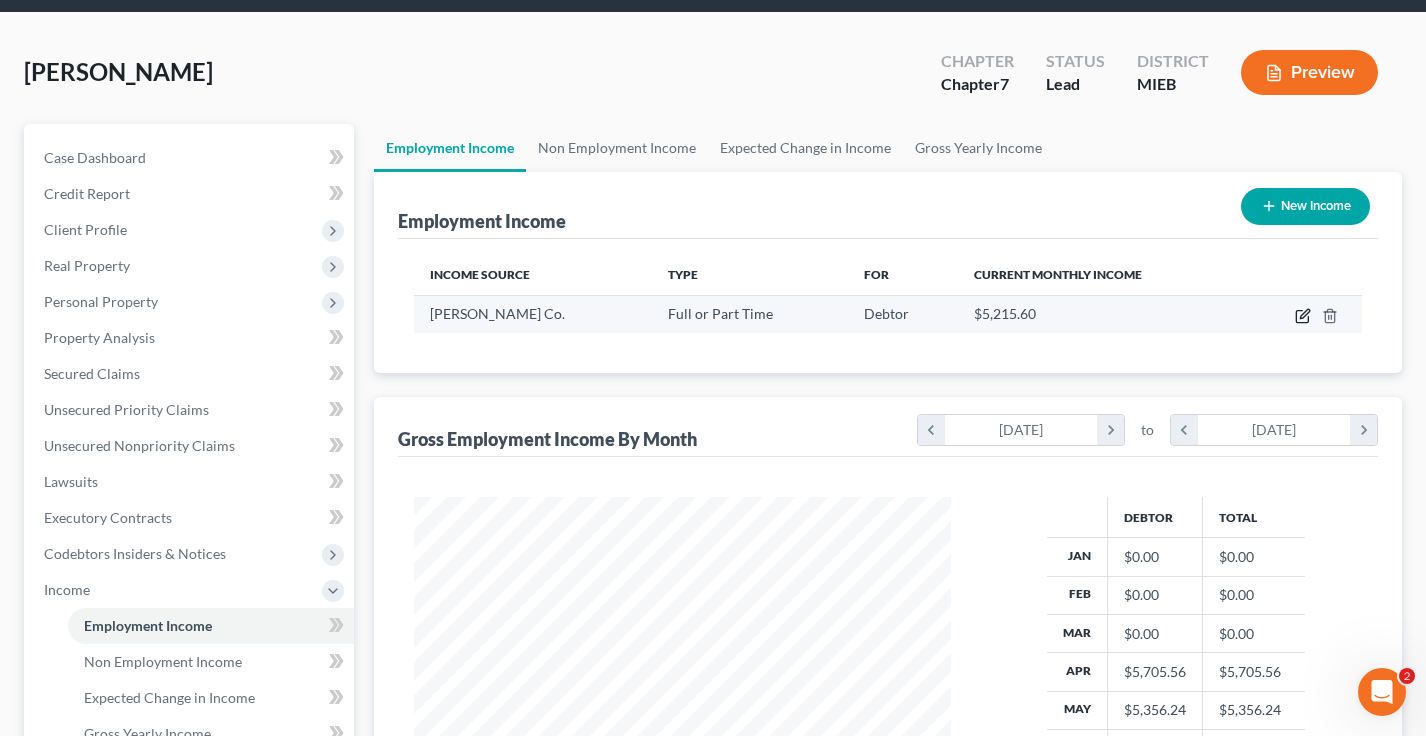 click 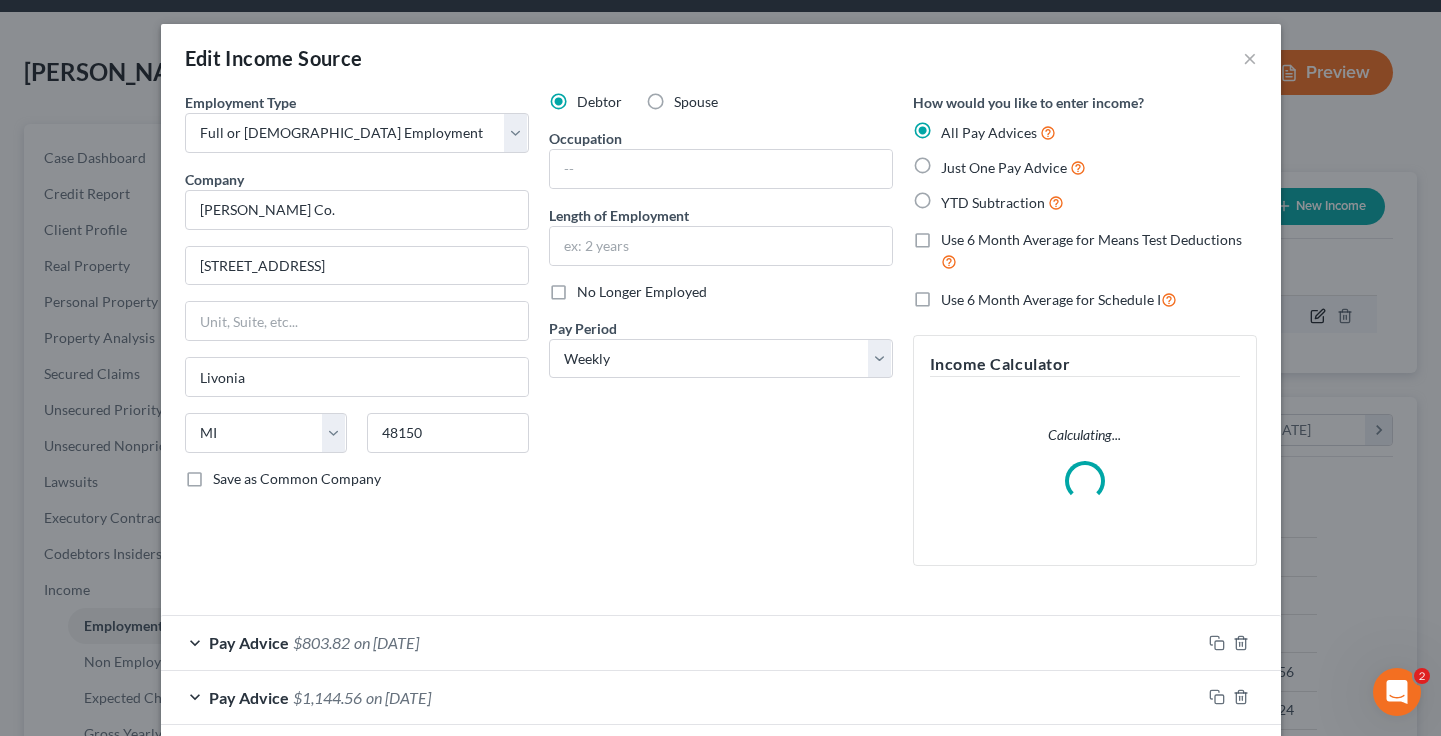 scroll, scrollTop: 999641, scrollLeft: 999417, axis: both 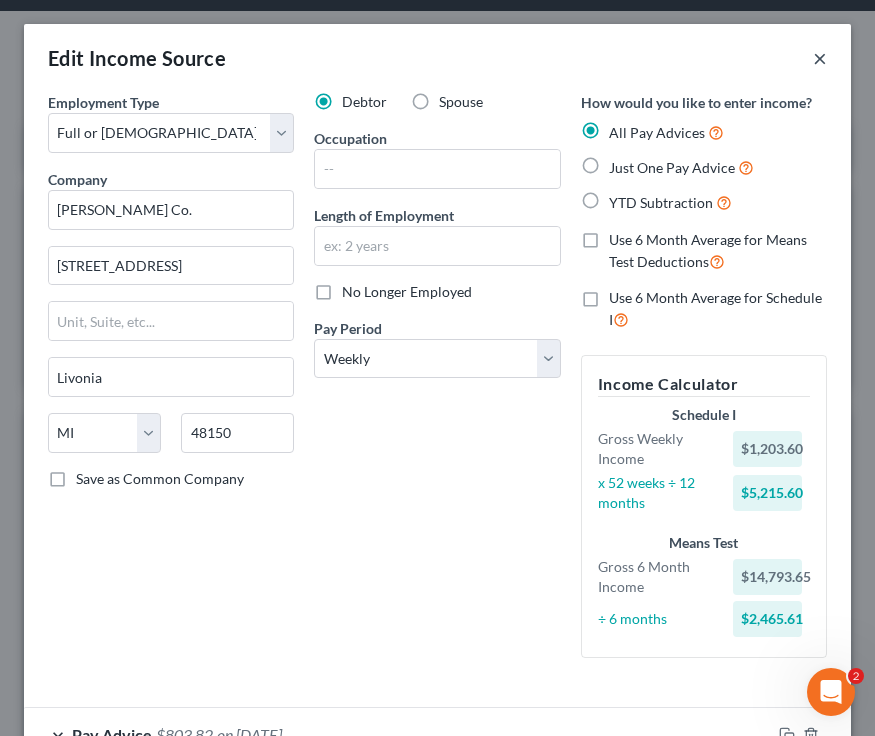 click on "×" at bounding box center [820, 58] 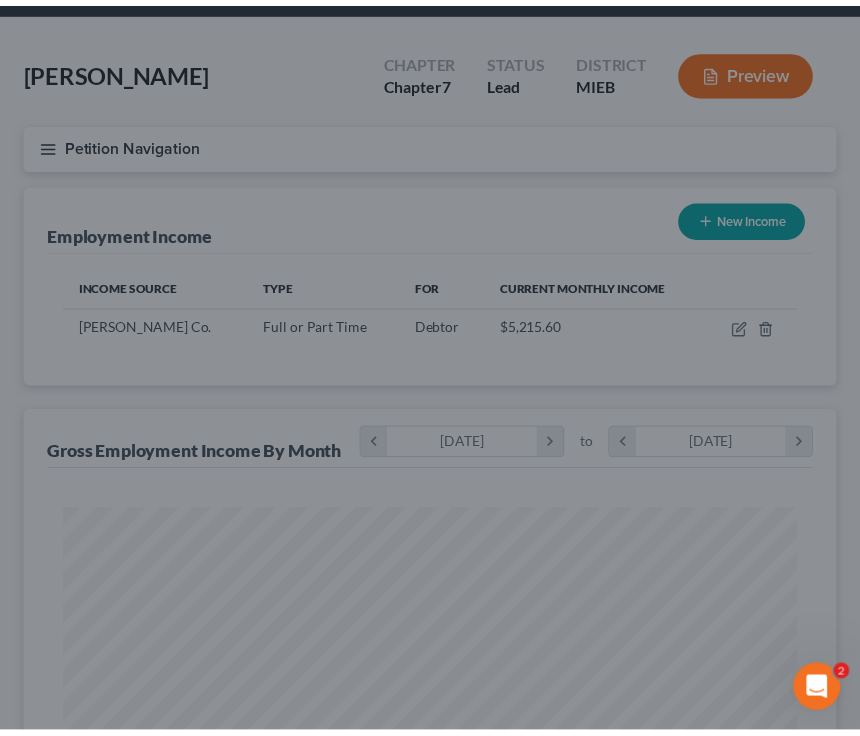 scroll, scrollTop: 366, scrollLeft: 772, axis: both 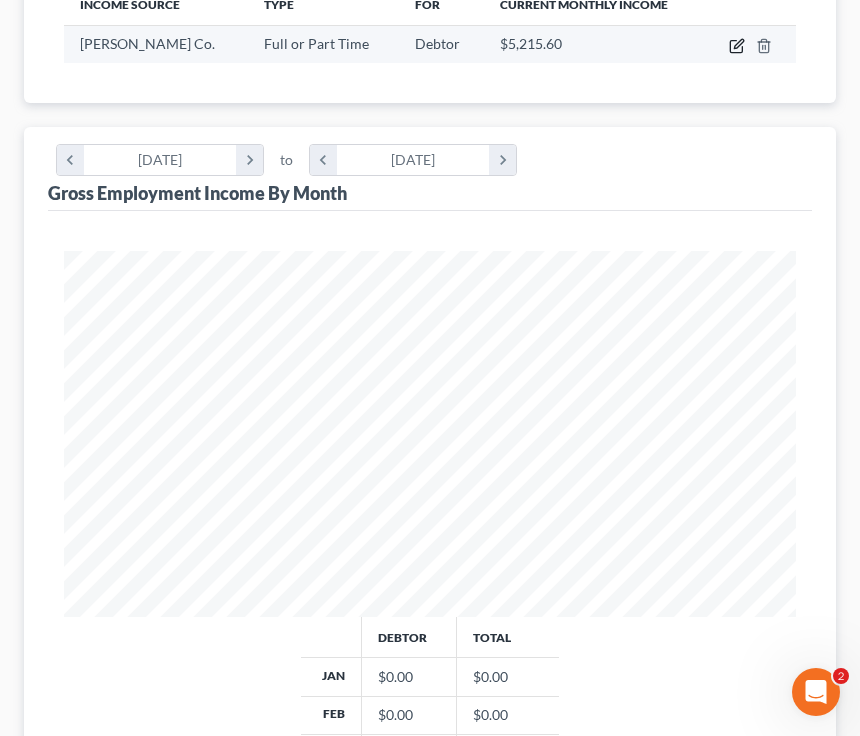 click 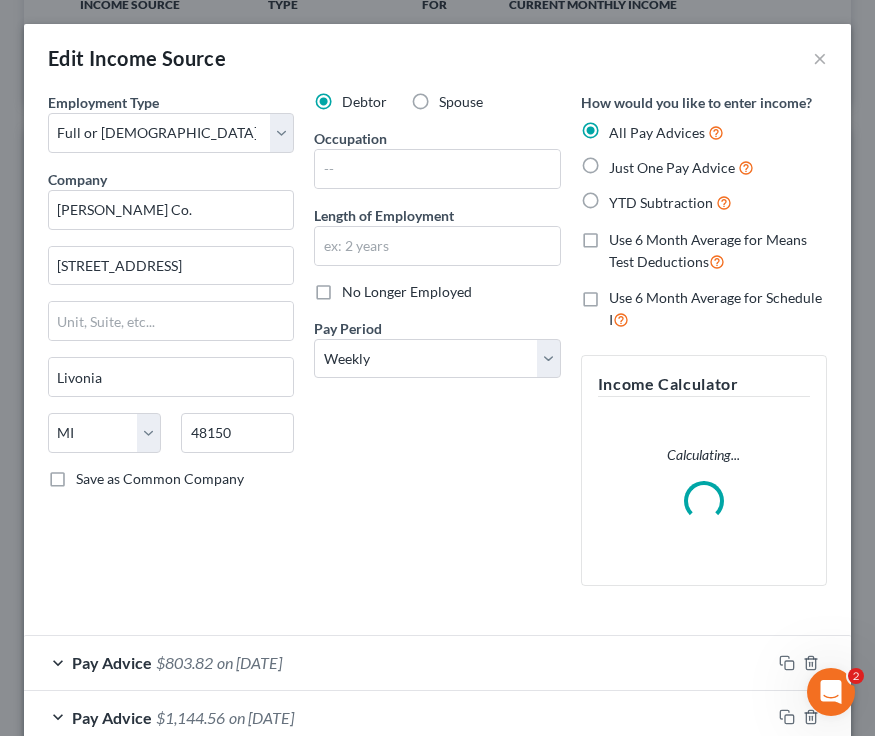 scroll, scrollTop: 999627, scrollLeft: 999213, axis: both 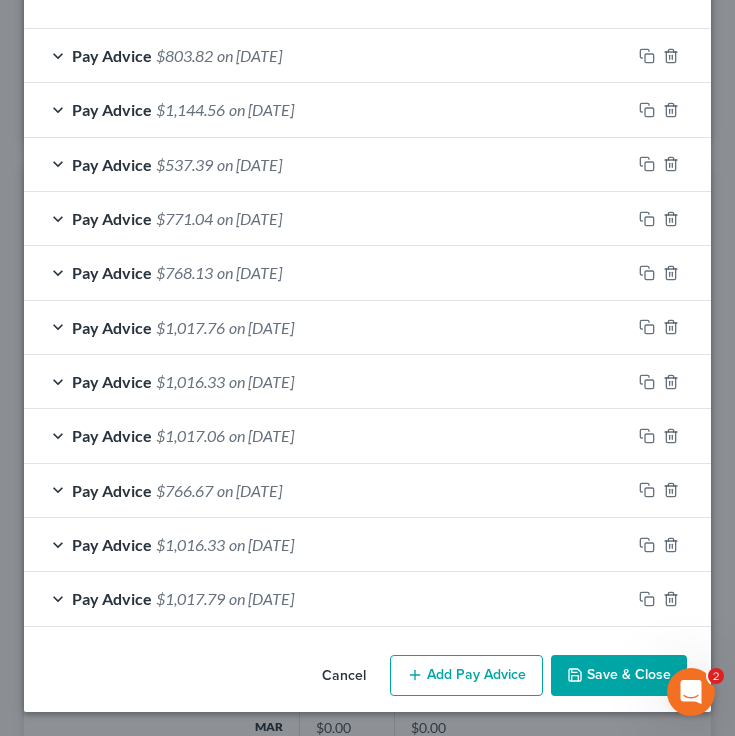 click on "on 05/14/2025" at bounding box center (261, 327) 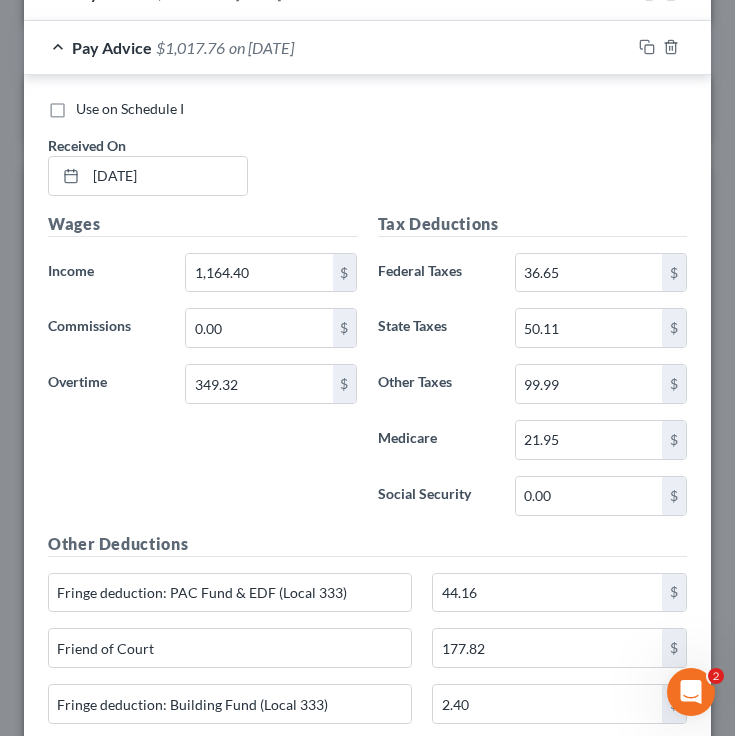 scroll, scrollTop: 1380, scrollLeft: 0, axis: vertical 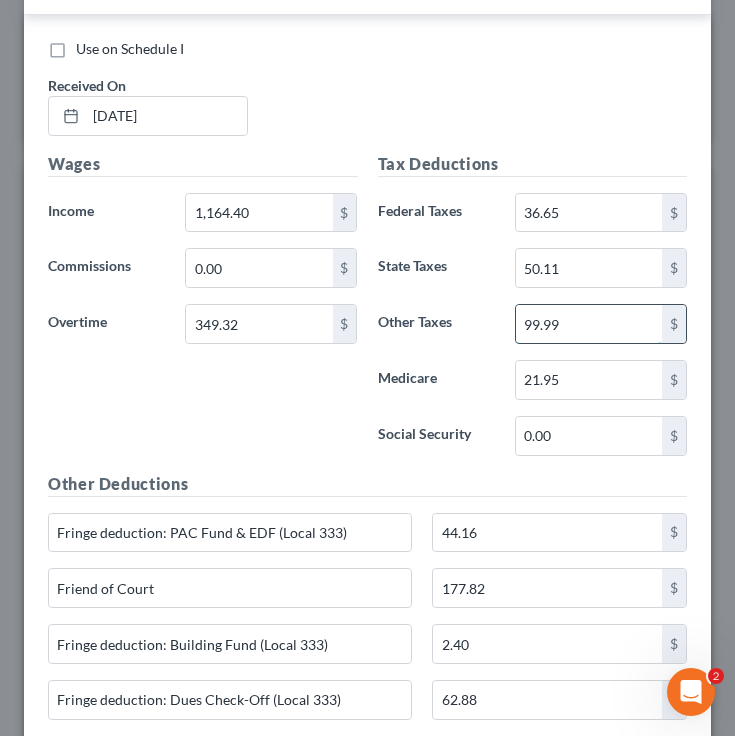 click on "99.99" at bounding box center (589, 324) 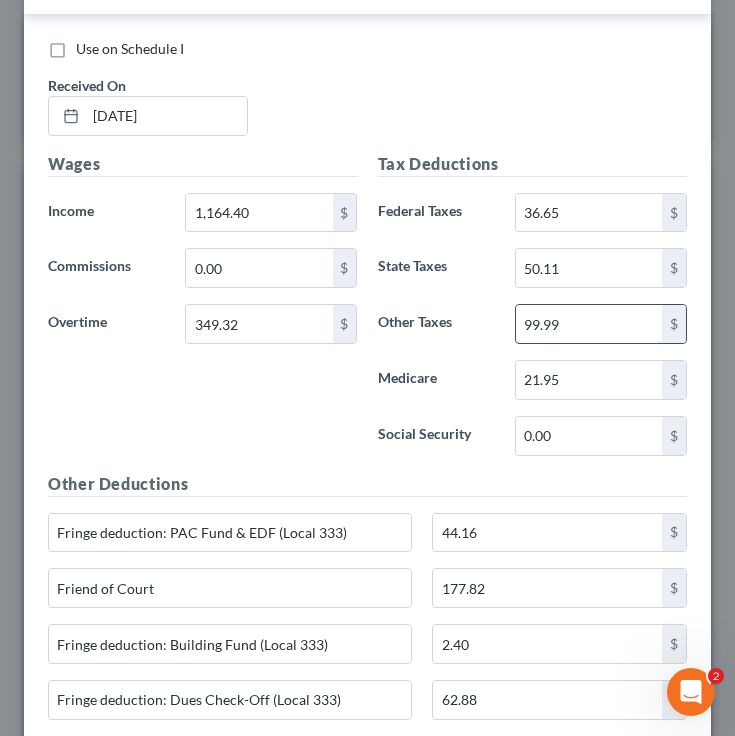 click on "99.99" at bounding box center [589, 324] 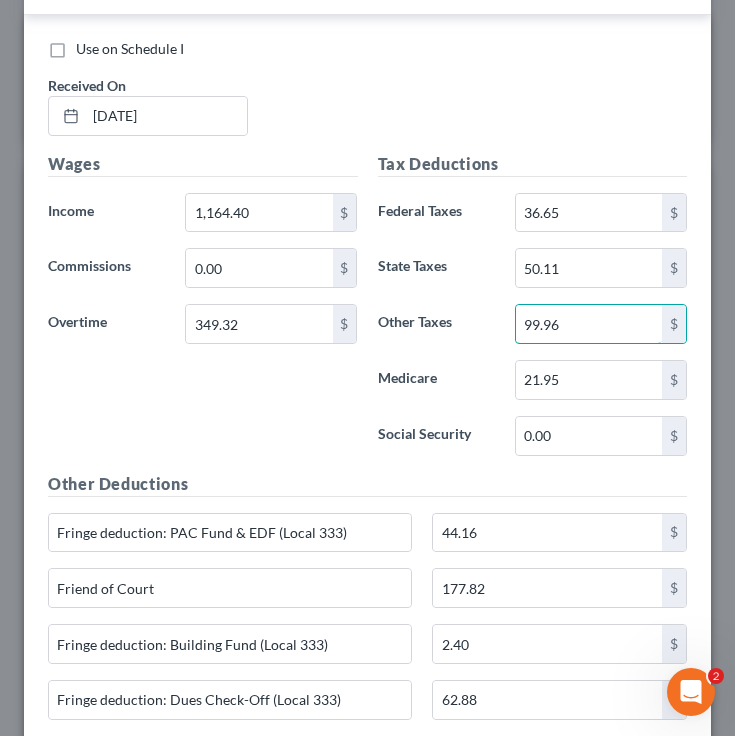 type on "99.96" 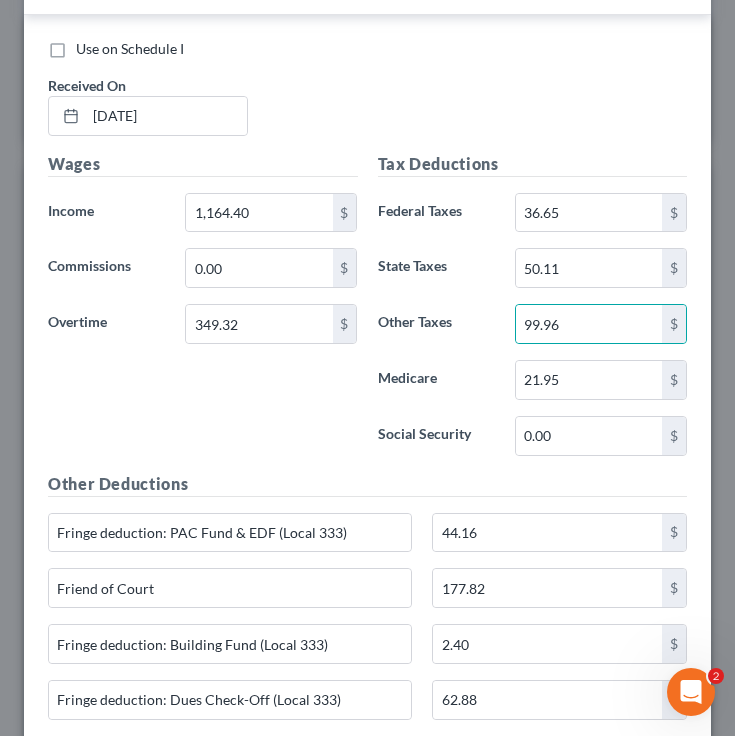 click on "Wages
Income
*
1,164.40 $ Commissions 0.00 $ Overtime 349.32 $" at bounding box center [203, 312] 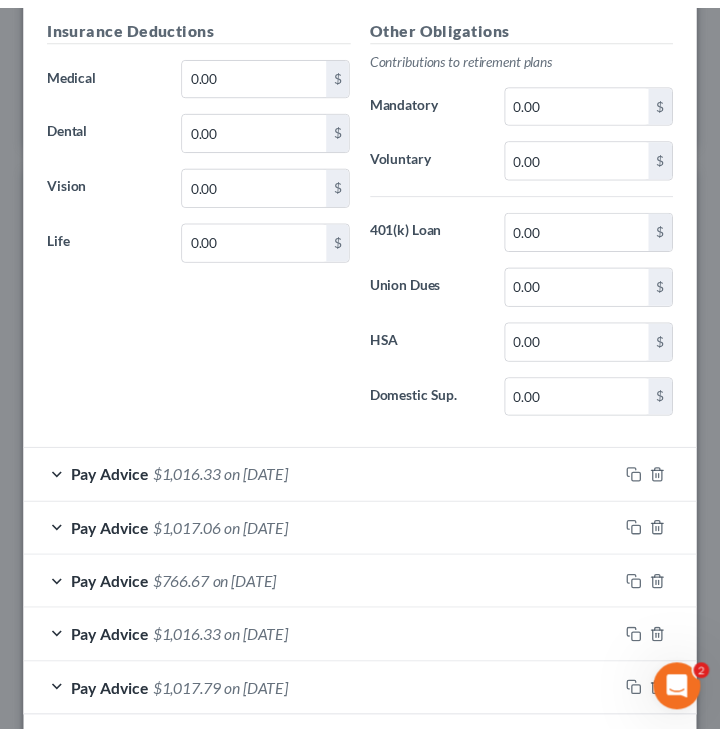scroll, scrollTop: 2199, scrollLeft: 0, axis: vertical 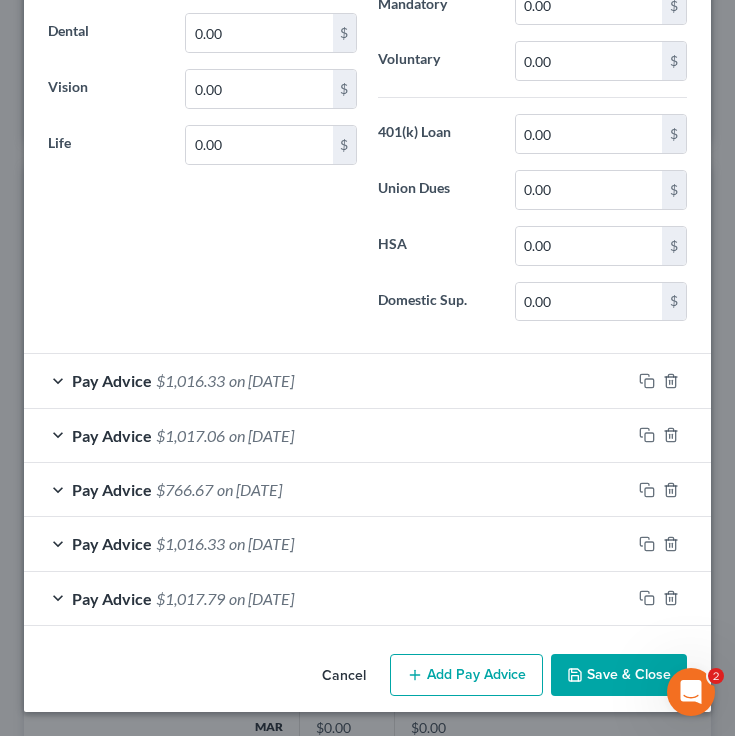 click on "Save & Close" at bounding box center [619, 675] 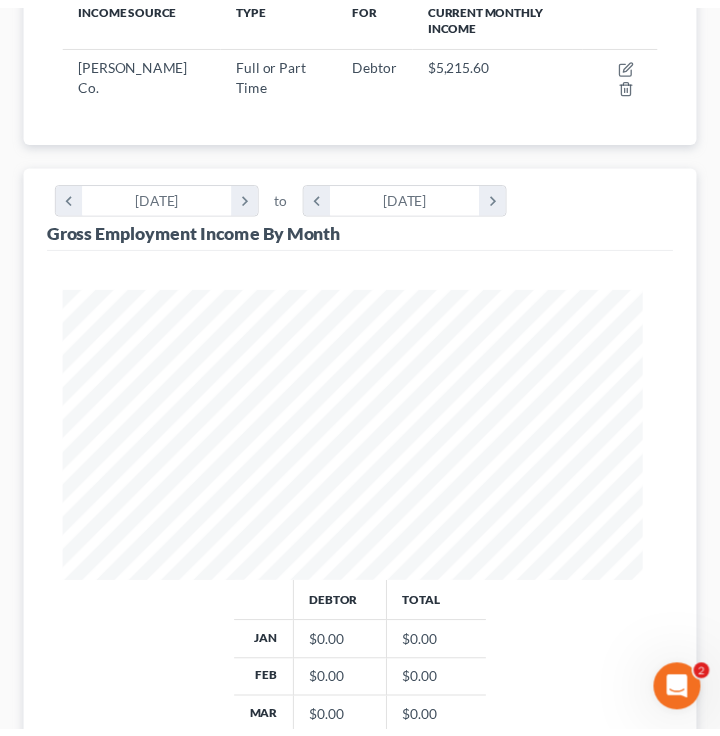 scroll, scrollTop: 296, scrollLeft: 632, axis: both 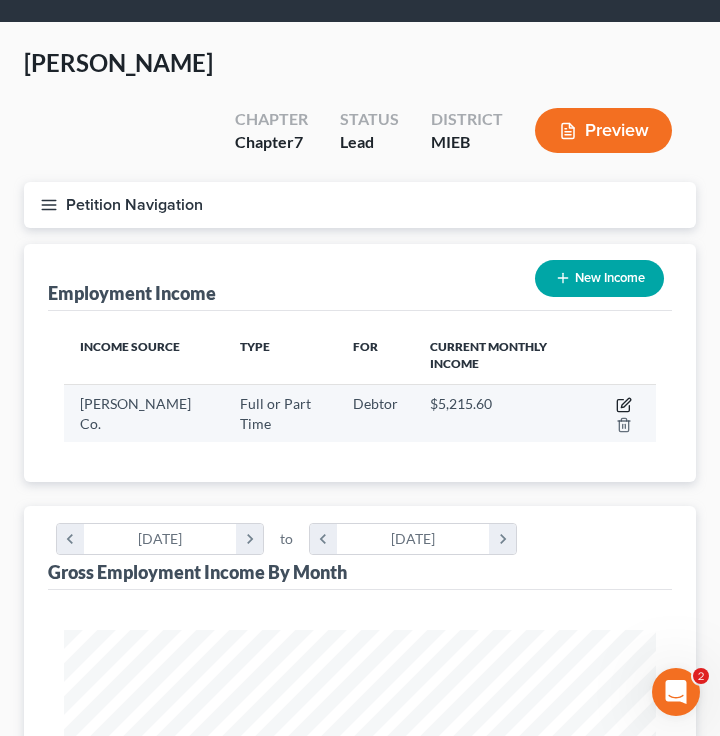 click 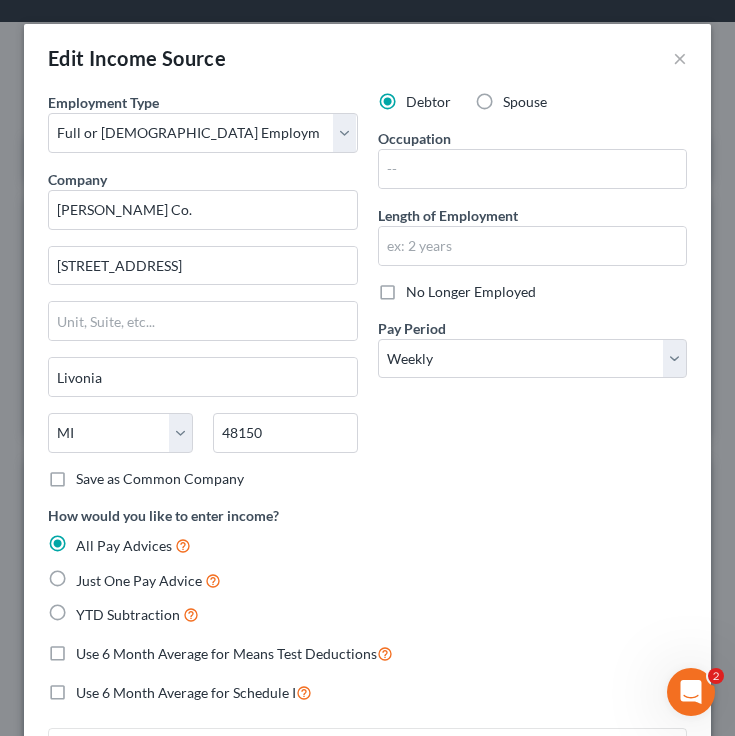 scroll, scrollTop: 999697, scrollLeft: 999353, axis: both 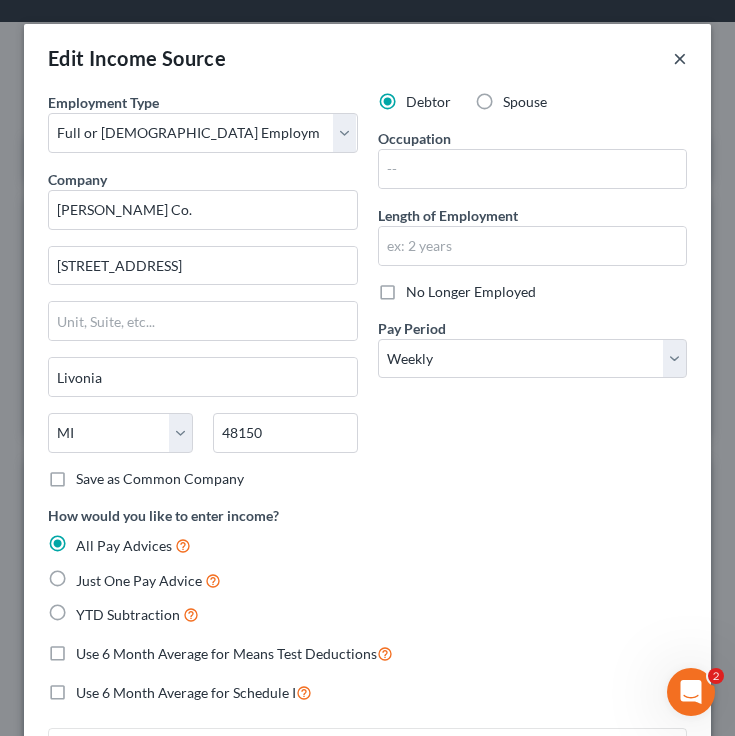click on "×" at bounding box center [680, 58] 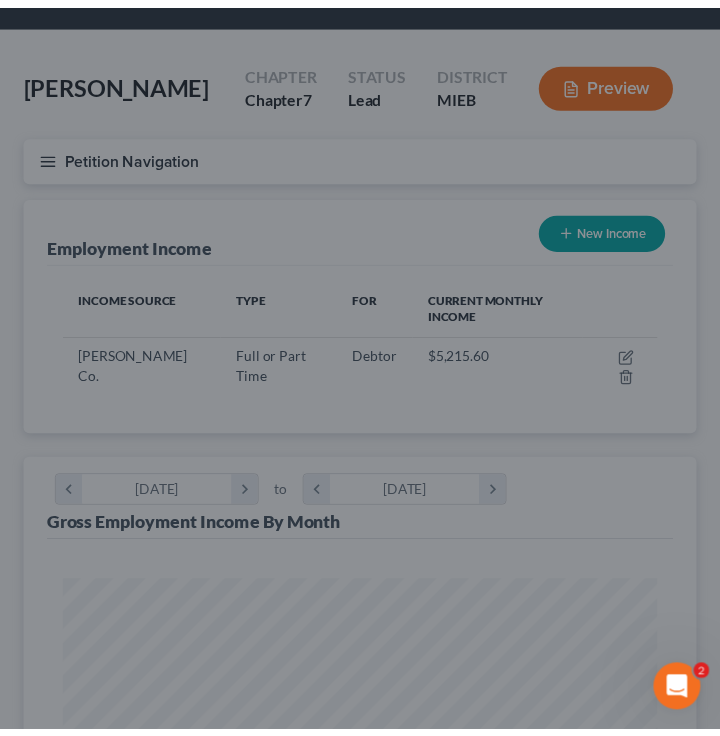 scroll, scrollTop: 296, scrollLeft: 632, axis: both 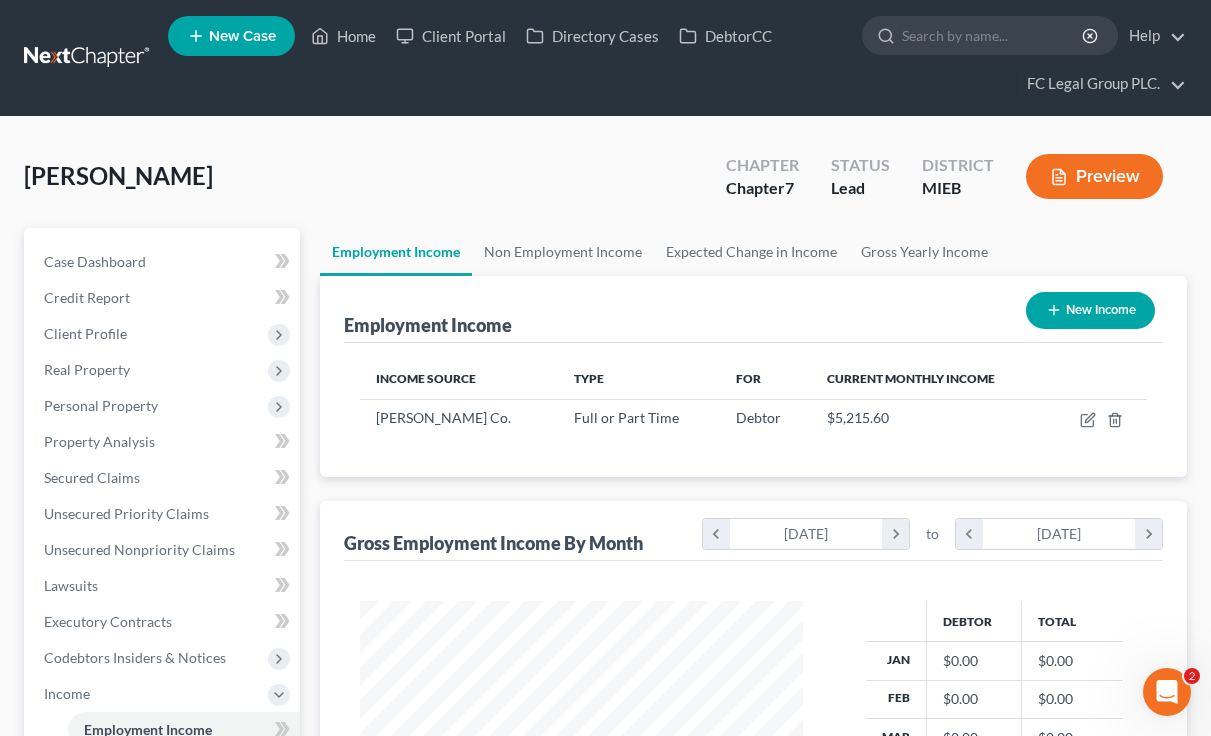 click at bounding box center (88, 58) 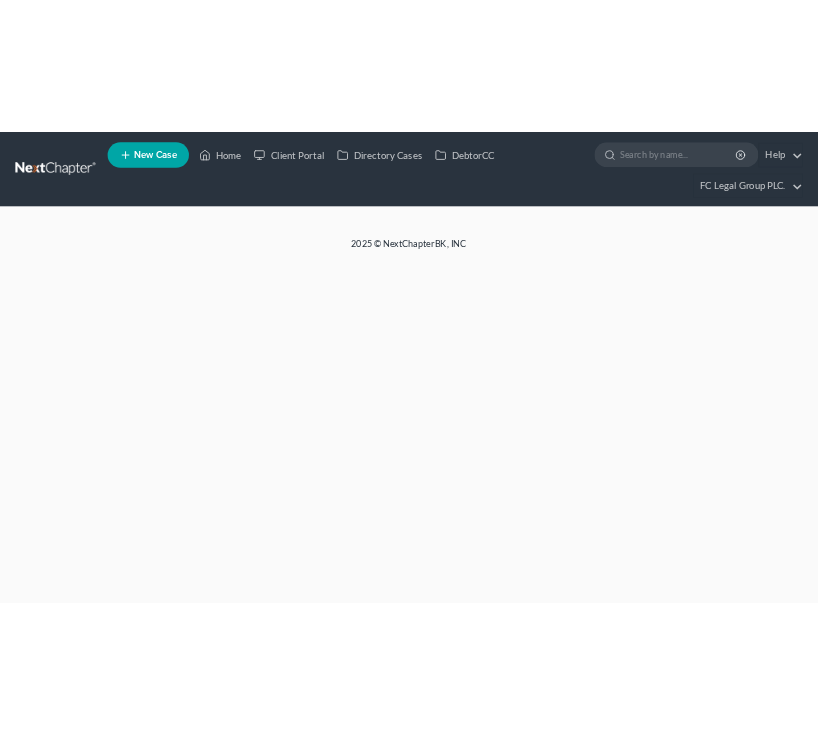 scroll, scrollTop: 0, scrollLeft: 0, axis: both 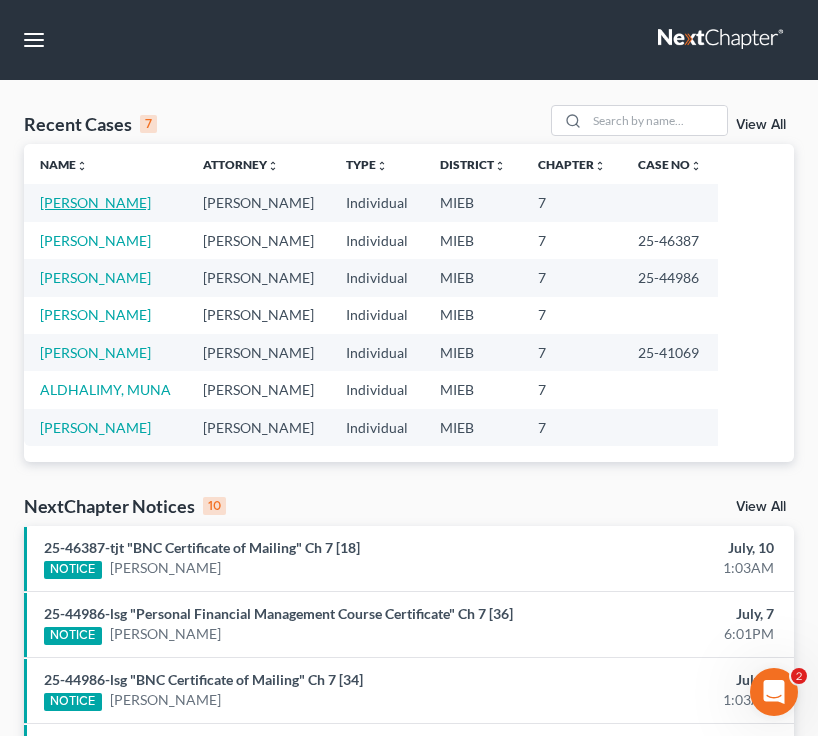 click on "[PERSON_NAME]" at bounding box center (95, 202) 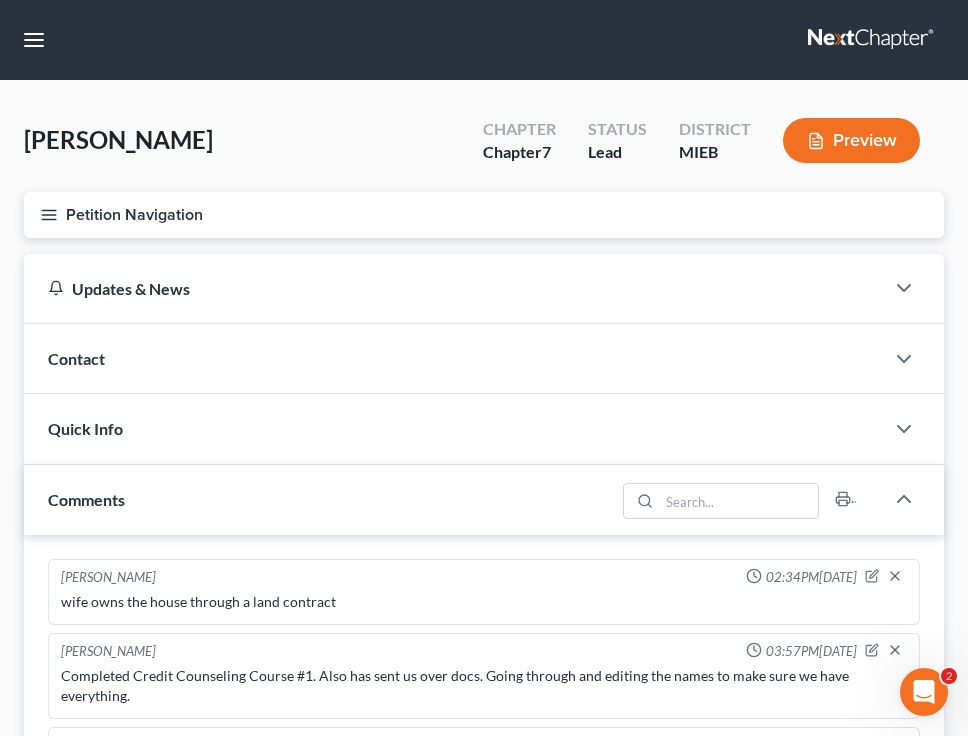 scroll, scrollTop: 274, scrollLeft: 0, axis: vertical 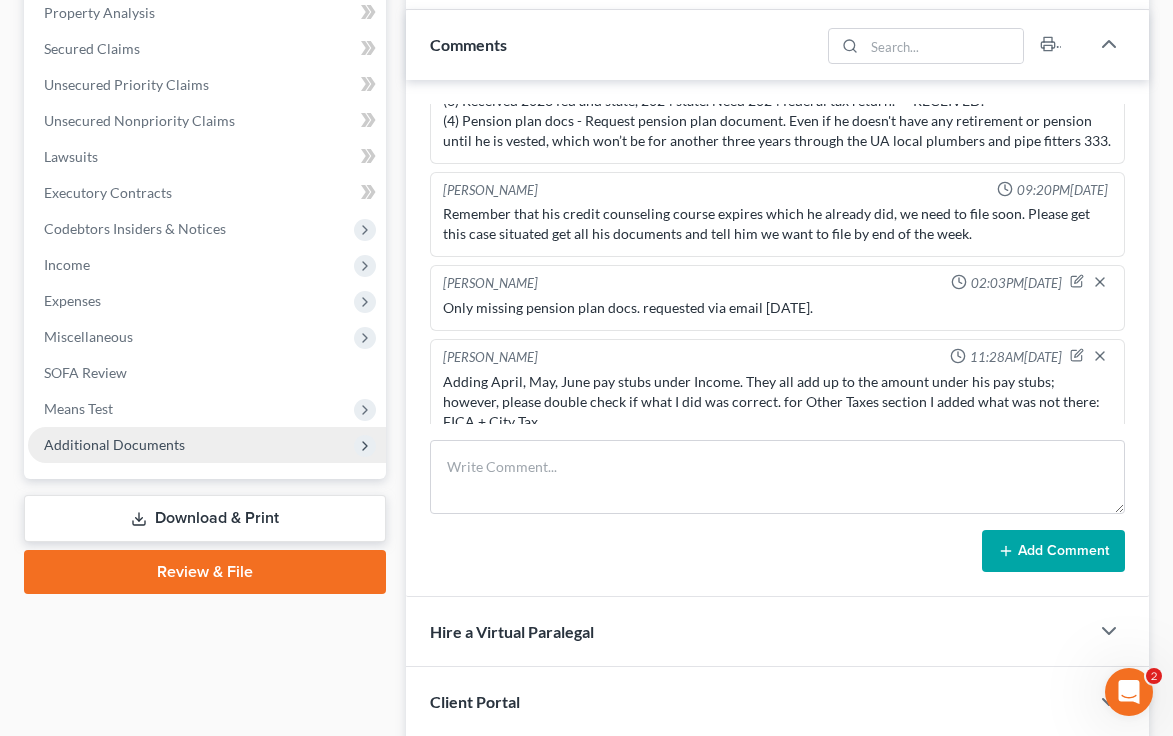 click on "Additional Documents" at bounding box center (207, 445) 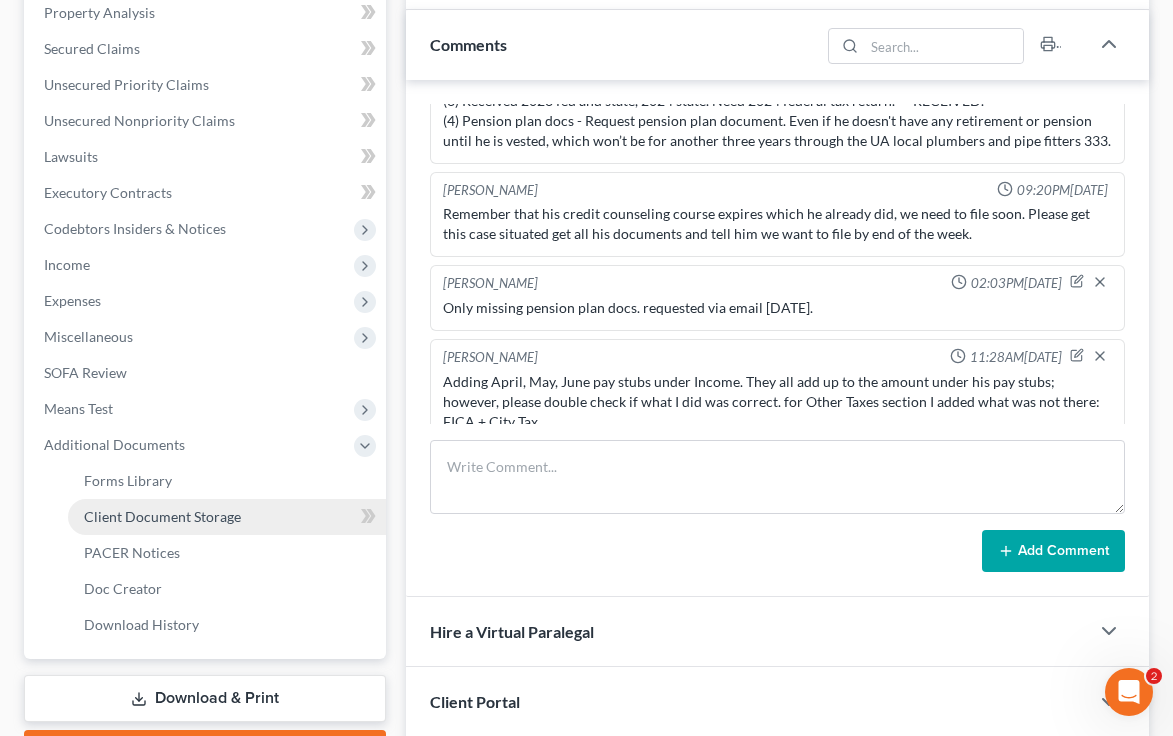 click on "Client Document Storage" at bounding box center (162, 516) 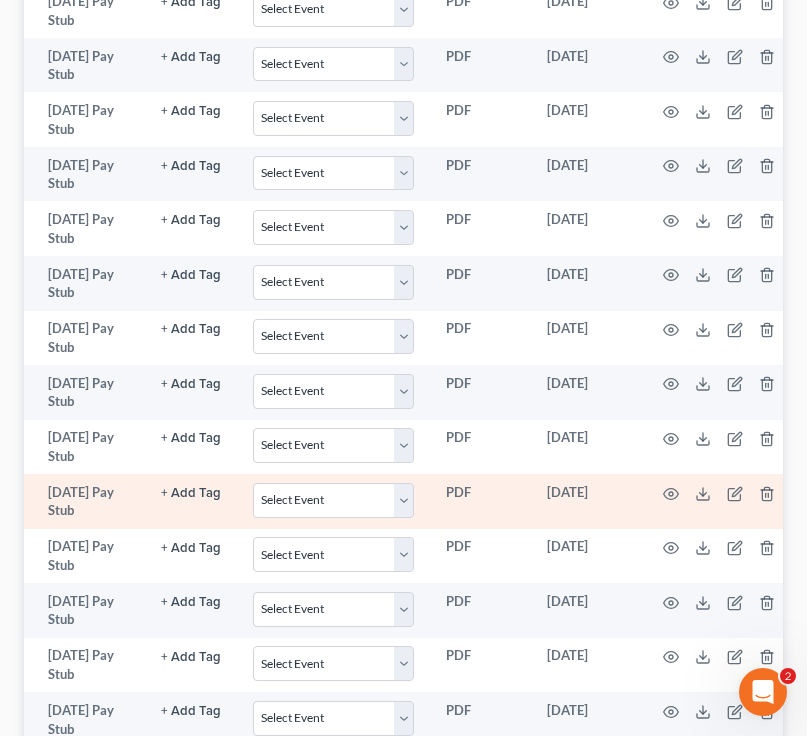 scroll, scrollTop: 471, scrollLeft: 0, axis: vertical 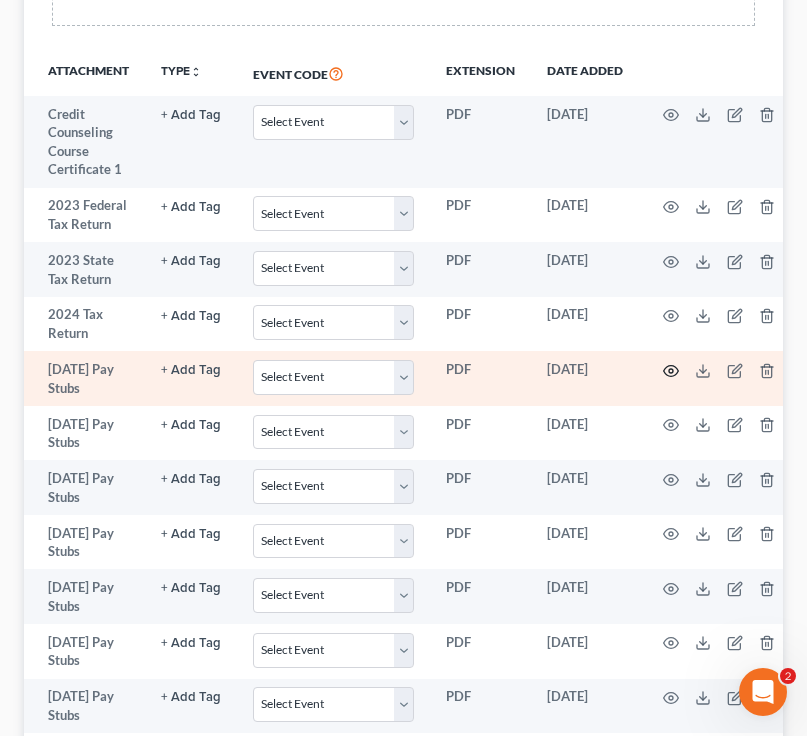 click 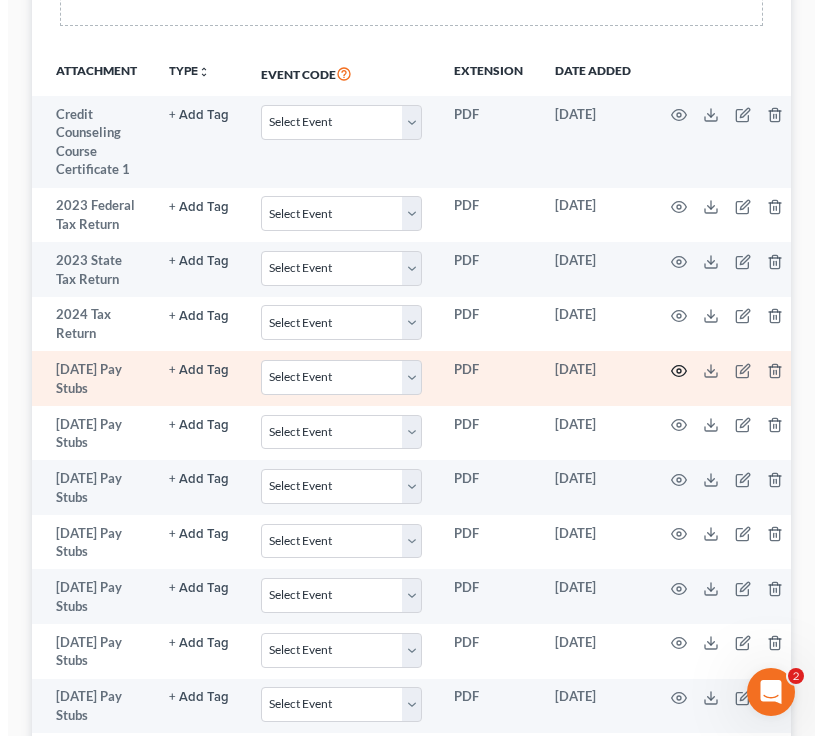 scroll, scrollTop: 451, scrollLeft: 0, axis: vertical 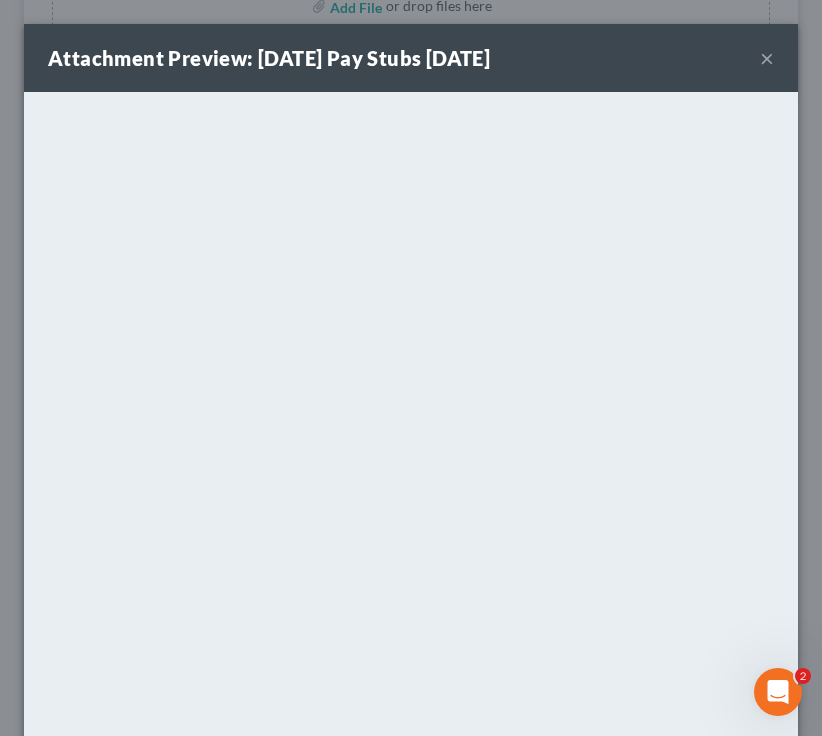 click on "×" at bounding box center [767, 58] 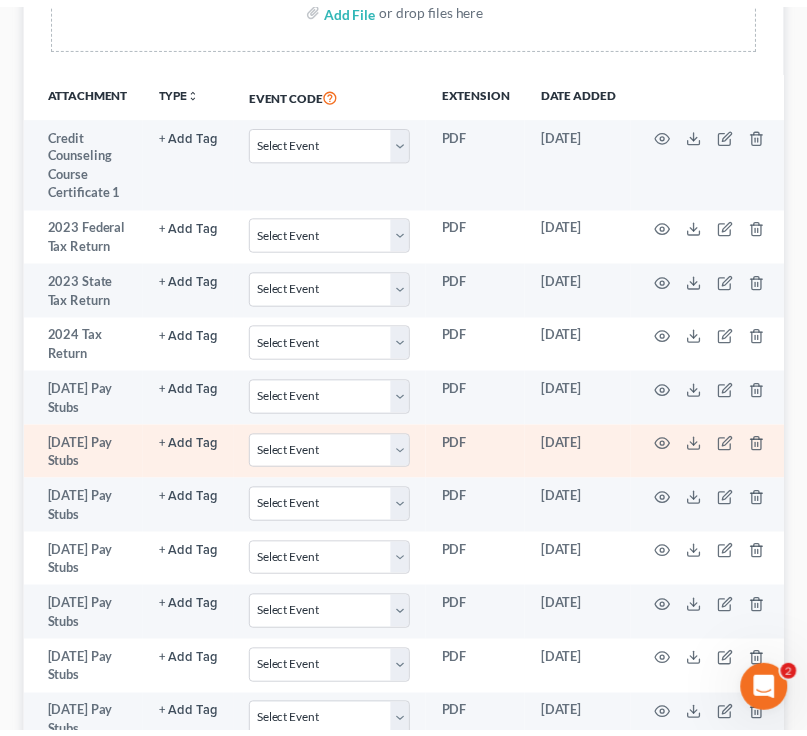 scroll, scrollTop: 471, scrollLeft: 0, axis: vertical 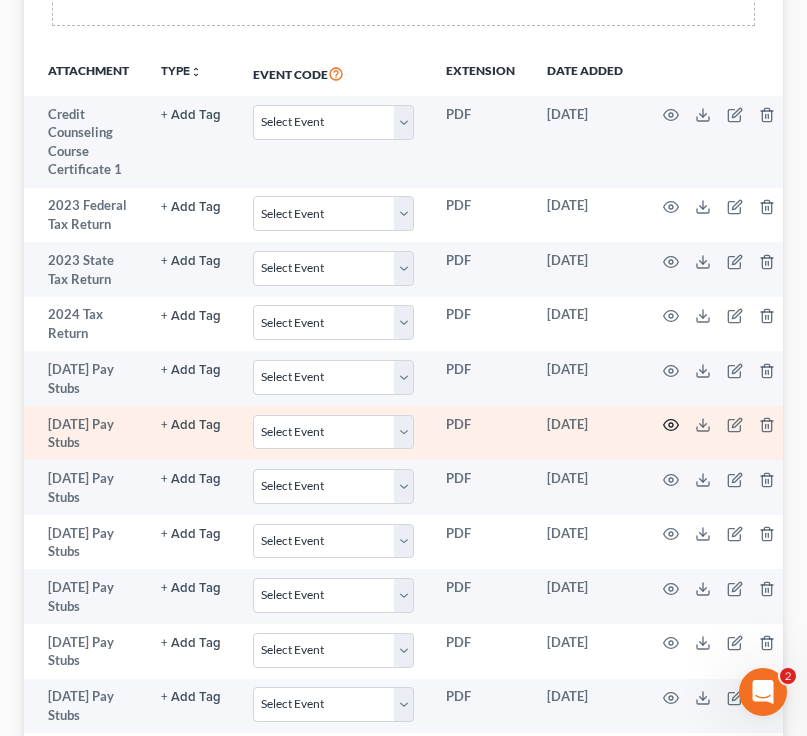 click 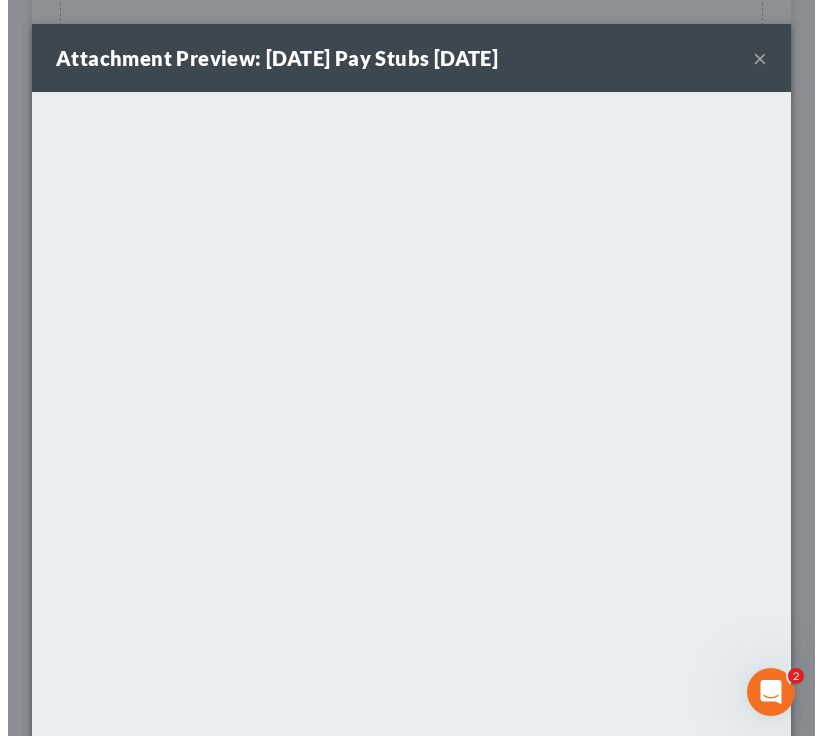 scroll, scrollTop: 451, scrollLeft: 0, axis: vertical 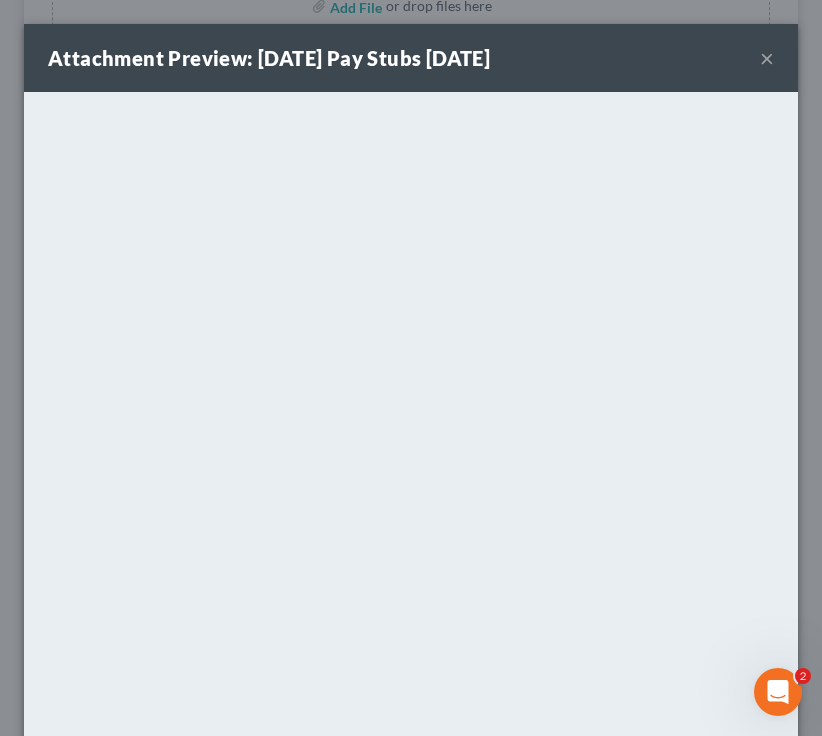 click on "×" at bounding box center [767, 58] 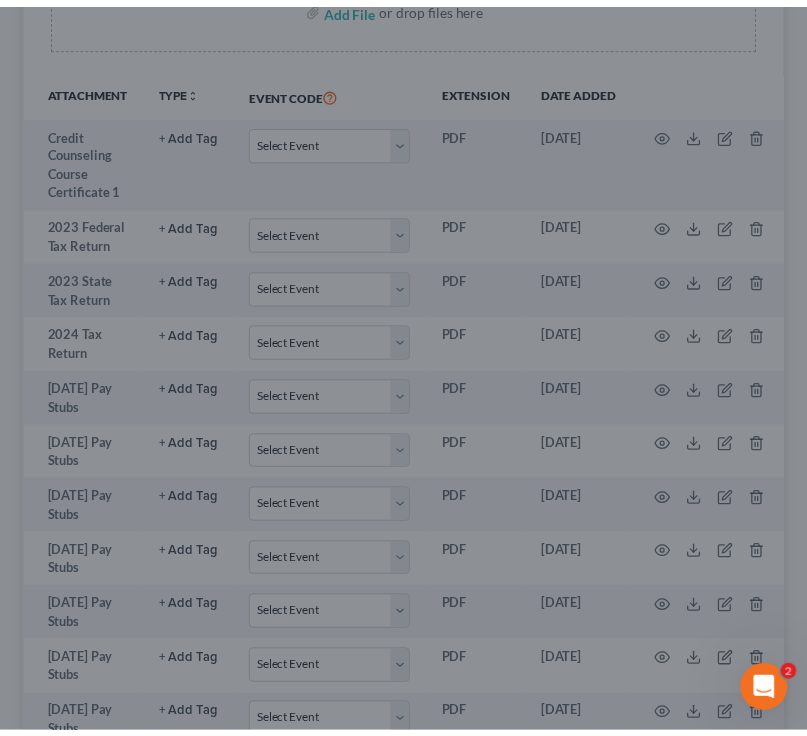 scroll, scrollTop: 471, scrollLeft: 0, axis: vertical 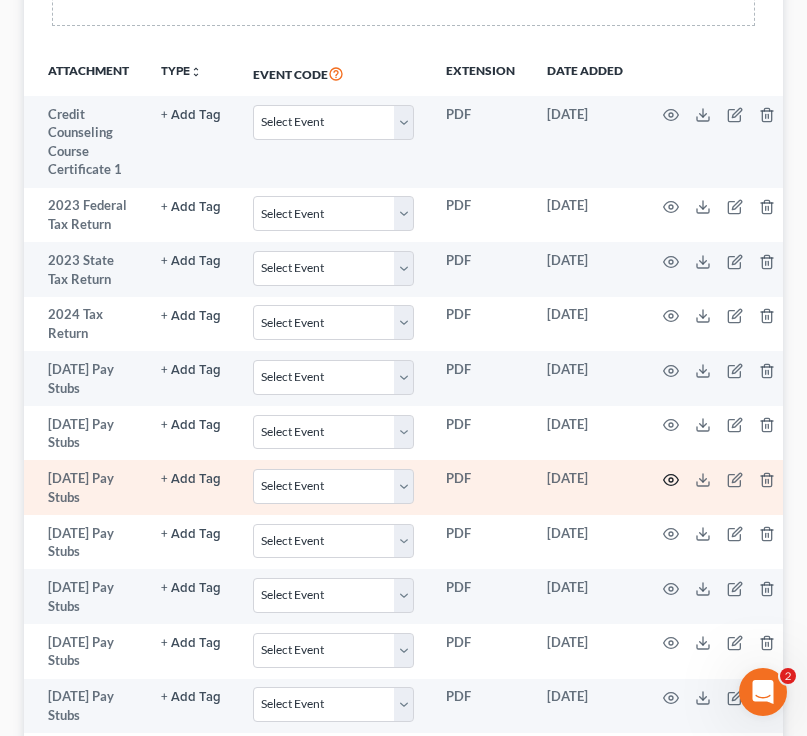 click 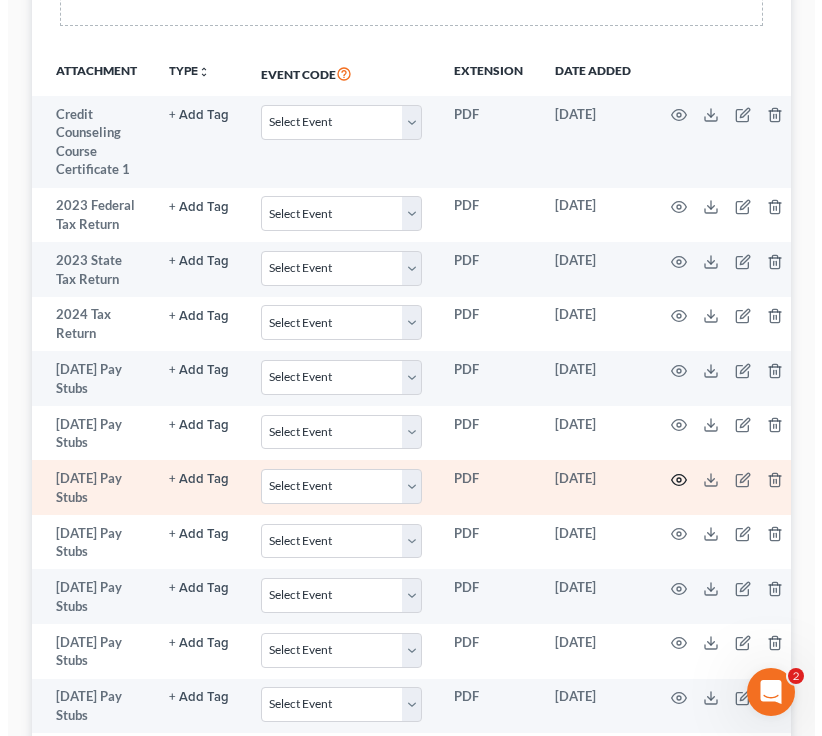 scroll, scrollTop: 451, scrollLeft: 0, axis: vertical 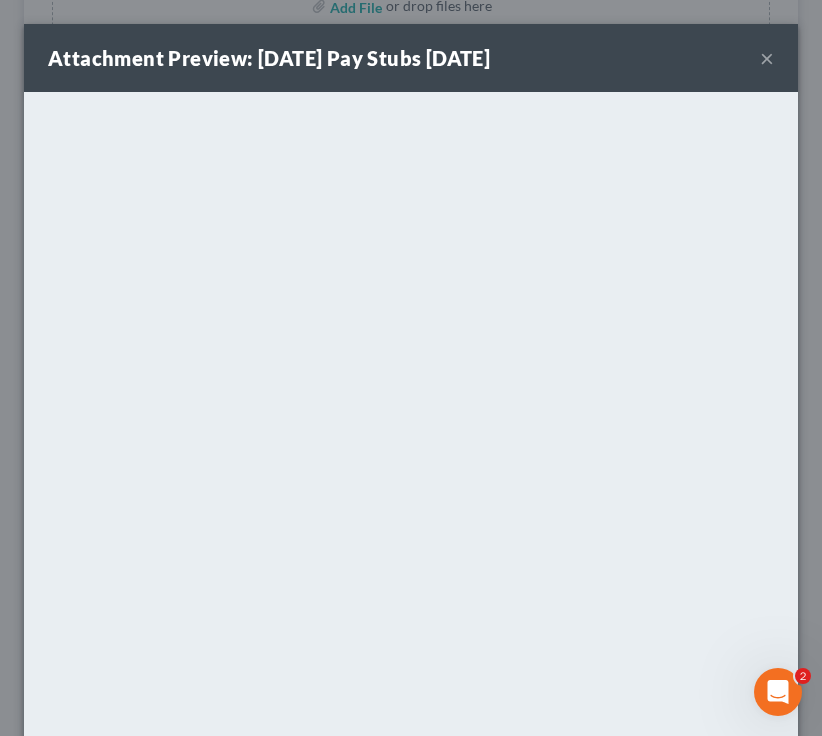 click on "×" at bounding box center [767, 58] 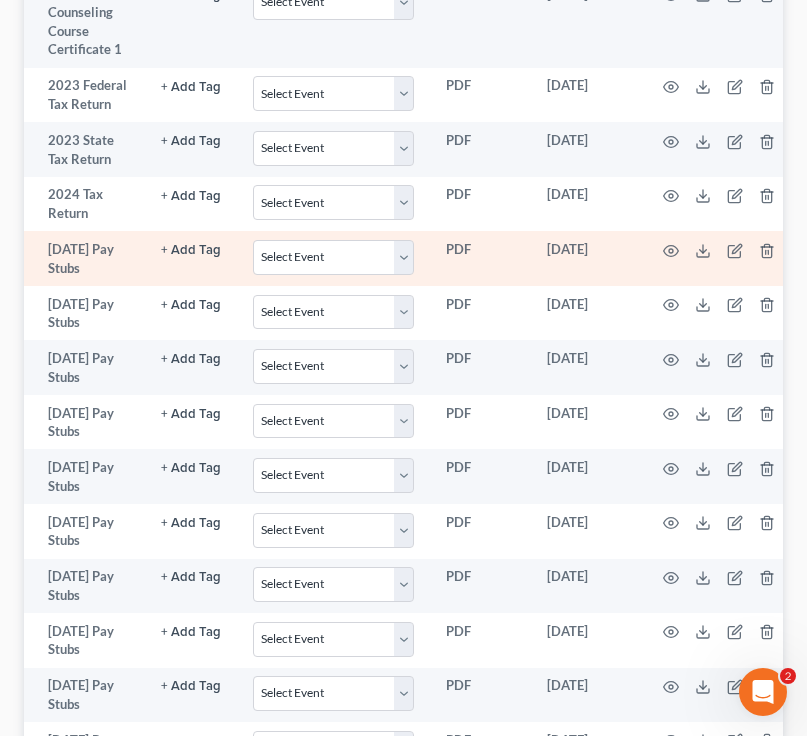scroll, scrollTop: 866, scrollLeft: 0, axis: vertical 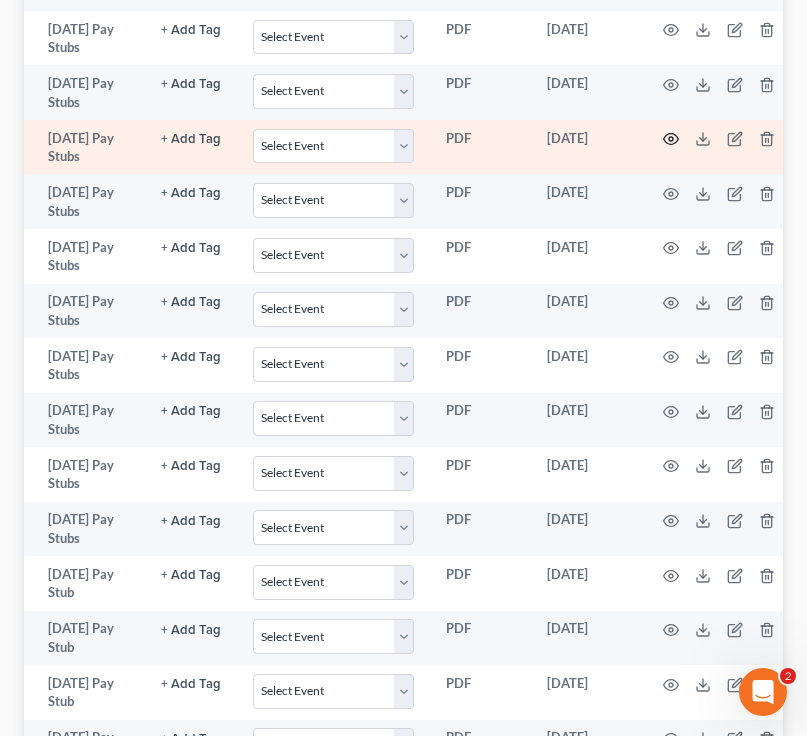 click 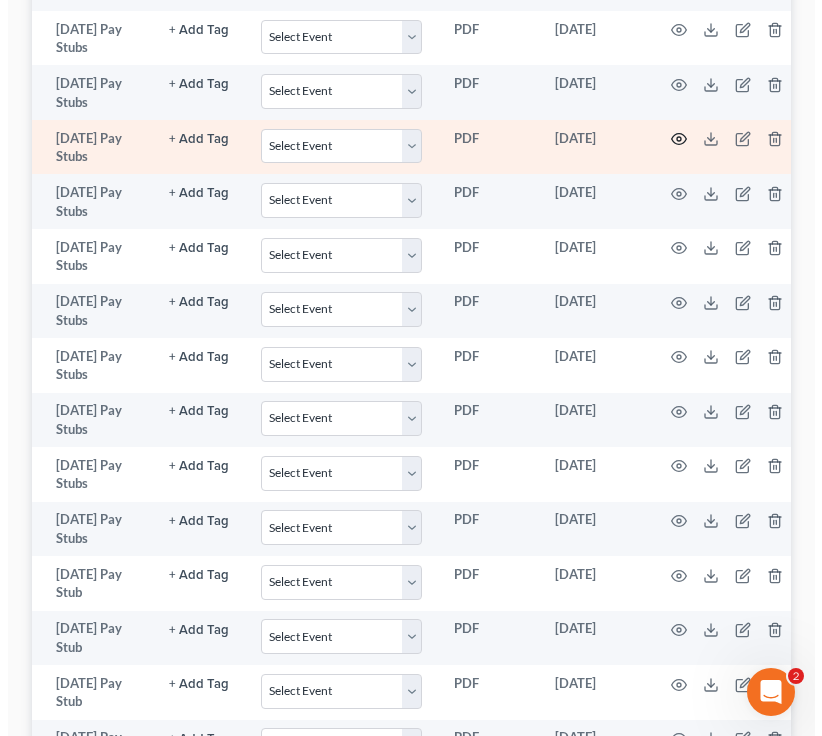 scroll, scrollTop: 846, scrollLeft: 0, axis: vertical 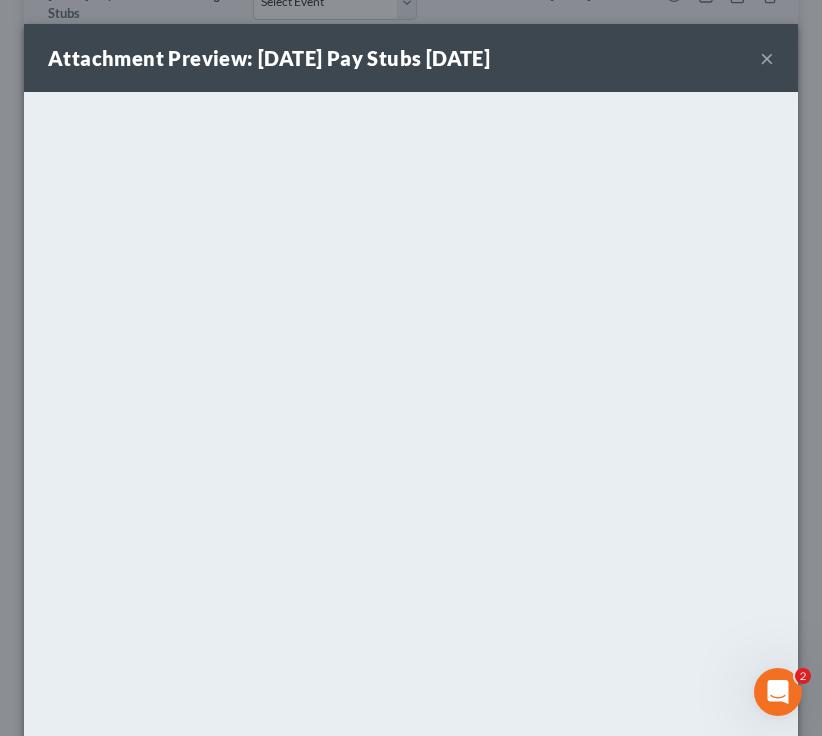 click on "×" at bounding box center (767, 58) 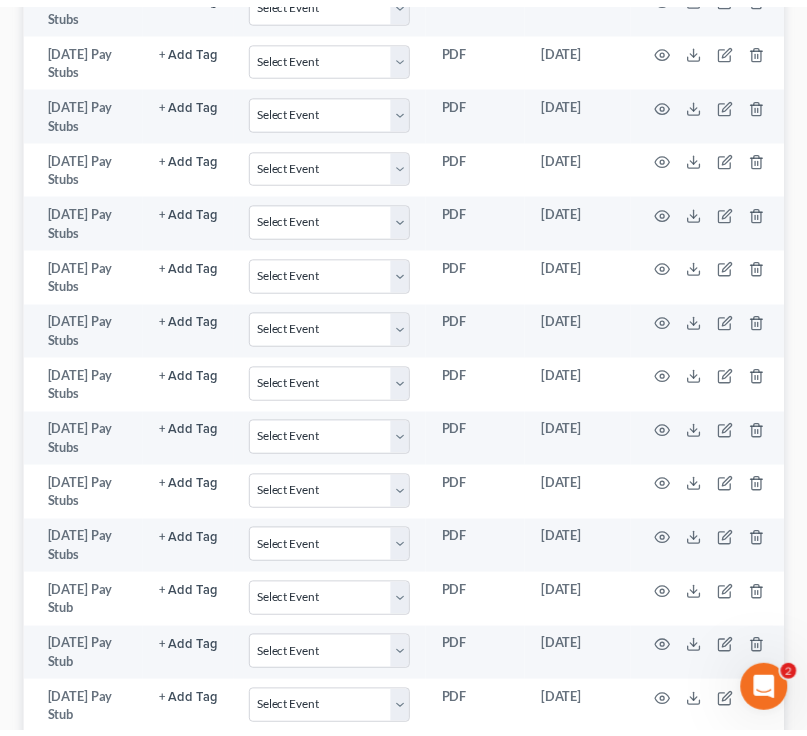 scroll, scrollTop: 866, scrollLeft: 0, axis: vertical 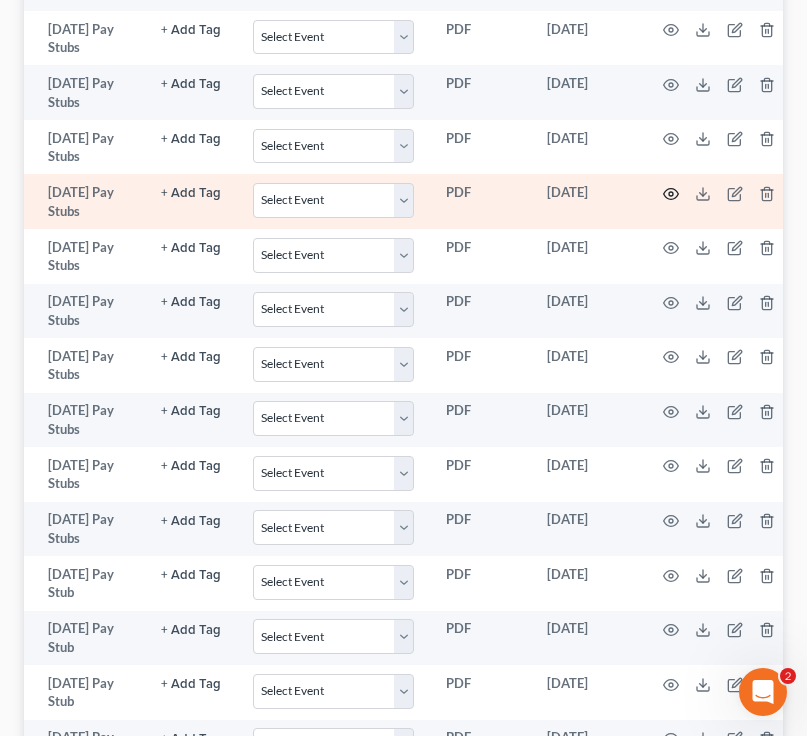click 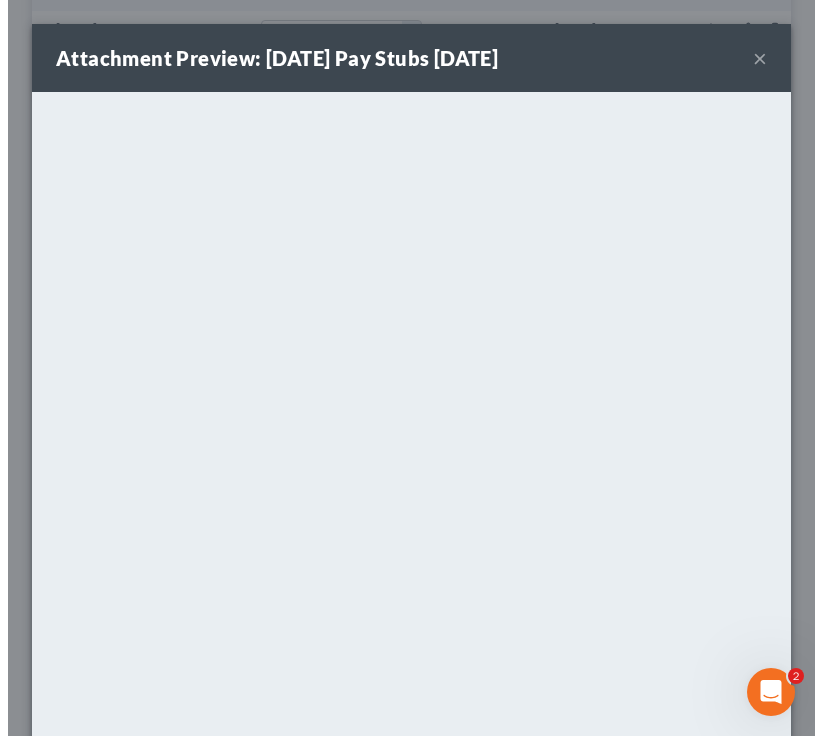 scroll, scrollTop: 846, scrollLeft: 0, axis: vertical 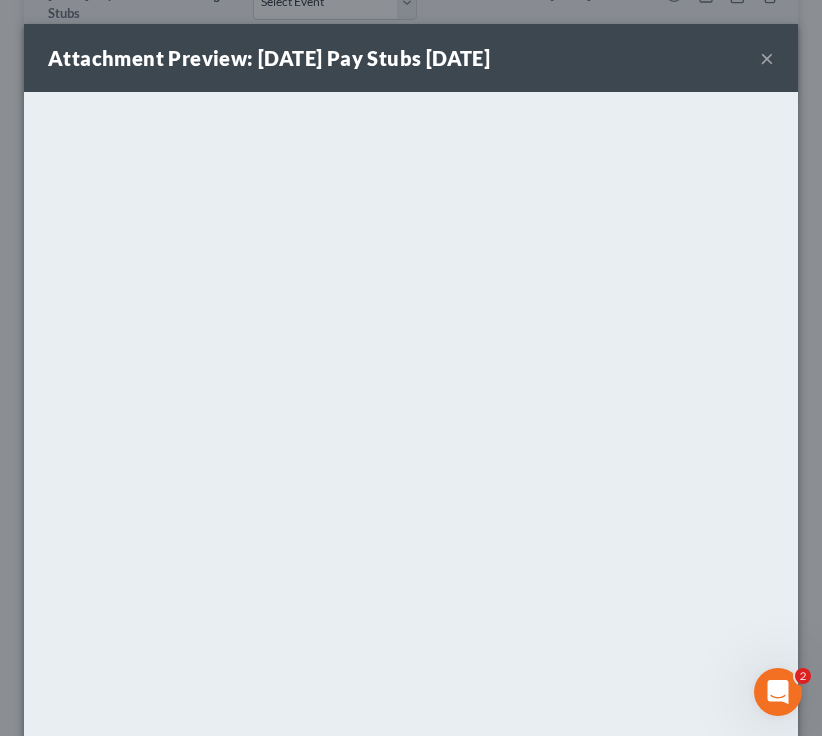 click on "Attachment Preview: 05/21/25 Pay Stubs 06/25/2025 ×" at bounding box center (411, 58) 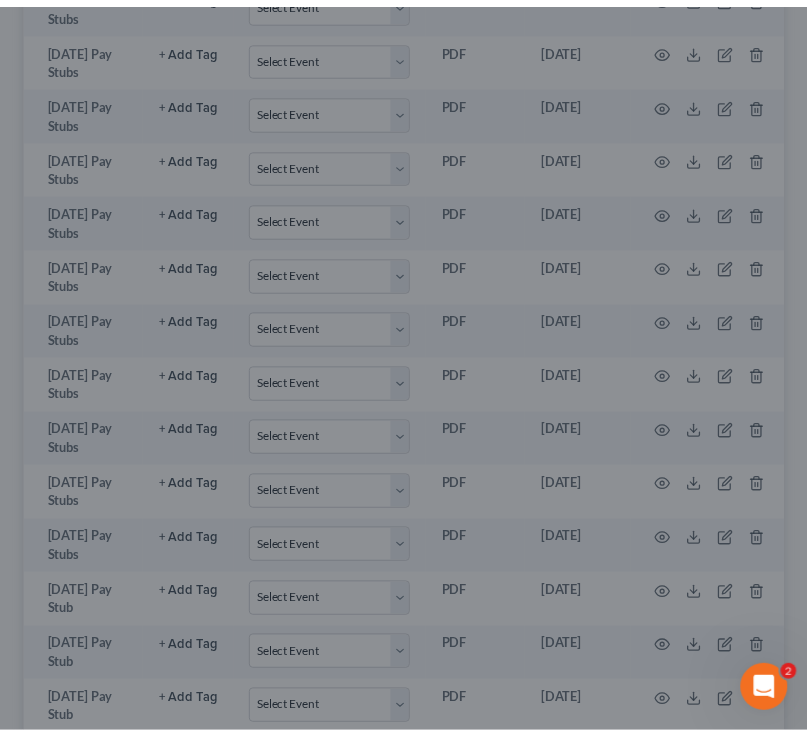 scroll, scrollTop: 866, scrollLeft: 0, axis: vertical 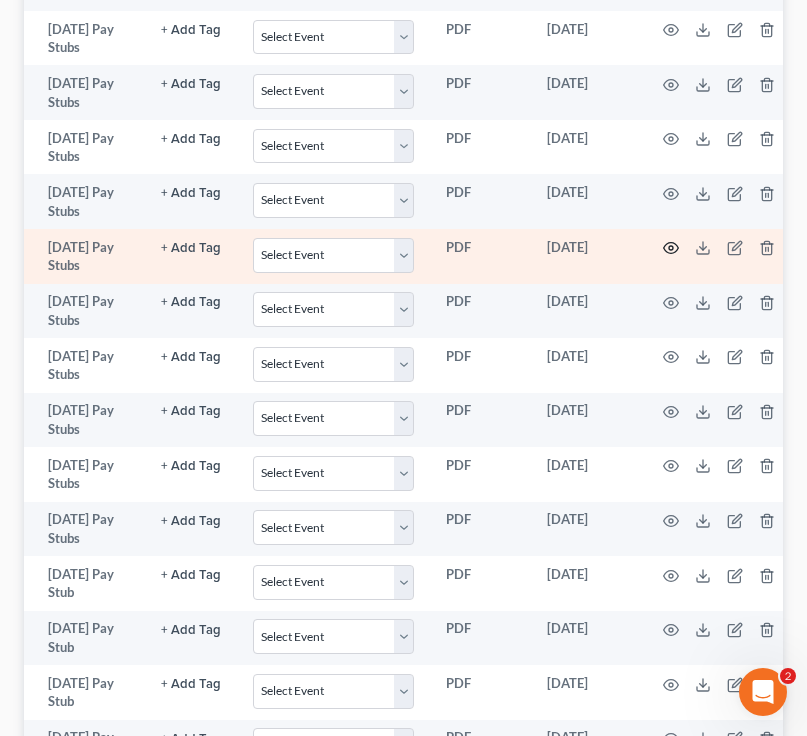 click 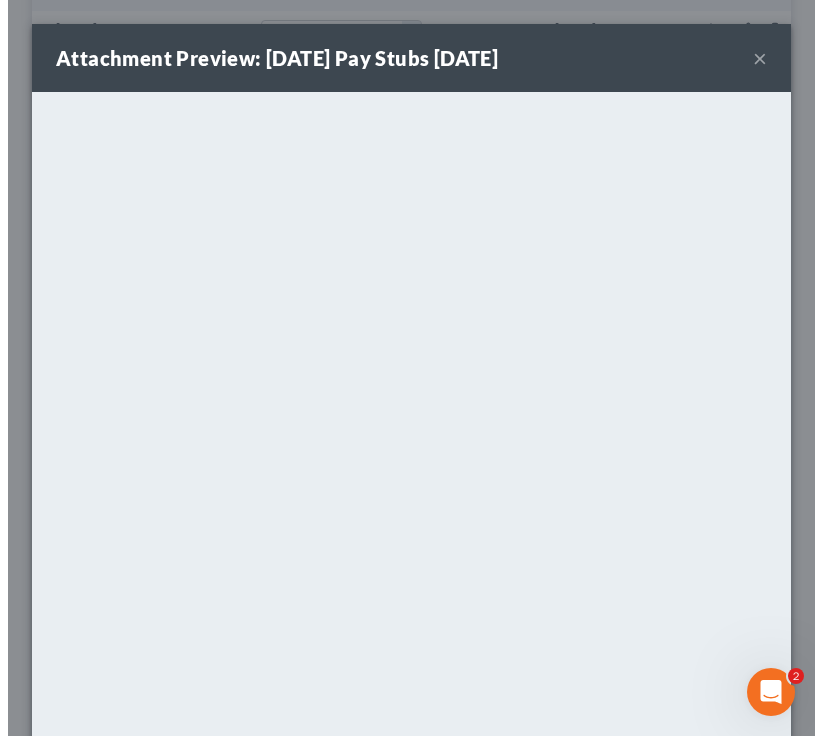 scroll, scrollTop: 846, scrollLeft: 0, axis: vertical 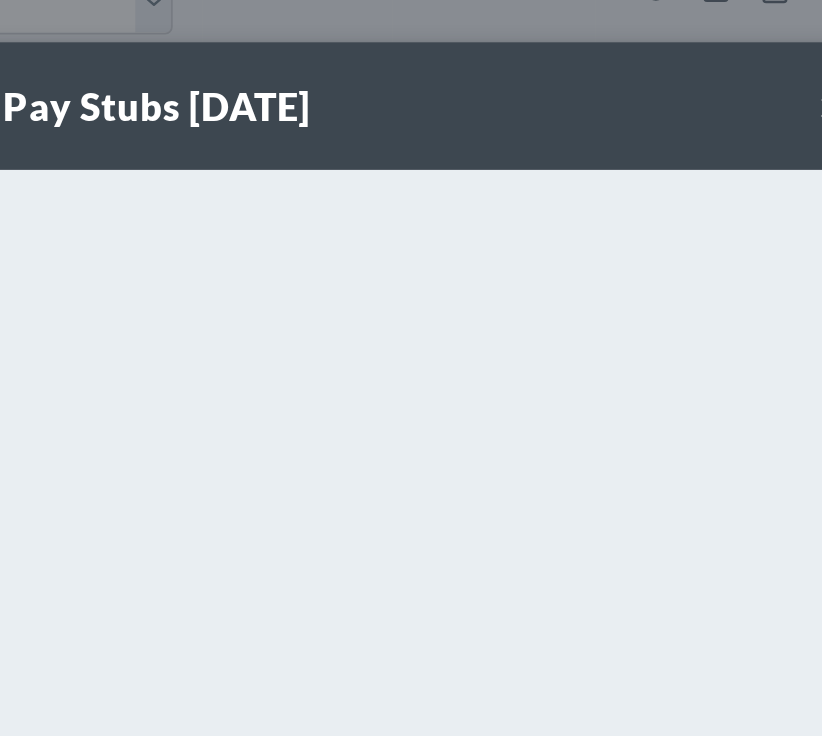 click on "×" at bounding box center [767, 58] 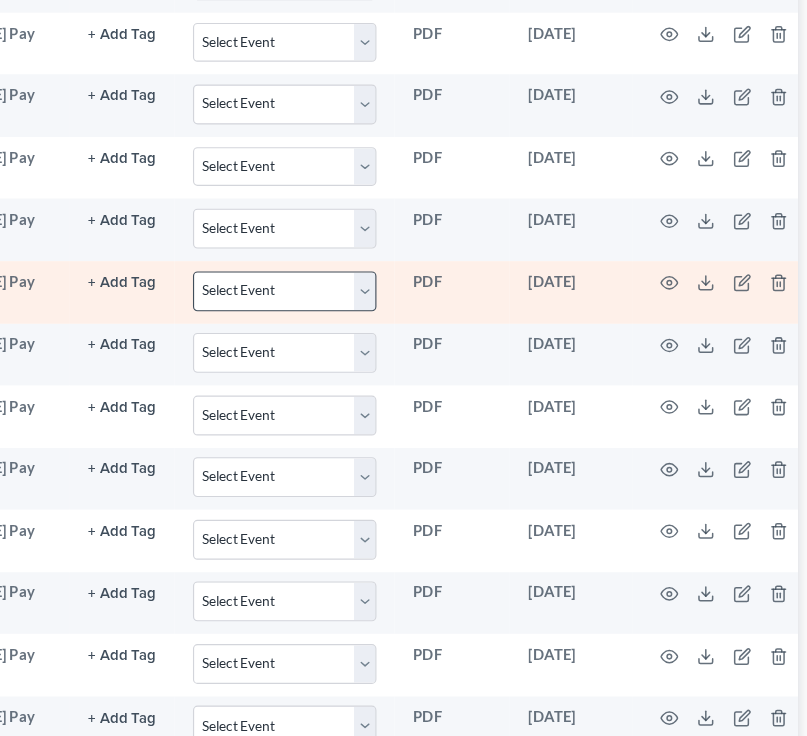 scroll, scrollTop: 866, scrollLeft: 0, axis: vertical 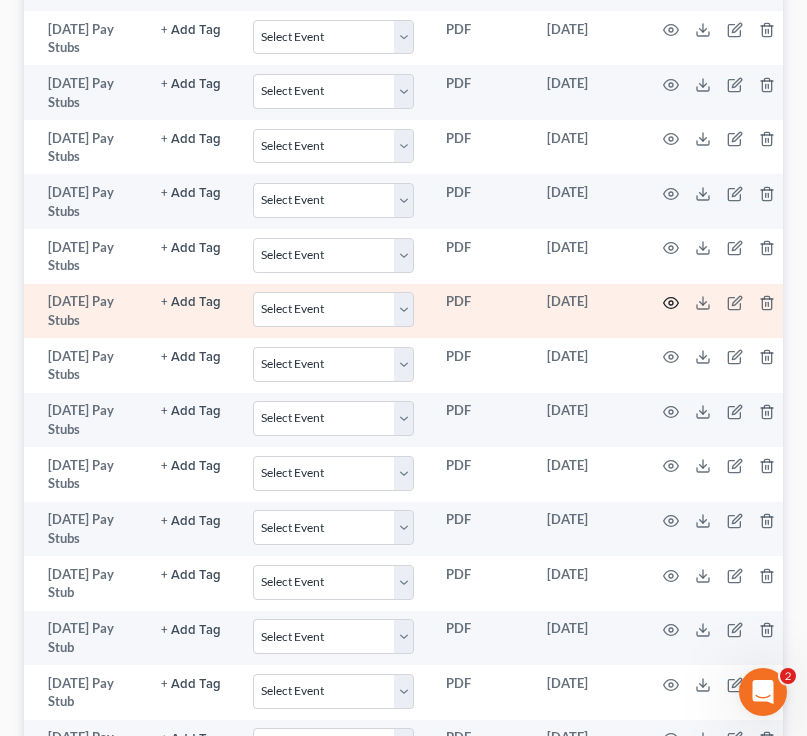 click 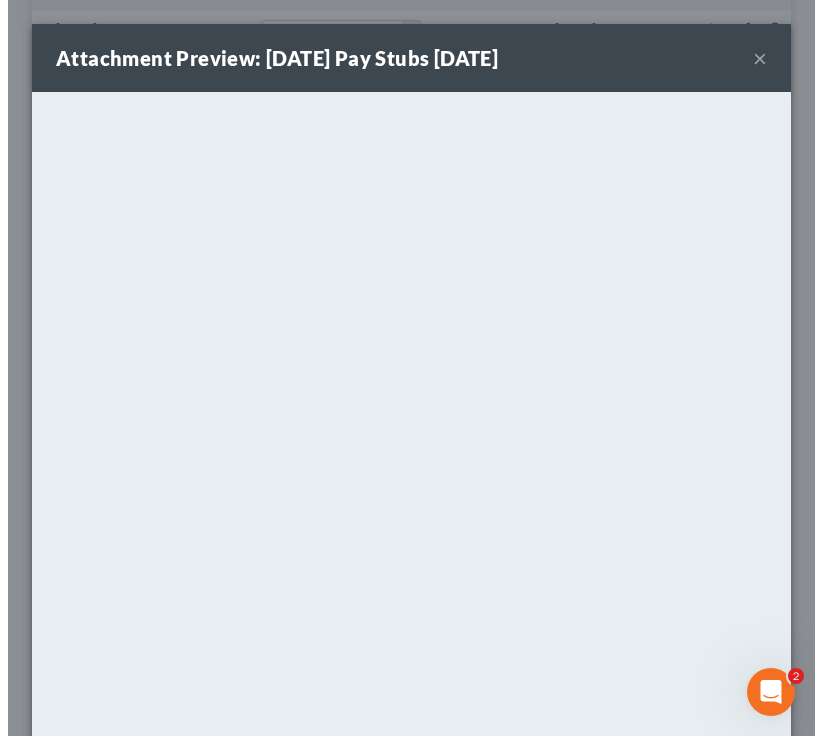 scroll, scrollTop: 846, scrollLeft: 0, axis: vertical 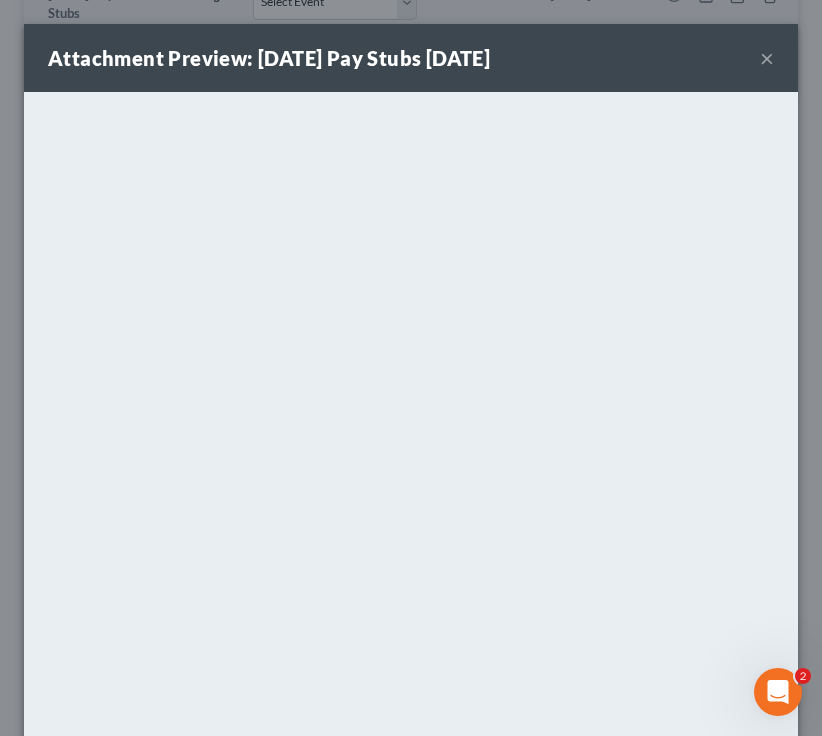 click on "Attachment Preview: 05/07/25 Pay Stubs 06/25/2025 ×" at bounding box center (411, 58) 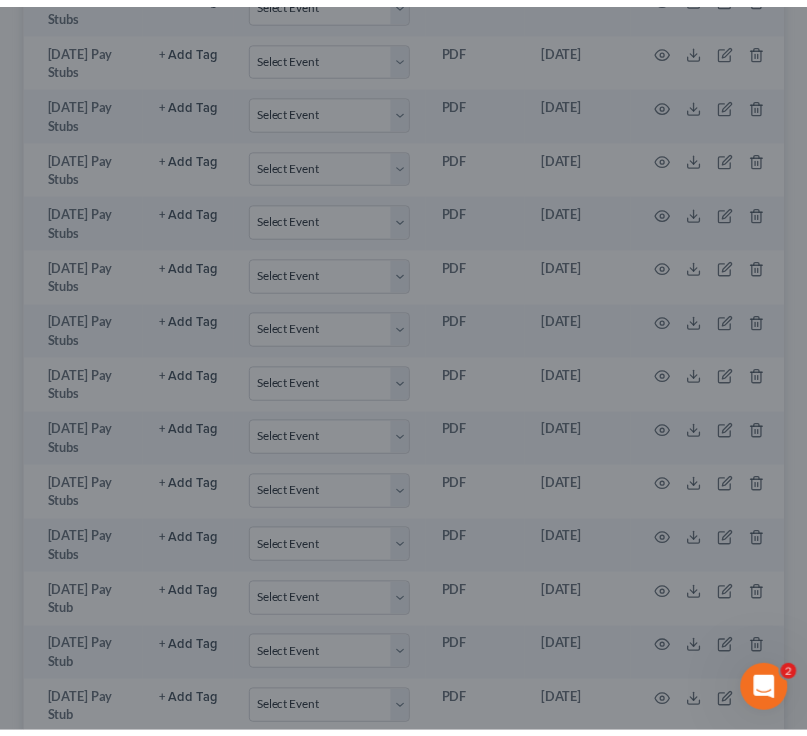 scroll, scrollTop: 866, scrollLeft: 0, axis: vertical 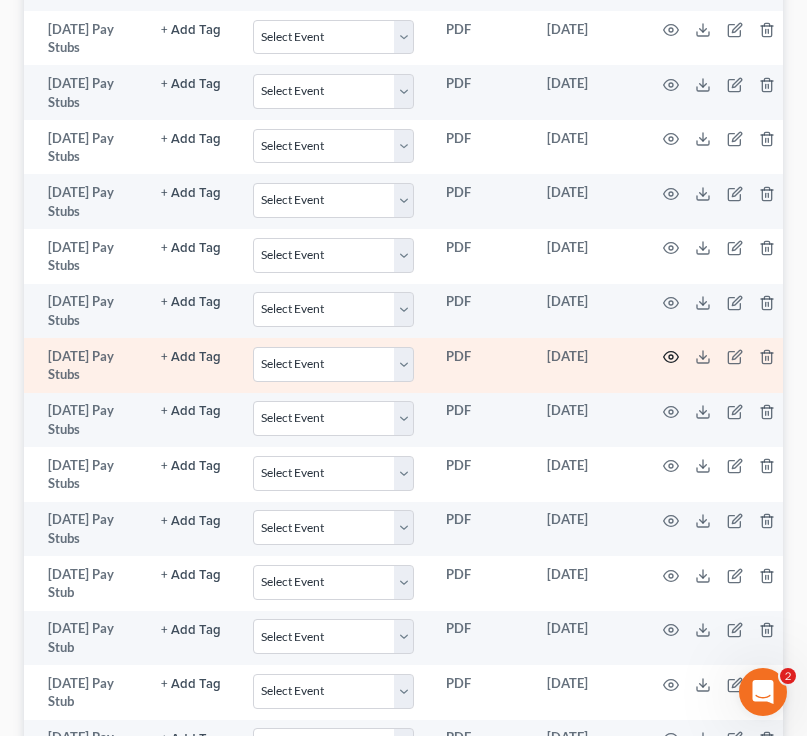 click 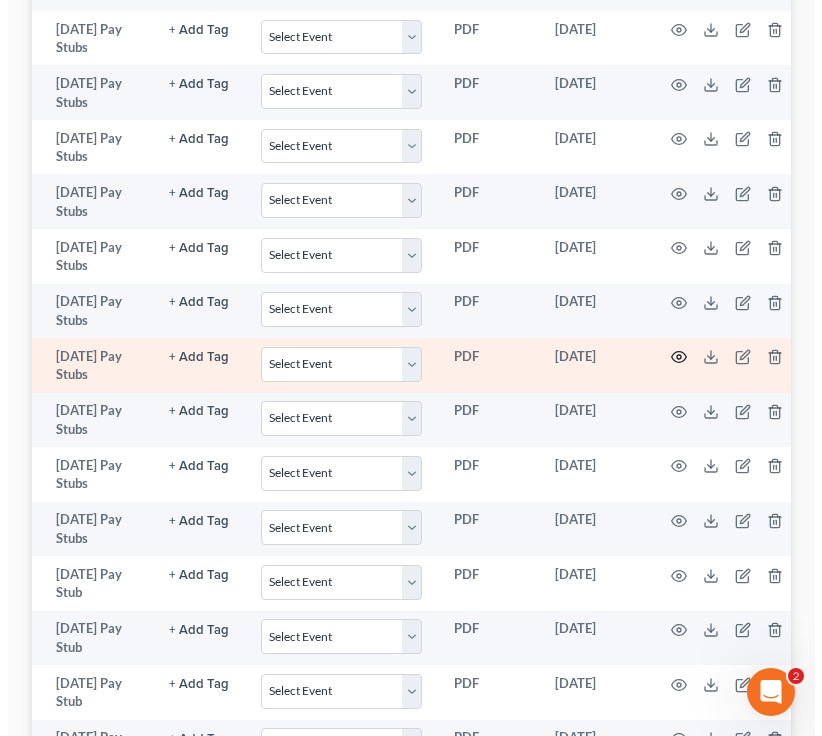 scroll, scrollTop: 846, scrollLeft: 0, axis: vertical 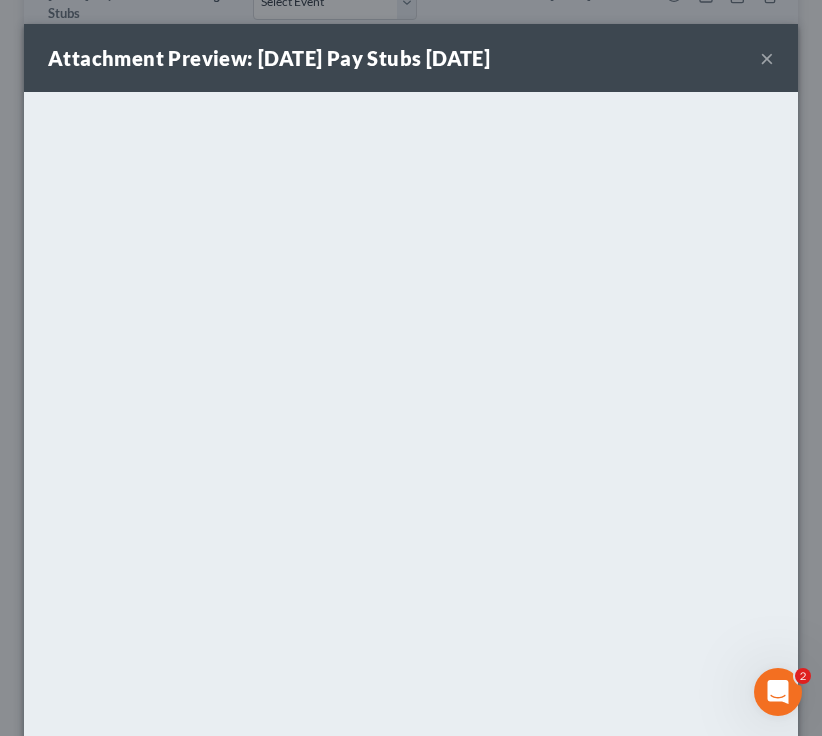click on "×" at bounding box center [767, 58] 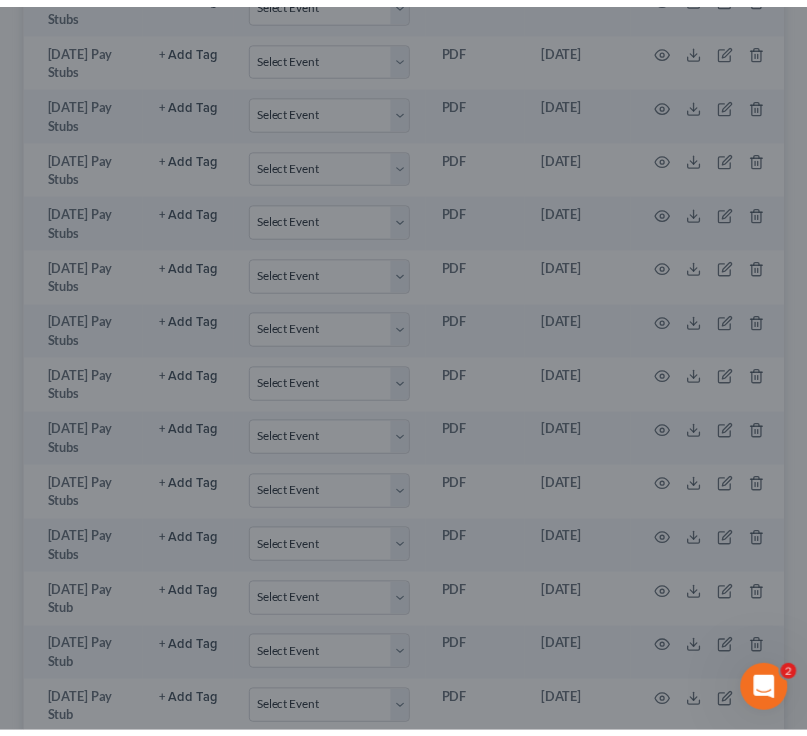 scroll, scrollTop: 866, scrollLeft: 0, axis: vertical 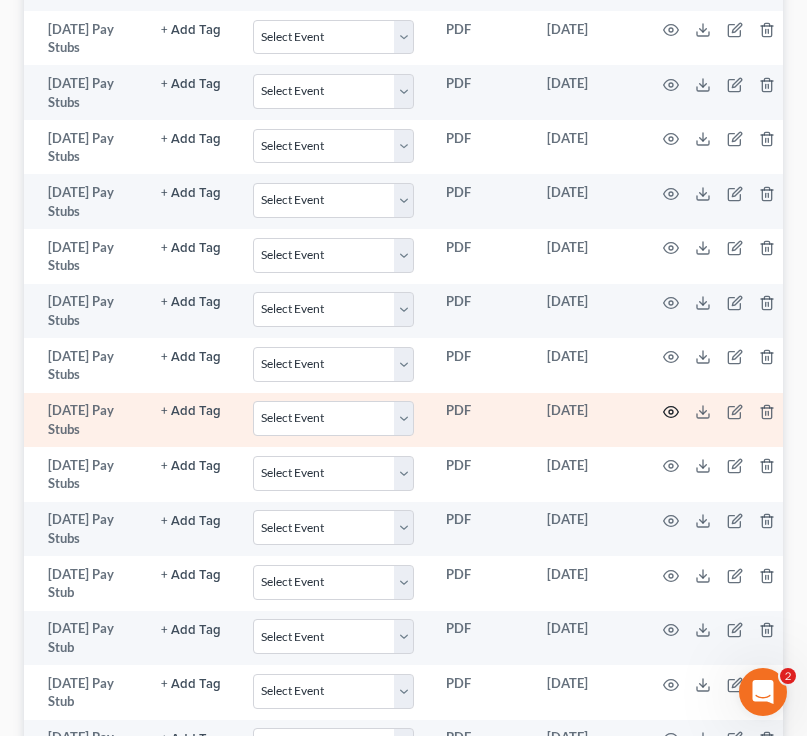 click 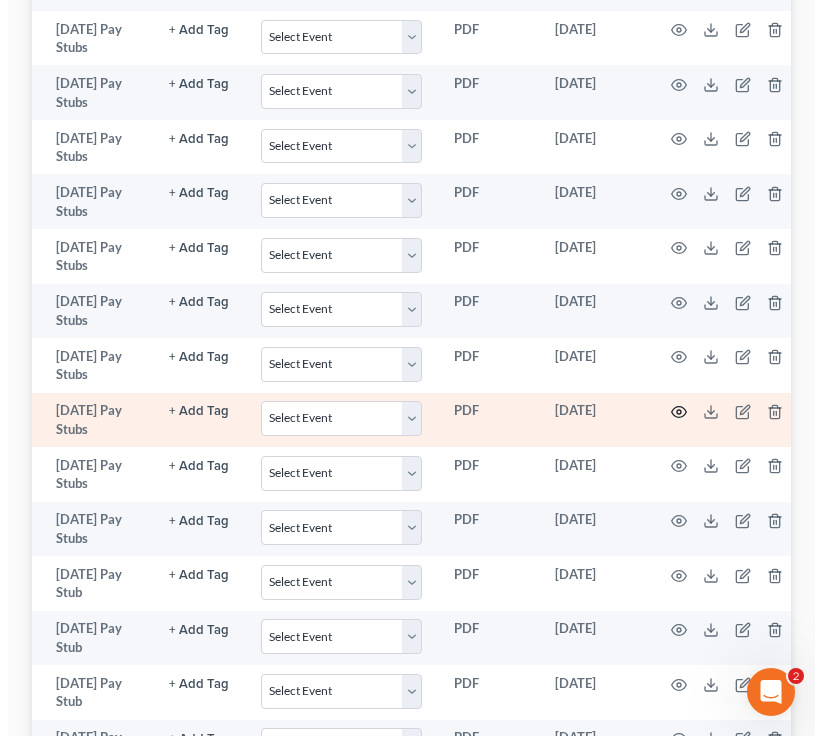 scroll, scrollTop: 846, scrollLeft: 0, axis: vertical 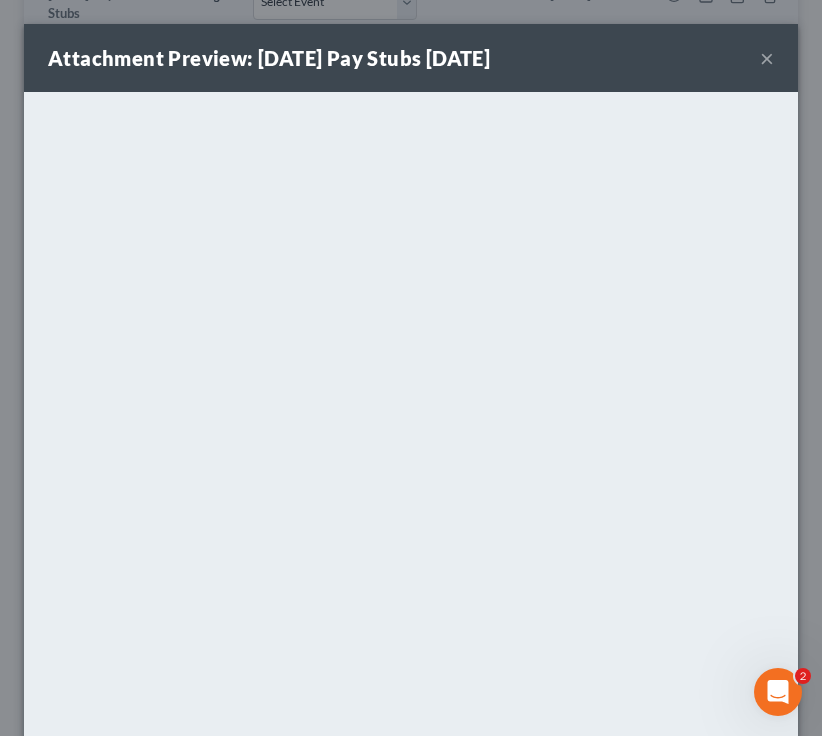 click on "Attachment Preview: 04/16/25 Pay Stubs 06/25/2025 ×" at bounding box center (411, 58) 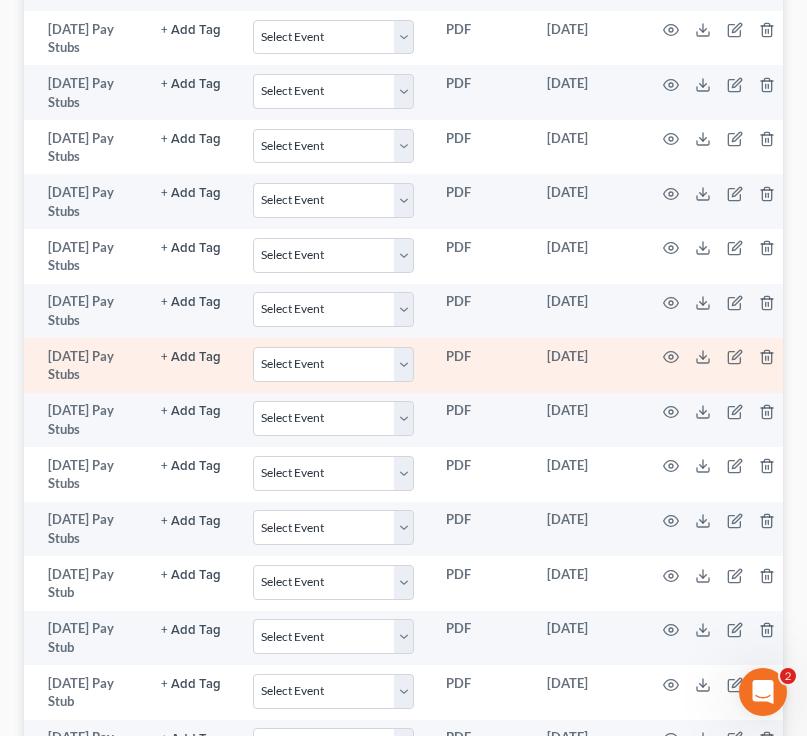 scroll, scrollTop: 1726, scrollLeft: 0, axis: vertical 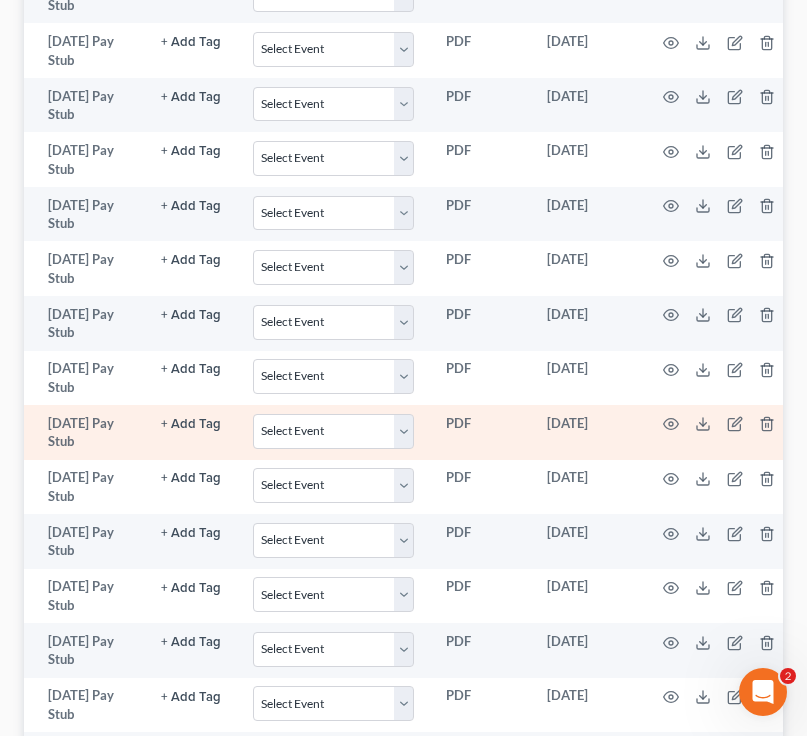 click at bounding box center [723, 432] 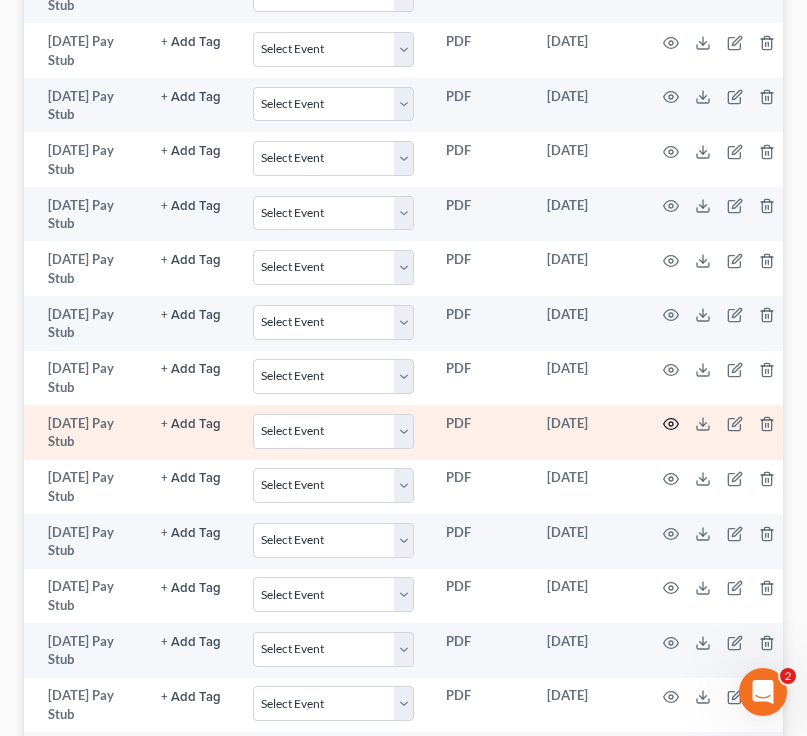 click 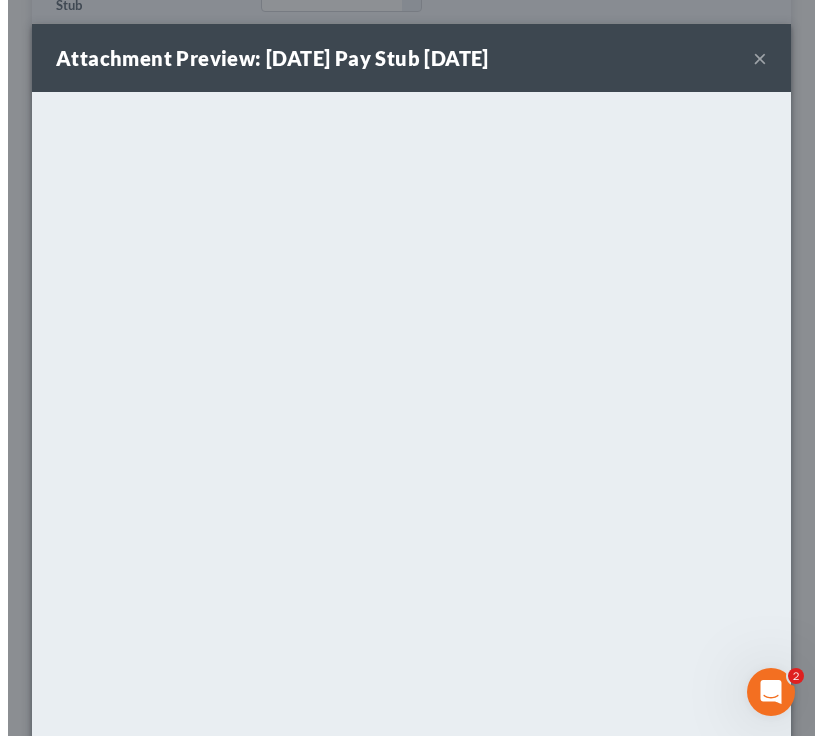 scroll, scrollTop: 1706, scrollLeft: 0, axis: vertical 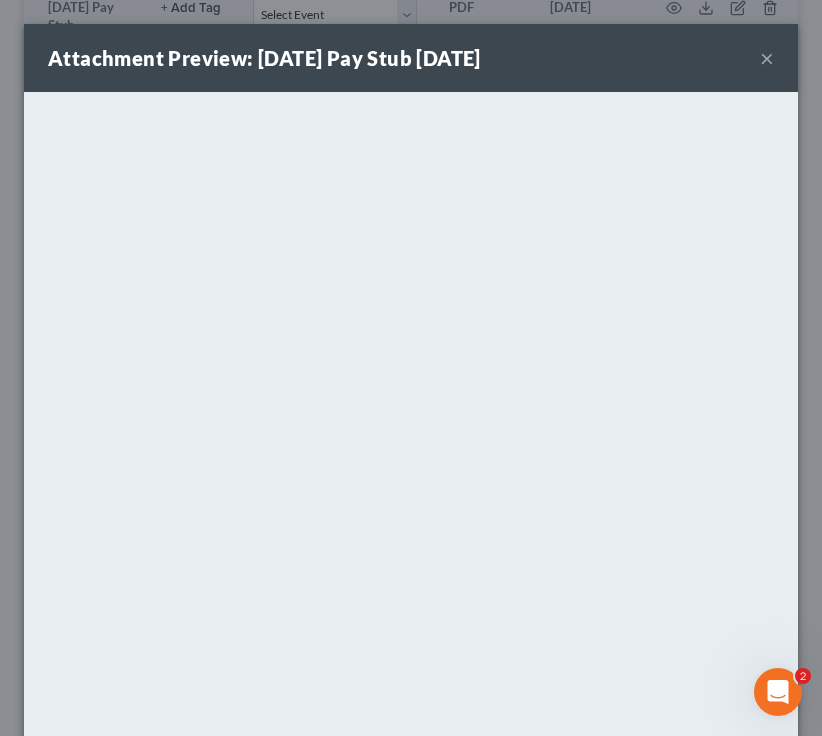 click on "×" at bounding box center [767, 58] 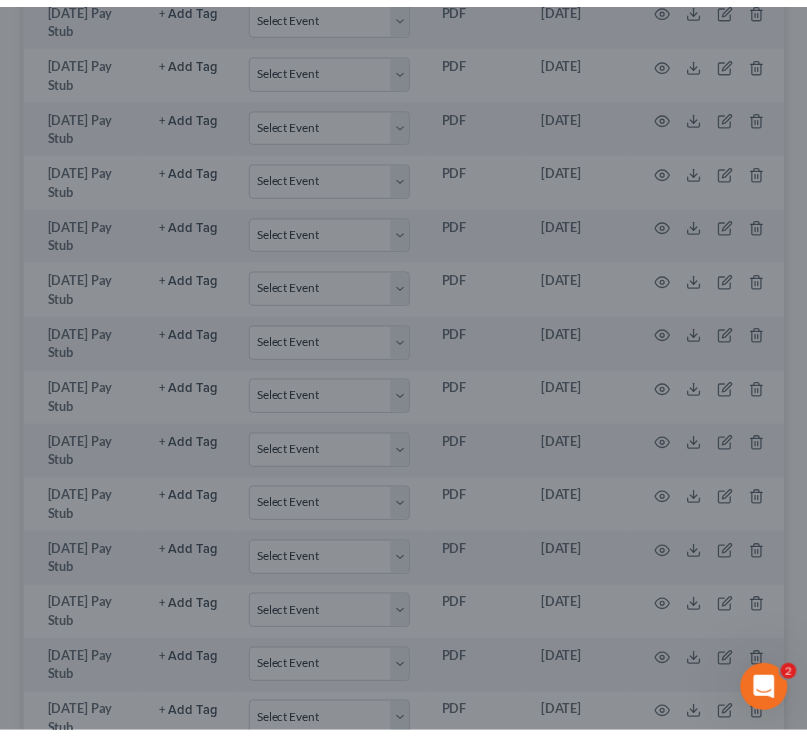 scroll, scrollTop: 1726, scrollLeft: 0, axis: vertical 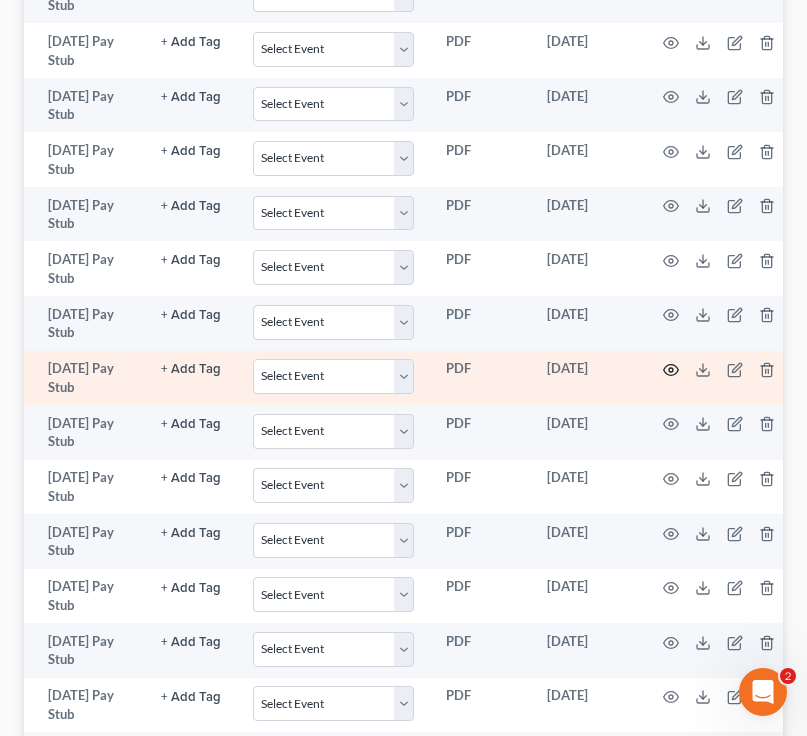 click 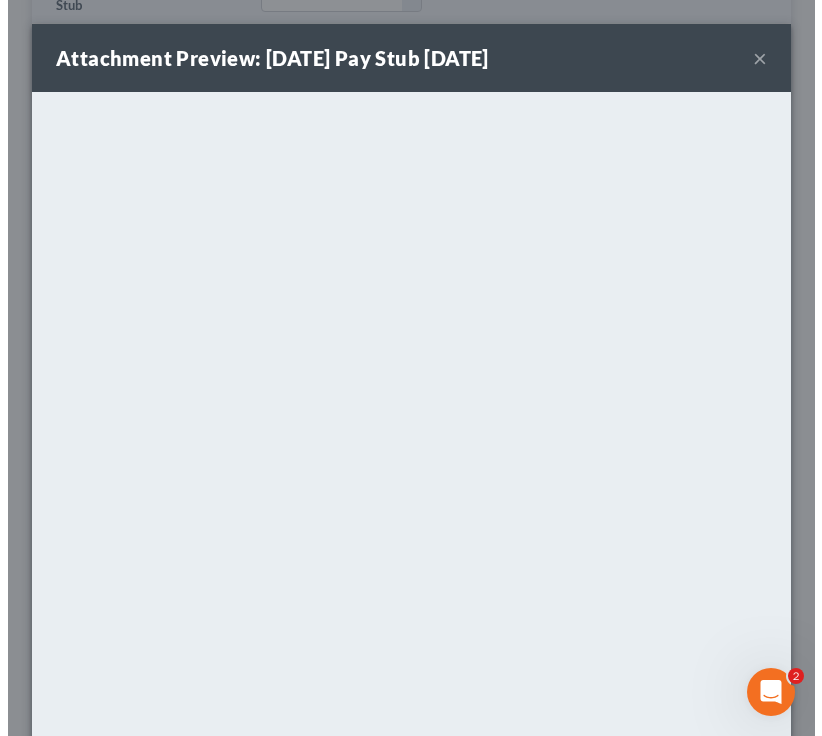 scroll, scrollTop: 1706, scrollLeft: 0, axis: vertical 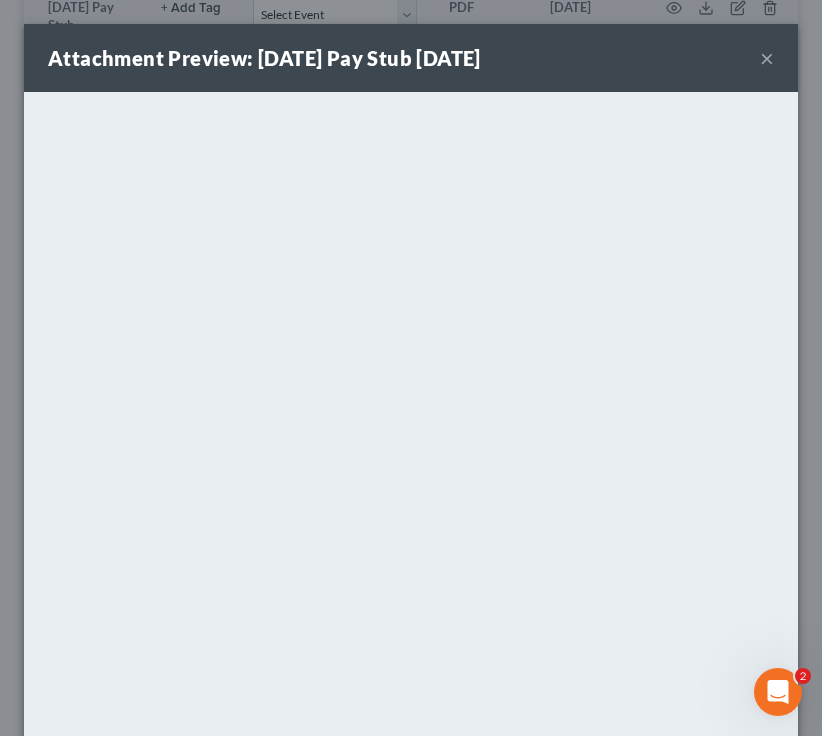 click on "×" at bounding box center (767, 58) 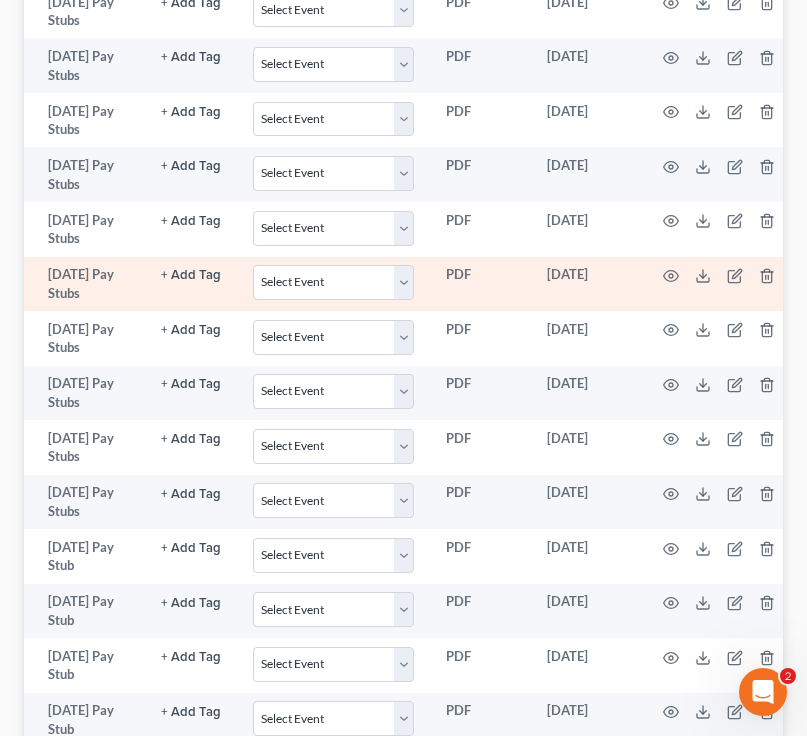 scroll, scrollTop: 2217, scrollLeft: 0, axis: vertical 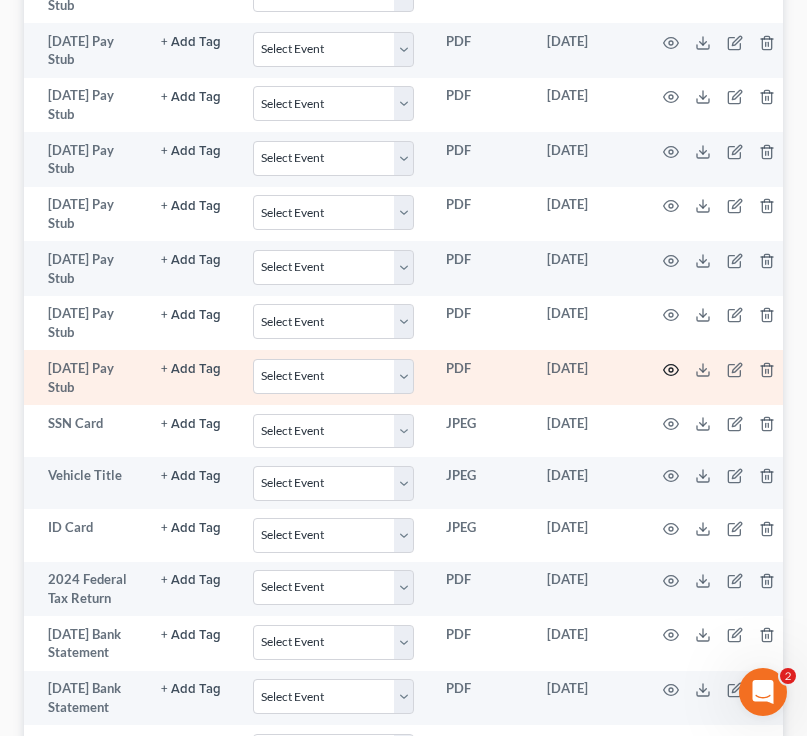click 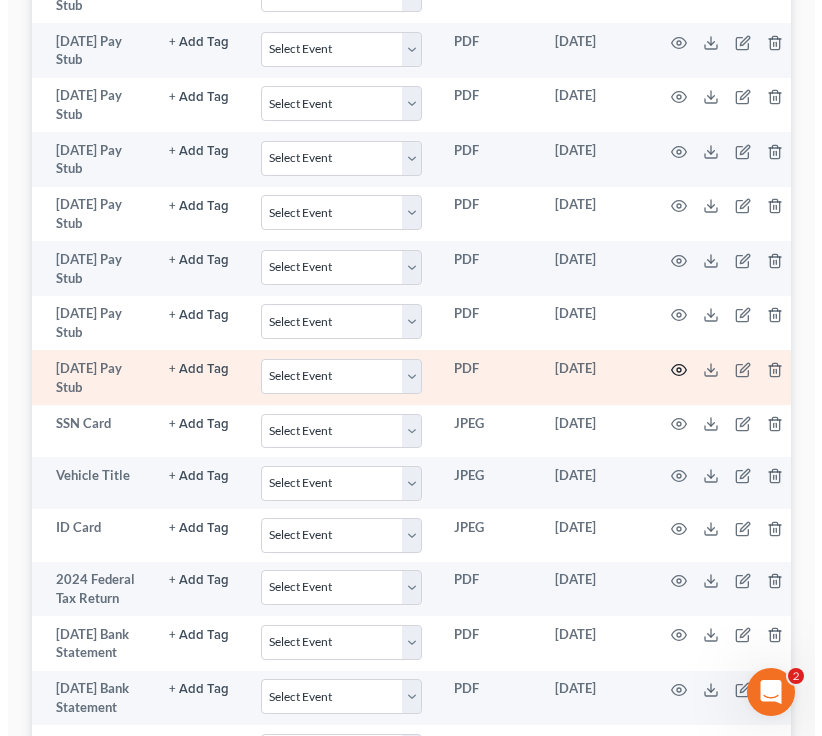 scroll, scrollTop: 2197, scrollLeft: 0, axis: vertical 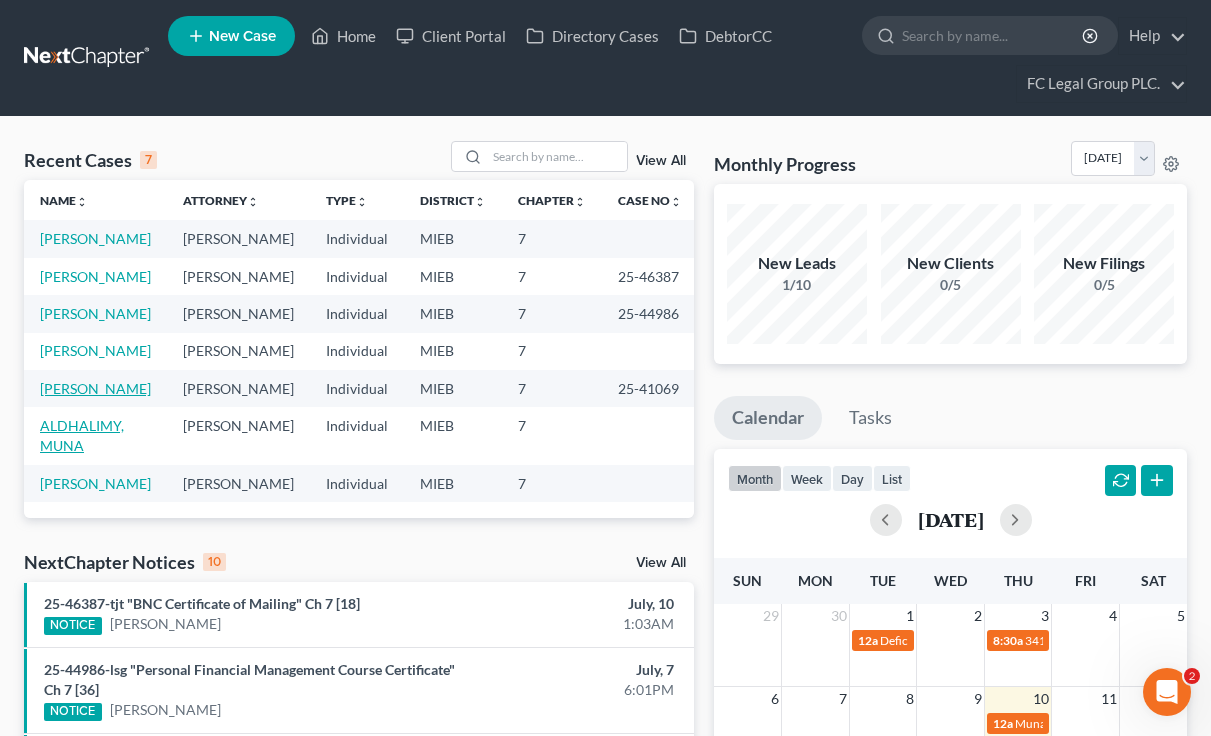 click on "[PERSON_NAME]" at bounding box center (95, 388) 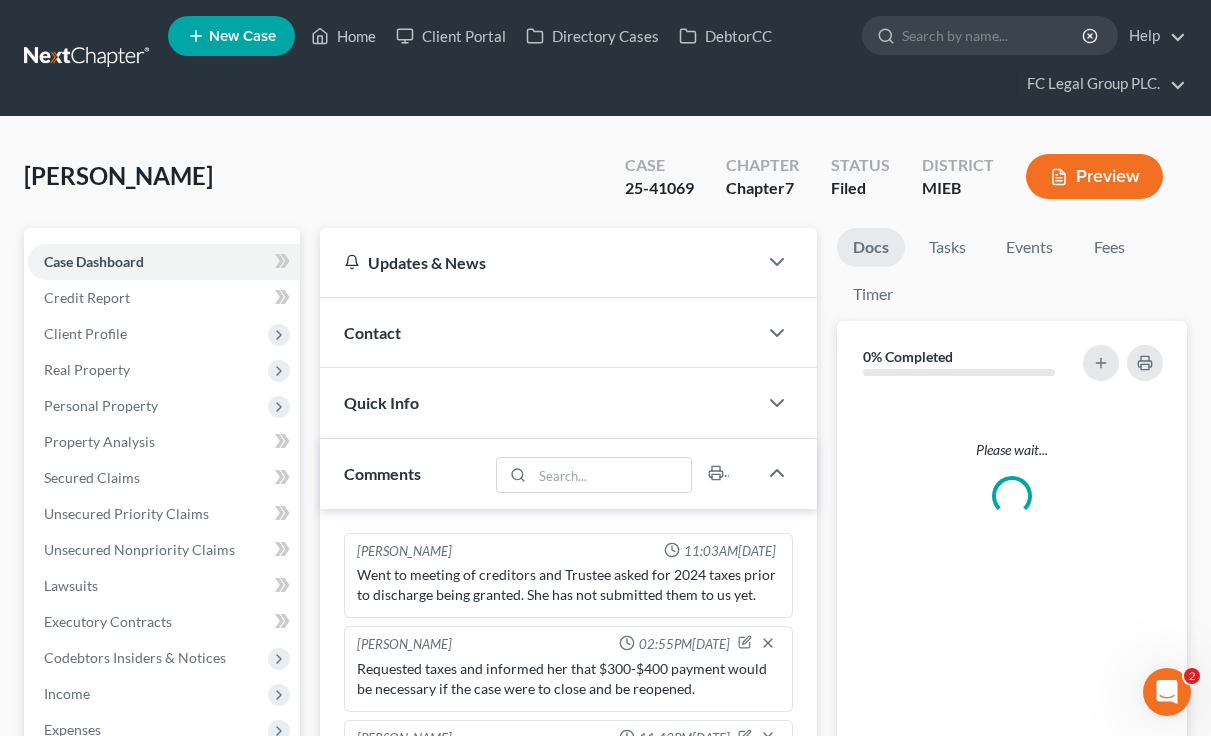 scroll, scrollTop: 66, scrollLeft: 0, axis: vertical 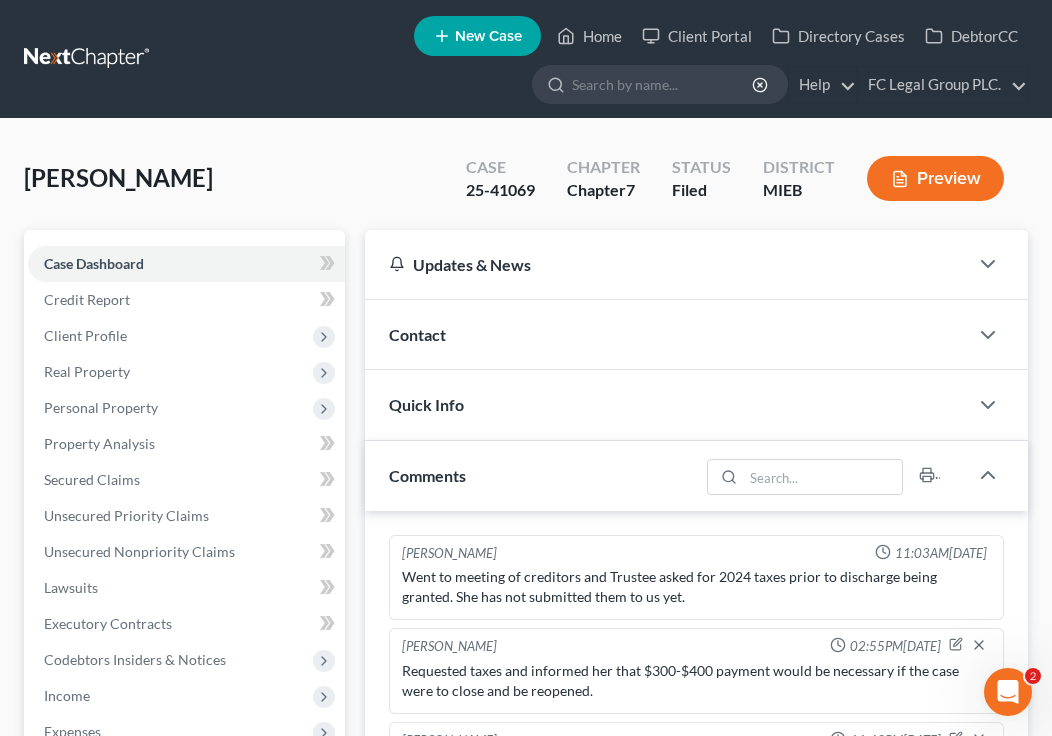 click at bounding box center (88, 59) 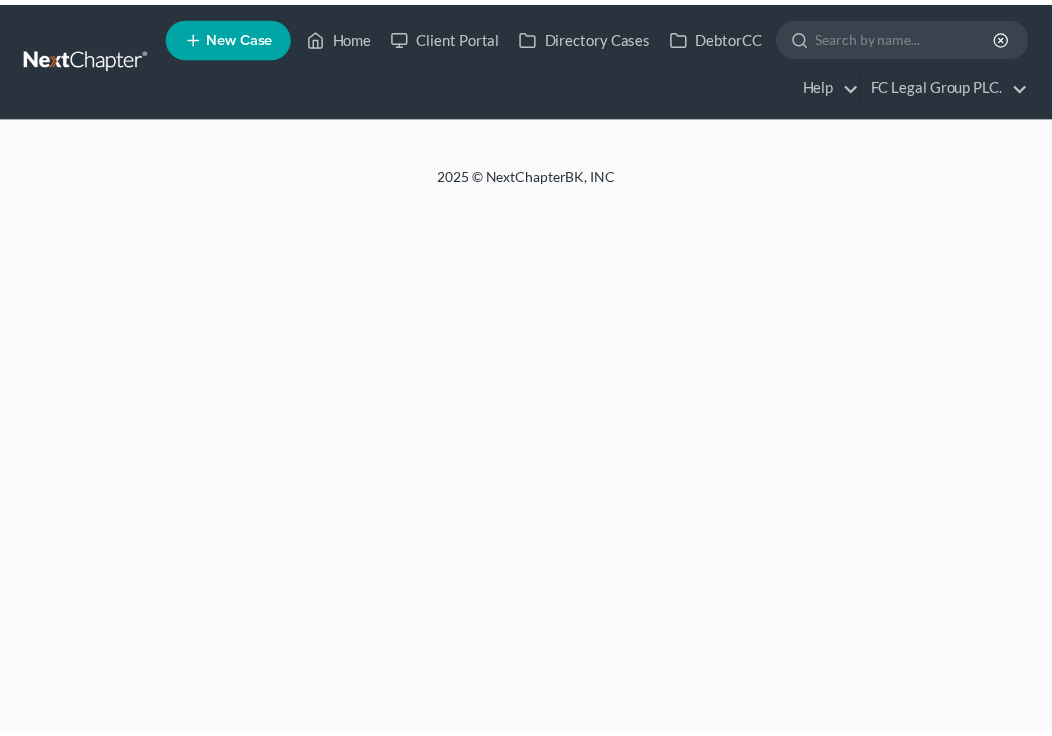 scroll, scrollTop: 0, scrollLeft: 0, axis: both 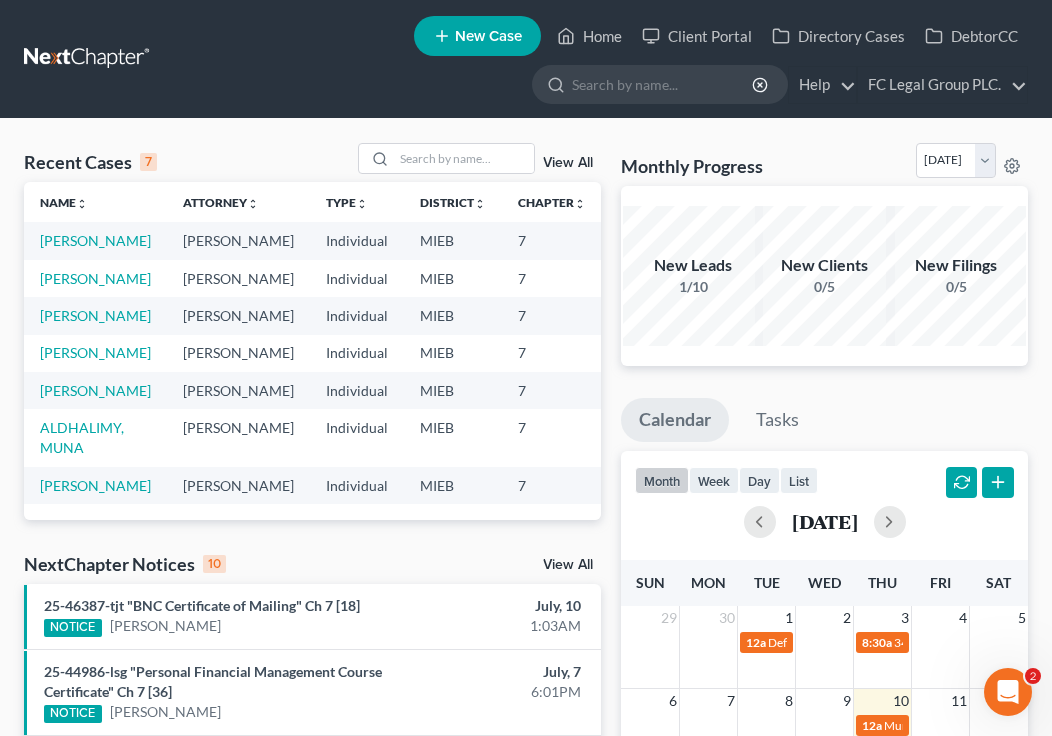 click on "View All" at bounding box center [568, 163] 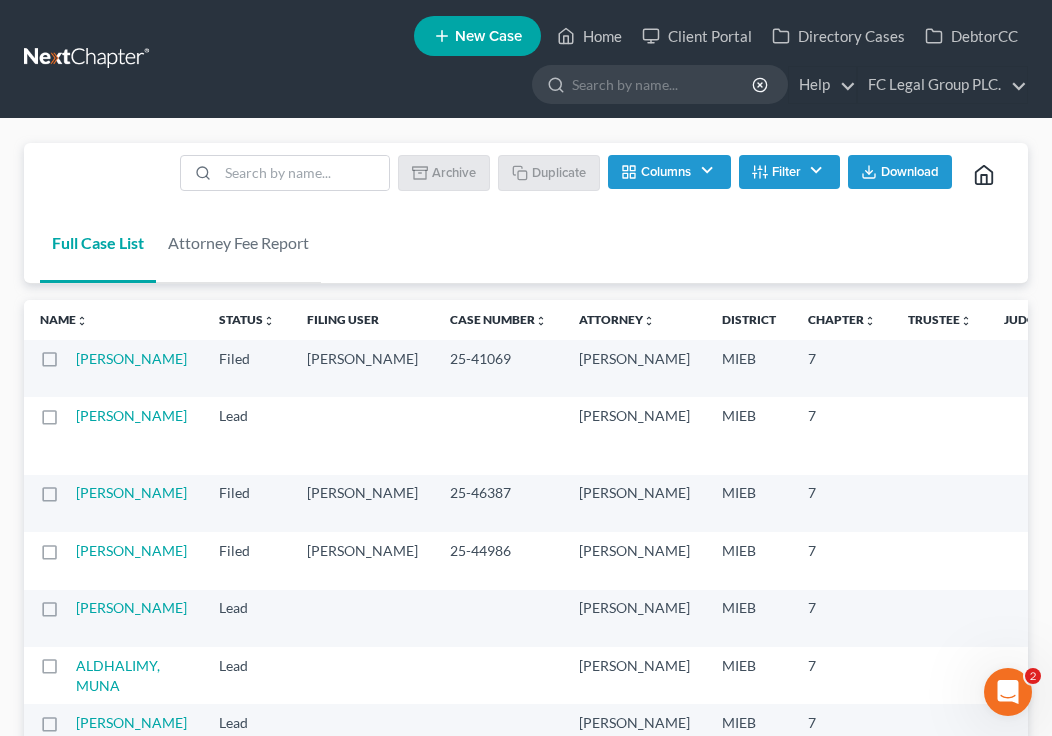 click at bounding box center (88, 59) 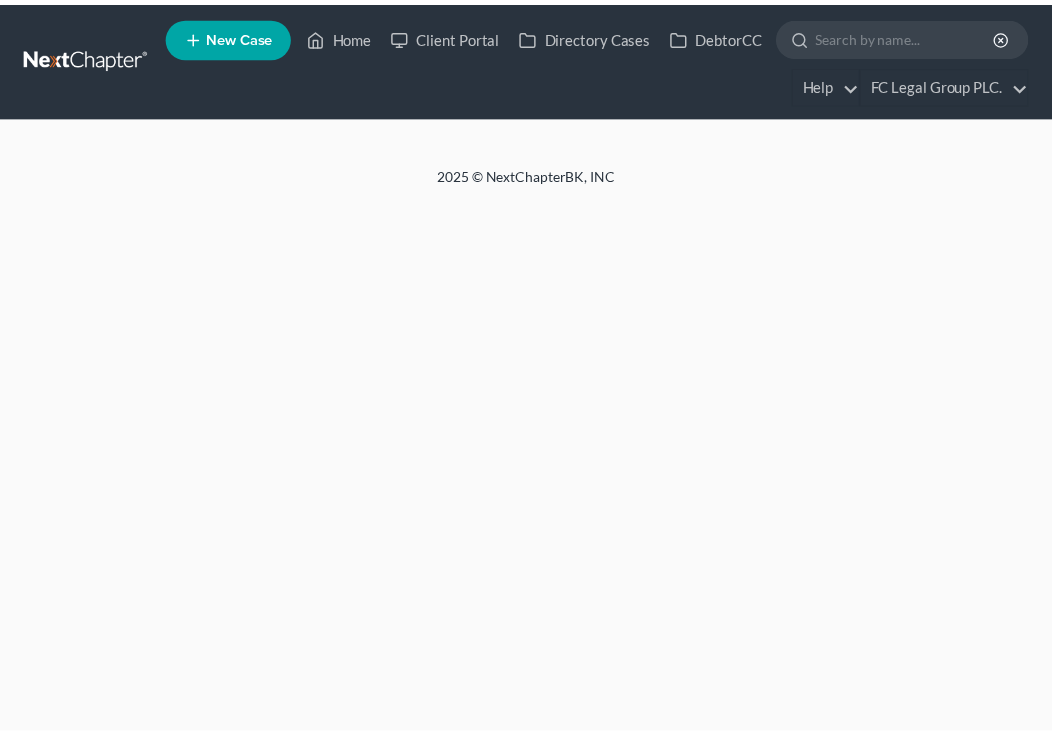 scroll, scrollTop: 0, scrollLeft: 0, axis: both 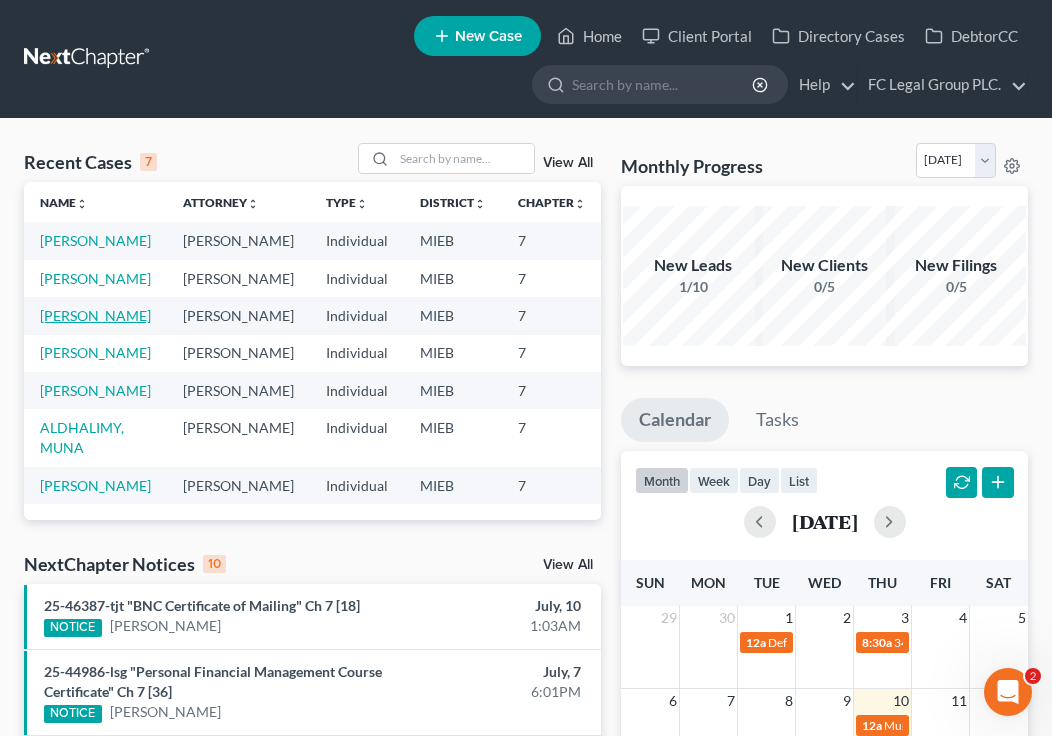 drag, startPoint x: 87, startPoint y: 358, endPoint x: 99, endPoint y: 363, distance: 13 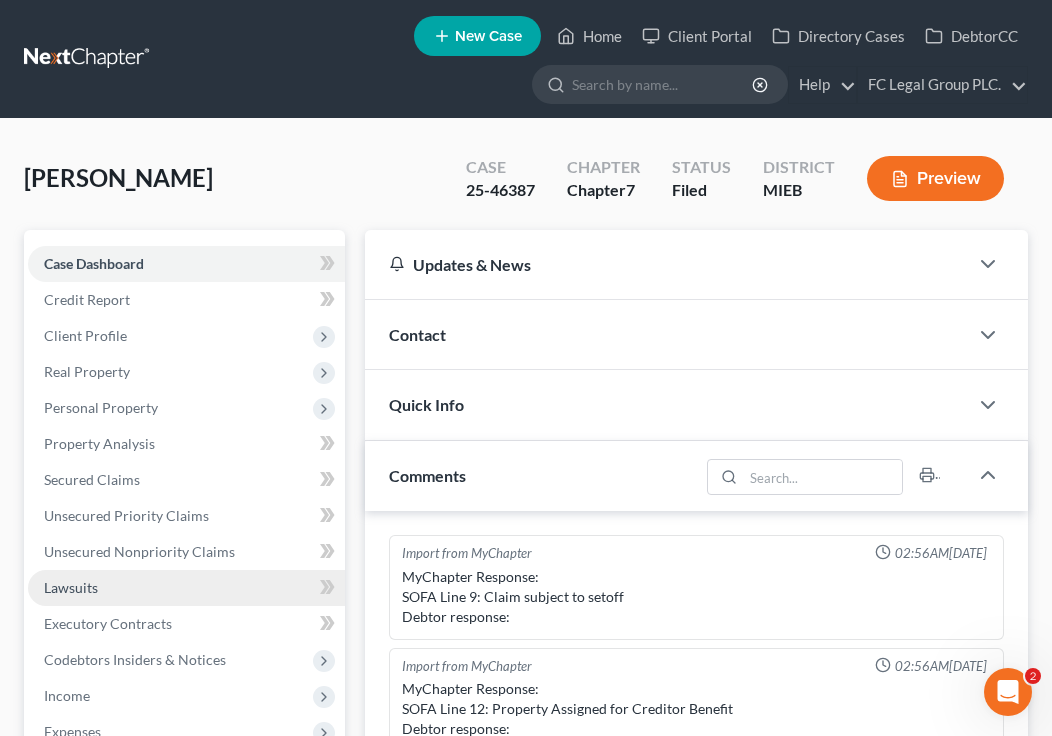 scroll, scrollTop: 1862, scrollLeft: 0, axis: vertical 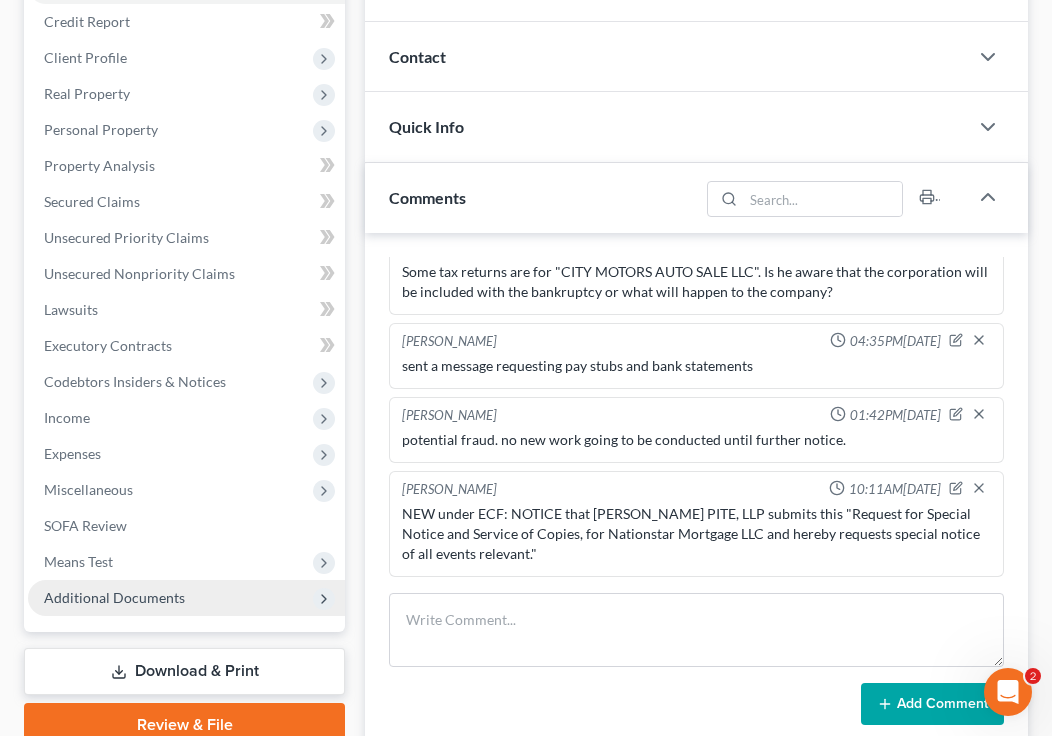click on "Additional Documents" at bounding box center (186, 598) 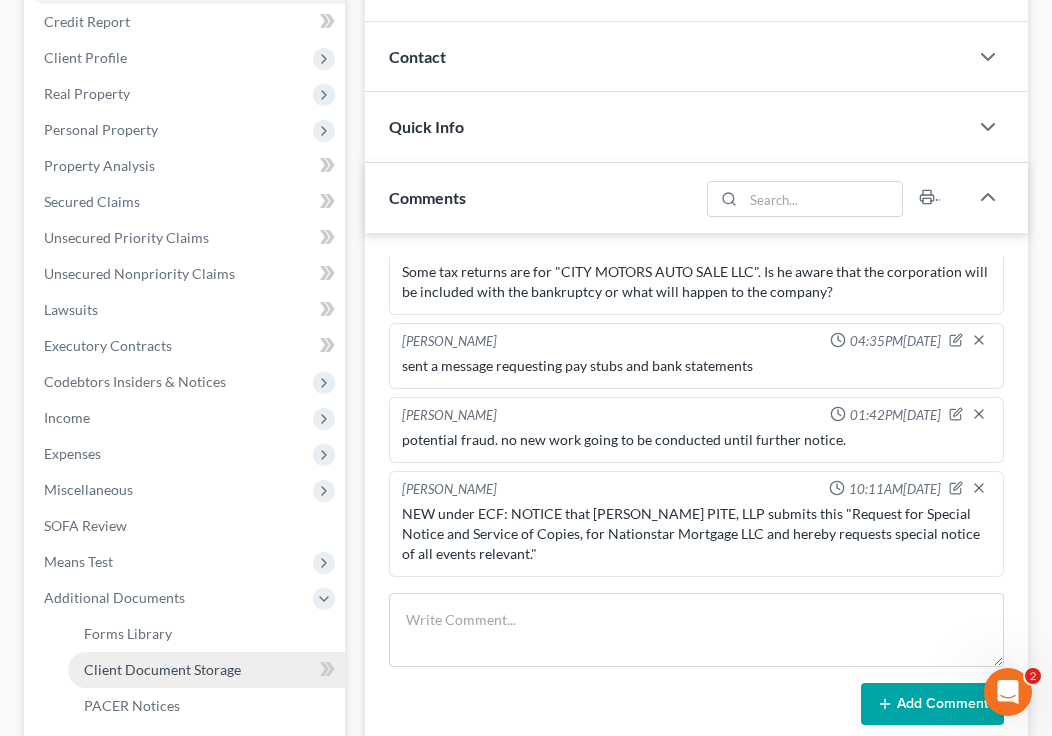 click on "Client Document Storage" at bounding box center (162, 669) 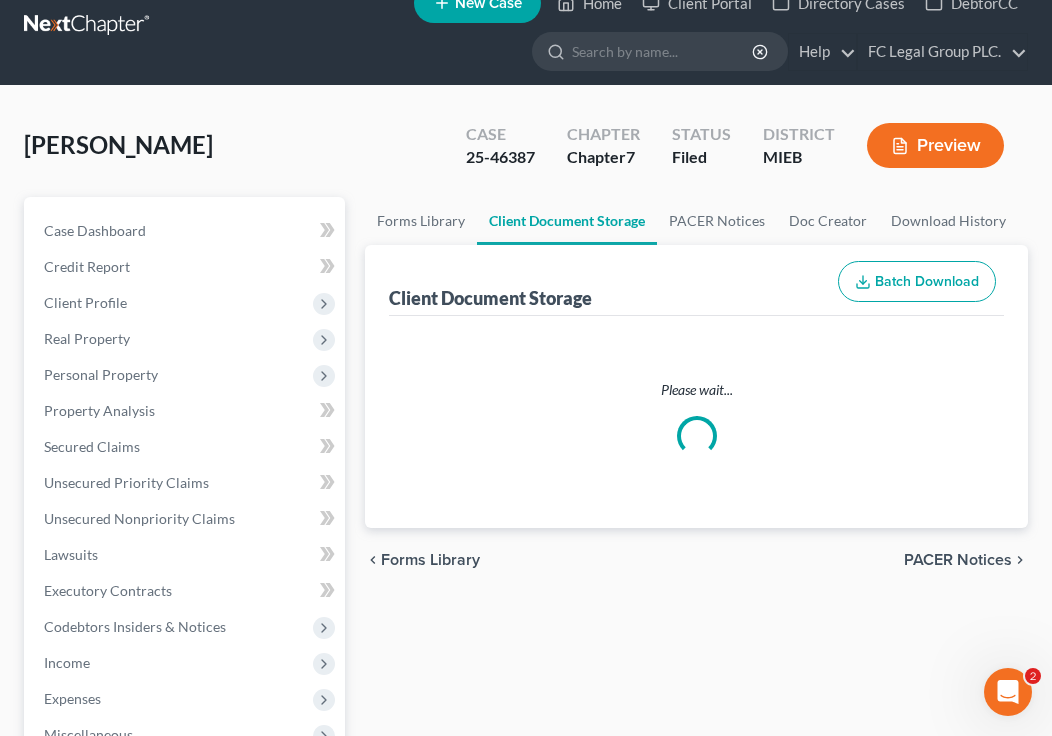 select on "7" 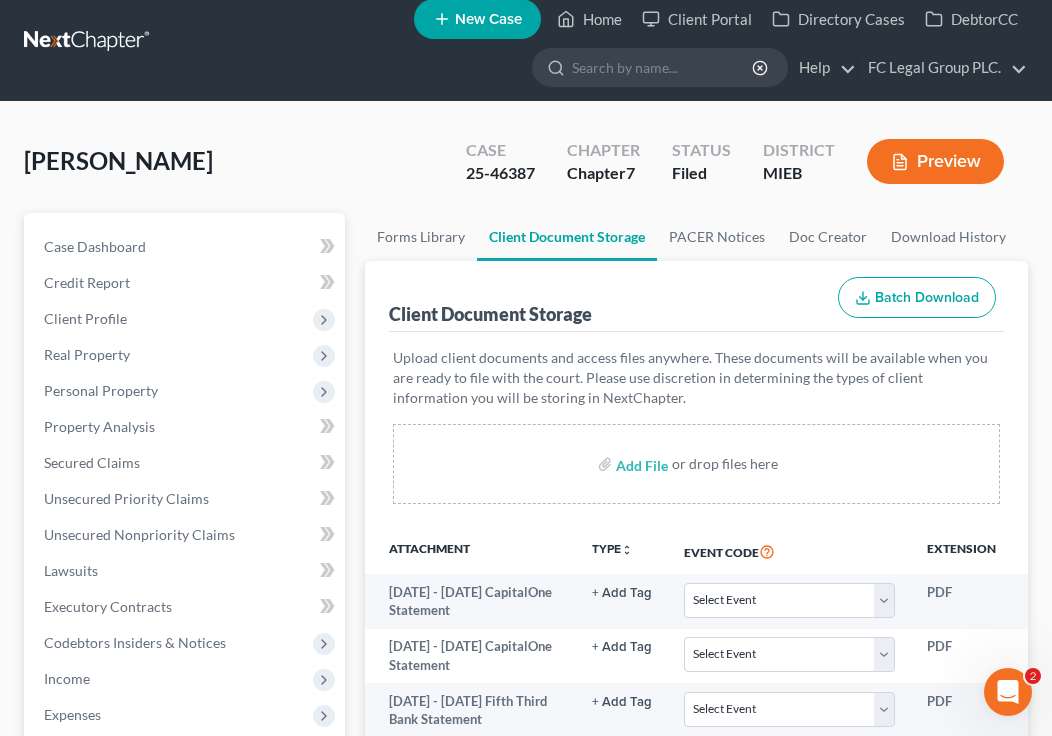 scroll, scrollTop: 0, scrollLeft: 0, axis: both 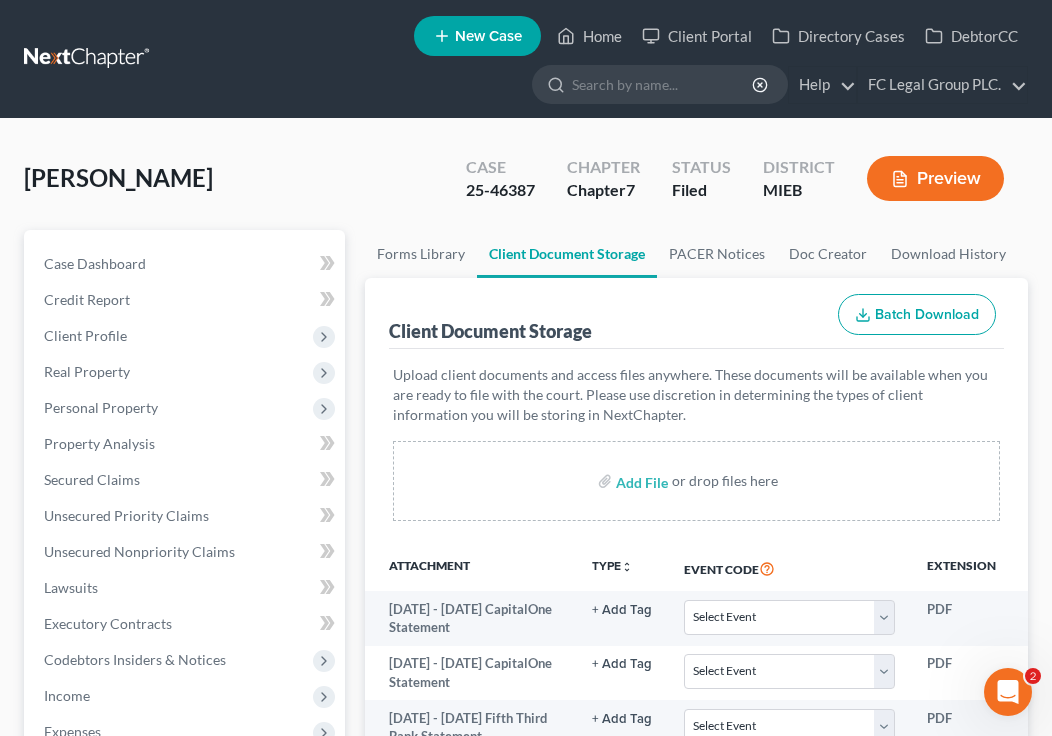 select on "7" 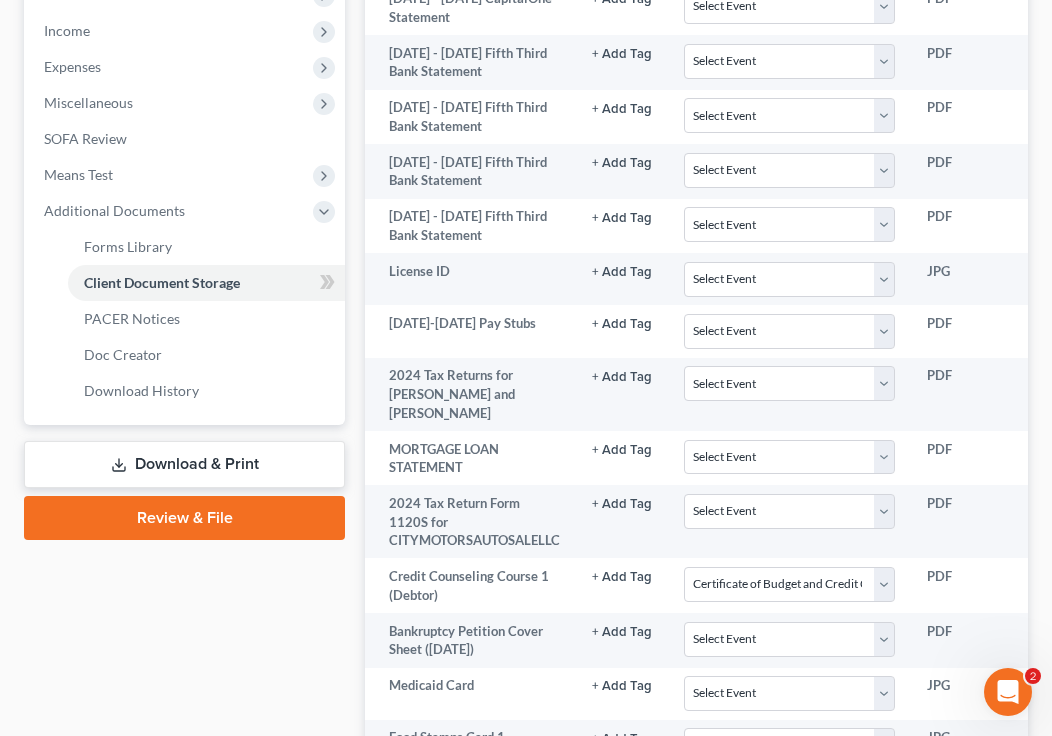 scroll, scrollTop: 1014, scrollLeft: 0, axis: vertical 